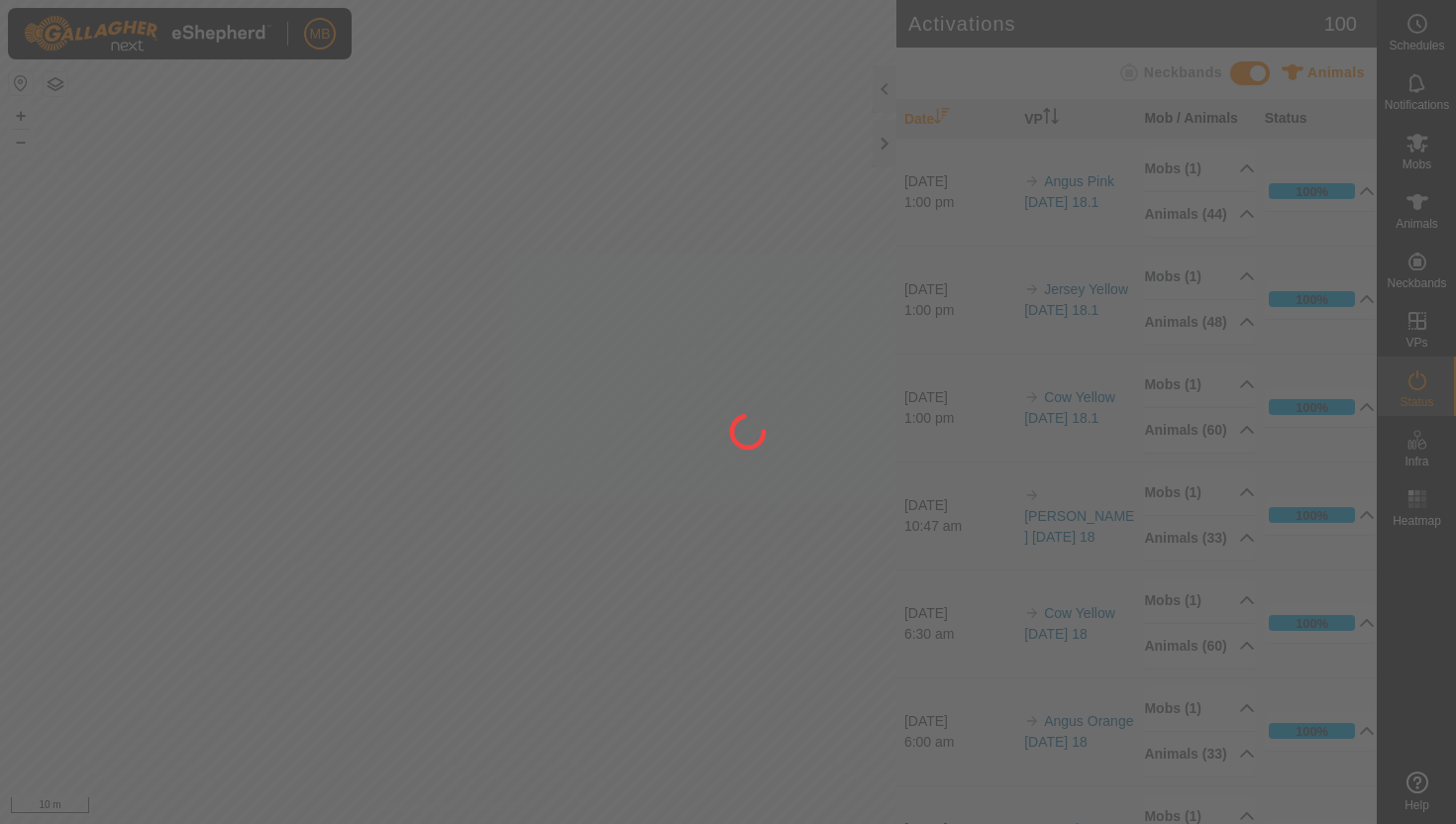 scroll, scrollTop: 0, scrollLeft: 0, axis: both 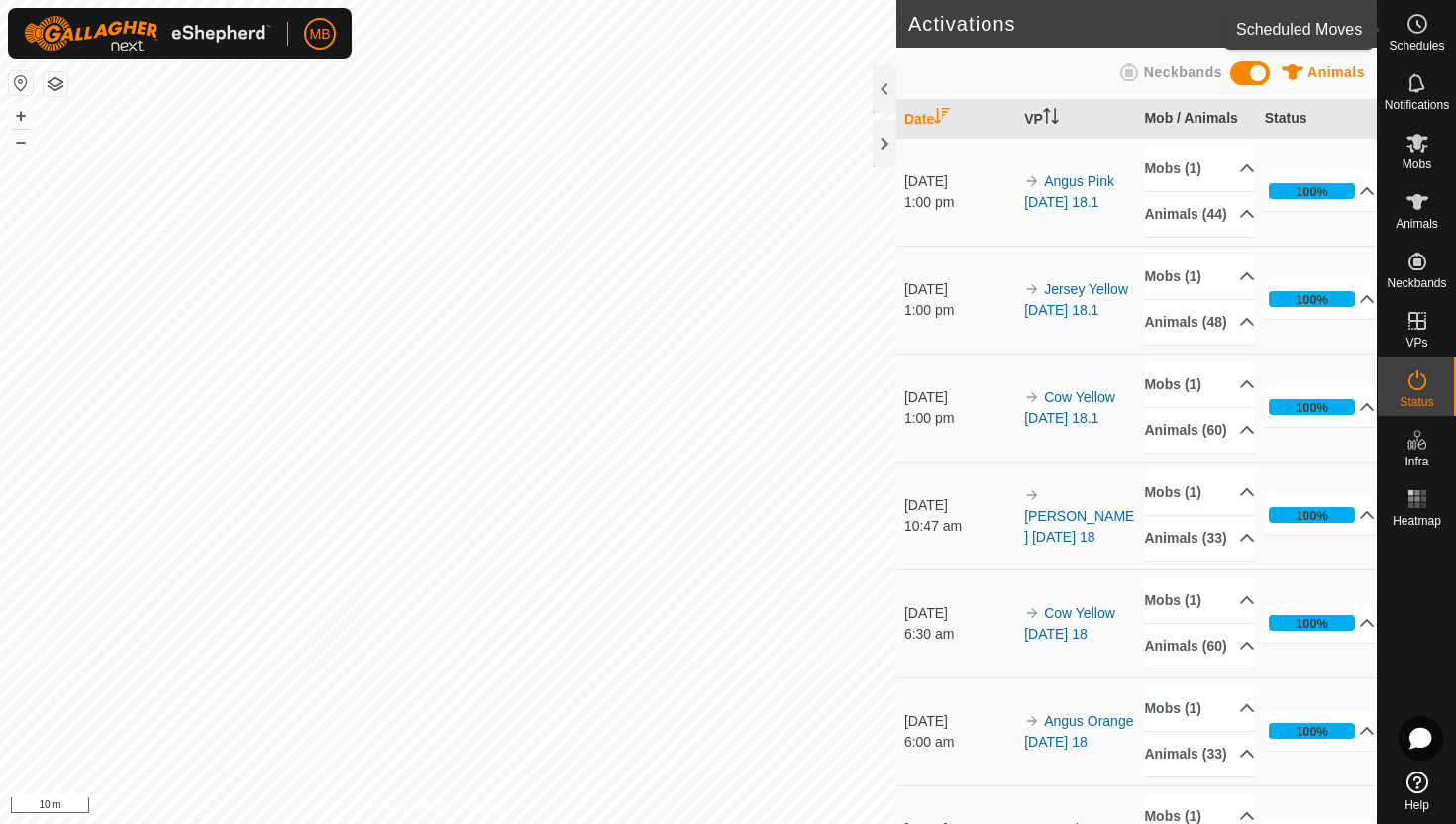 click 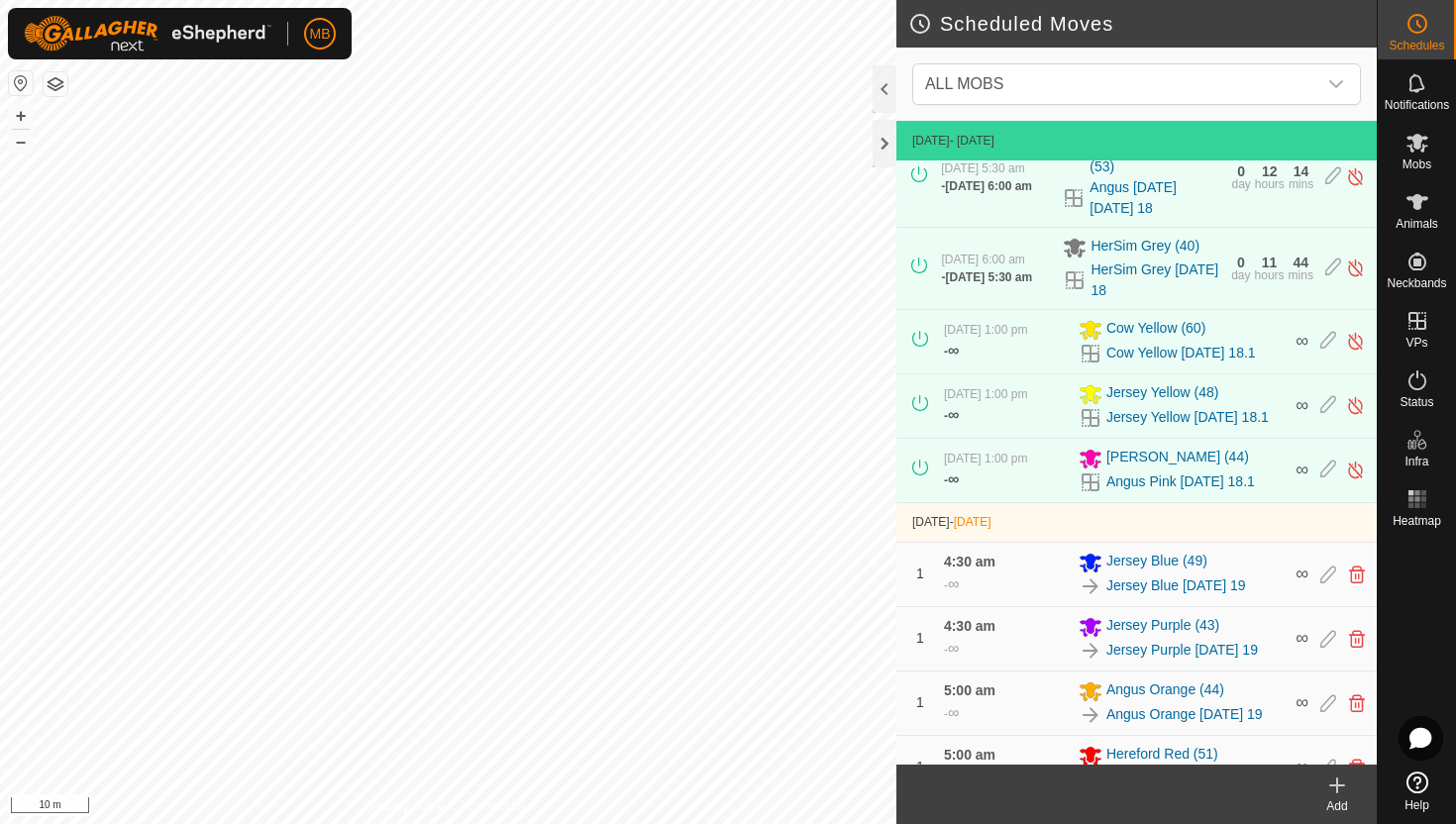 scroll, scrollTop: 608, scrollLeft: 0, axis: vertical 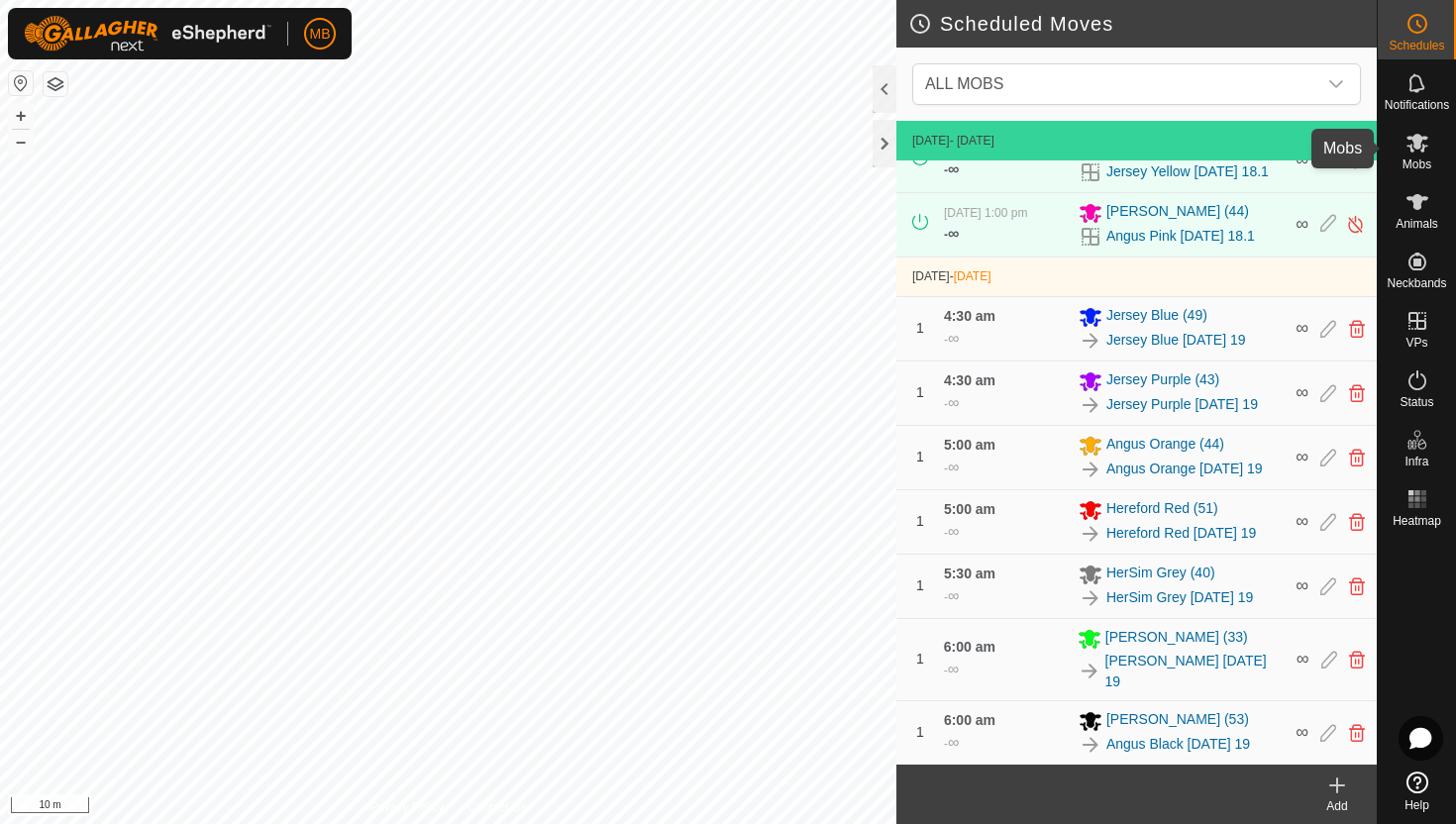 click 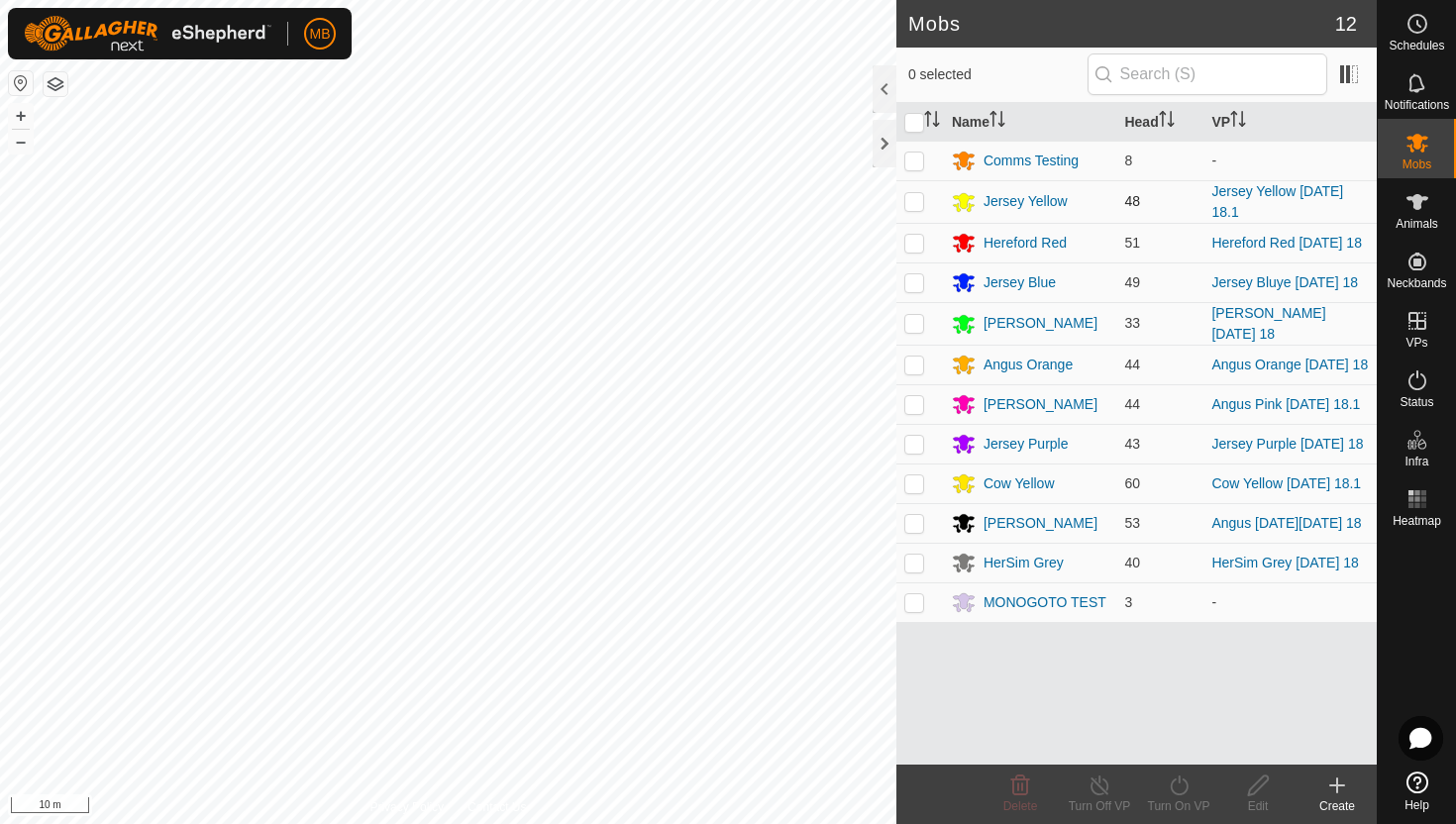 click at bounding box center (914, 201) 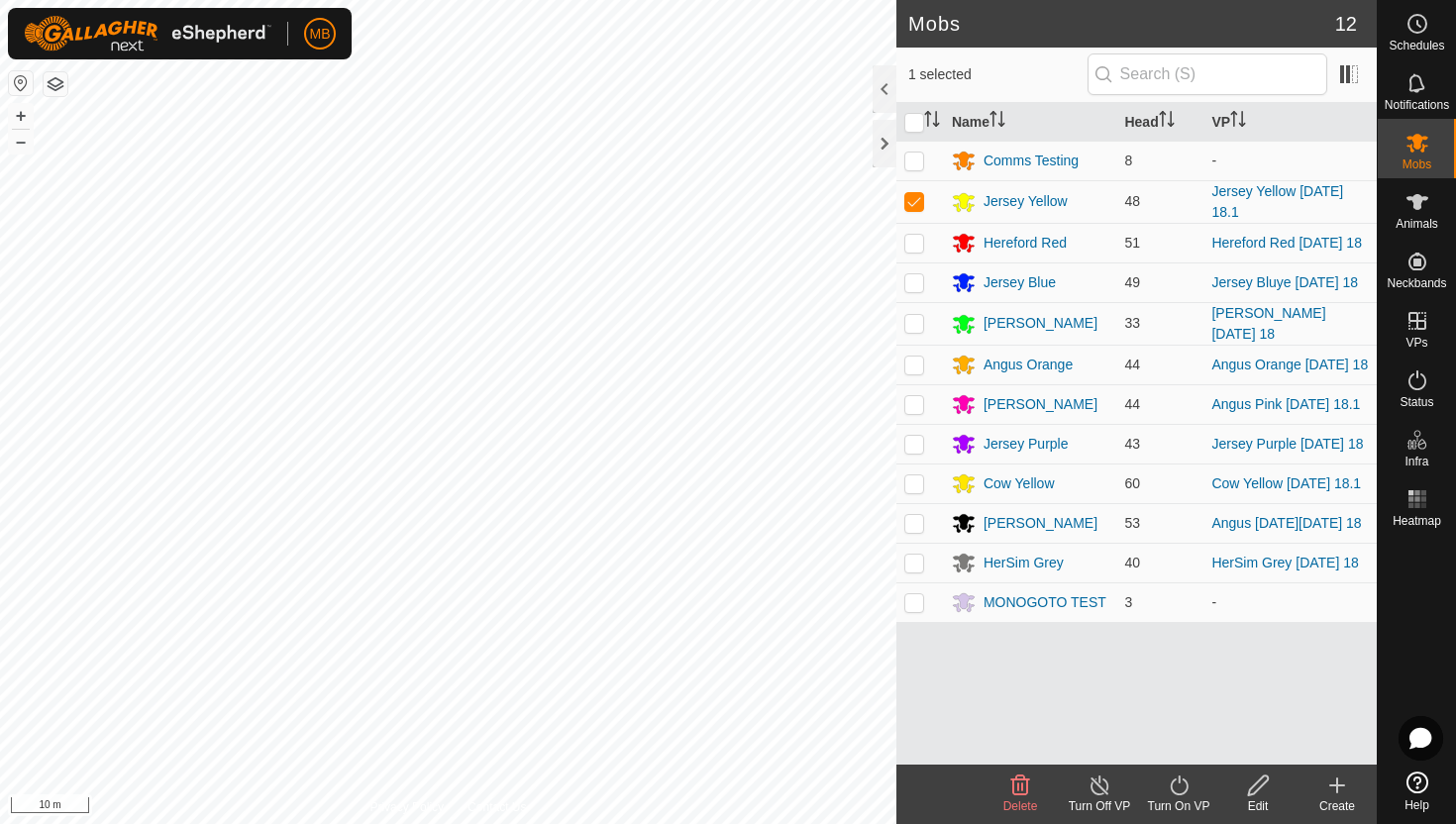 click 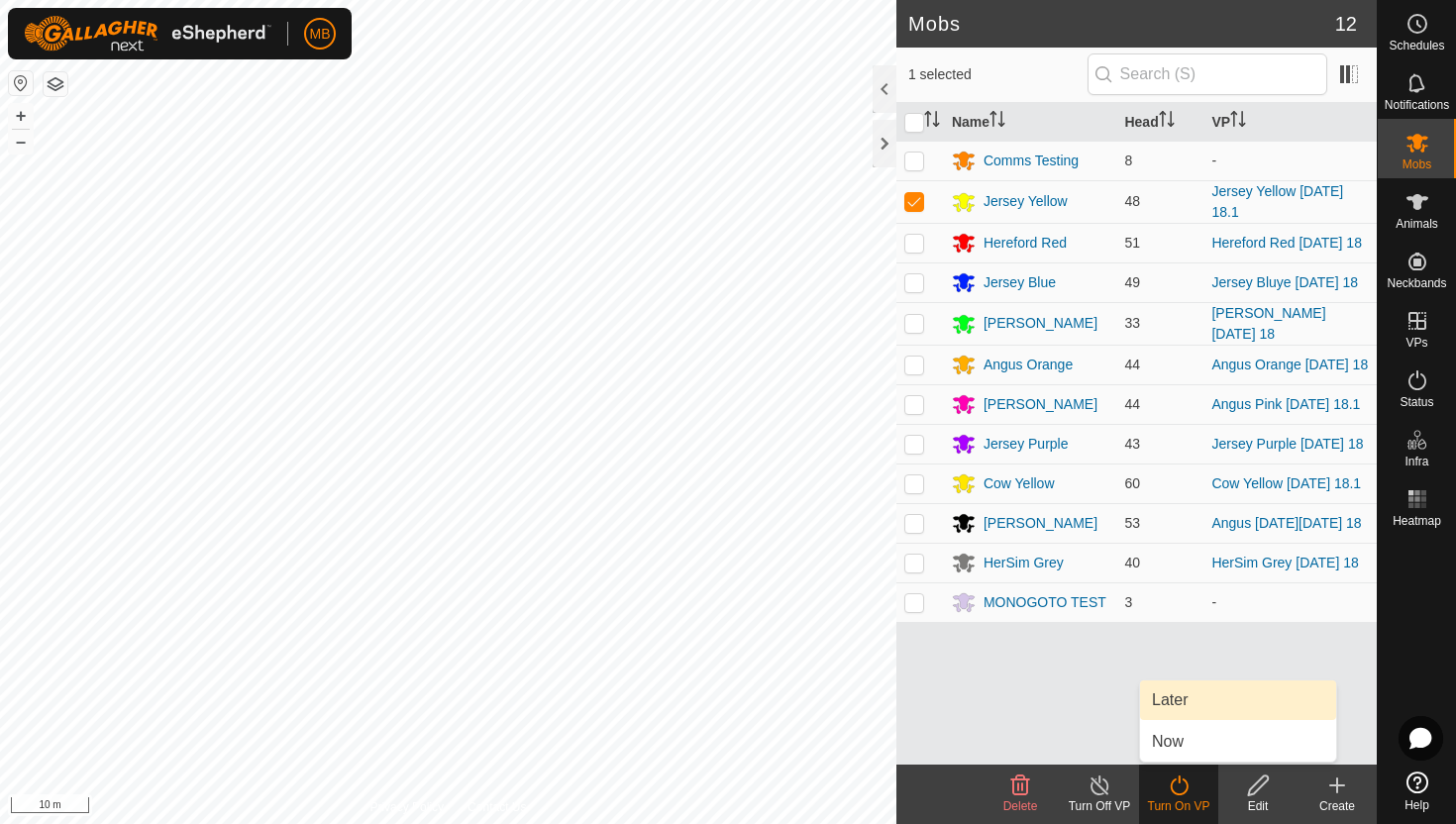 click on "Later" at bounding box center [1238, 700] 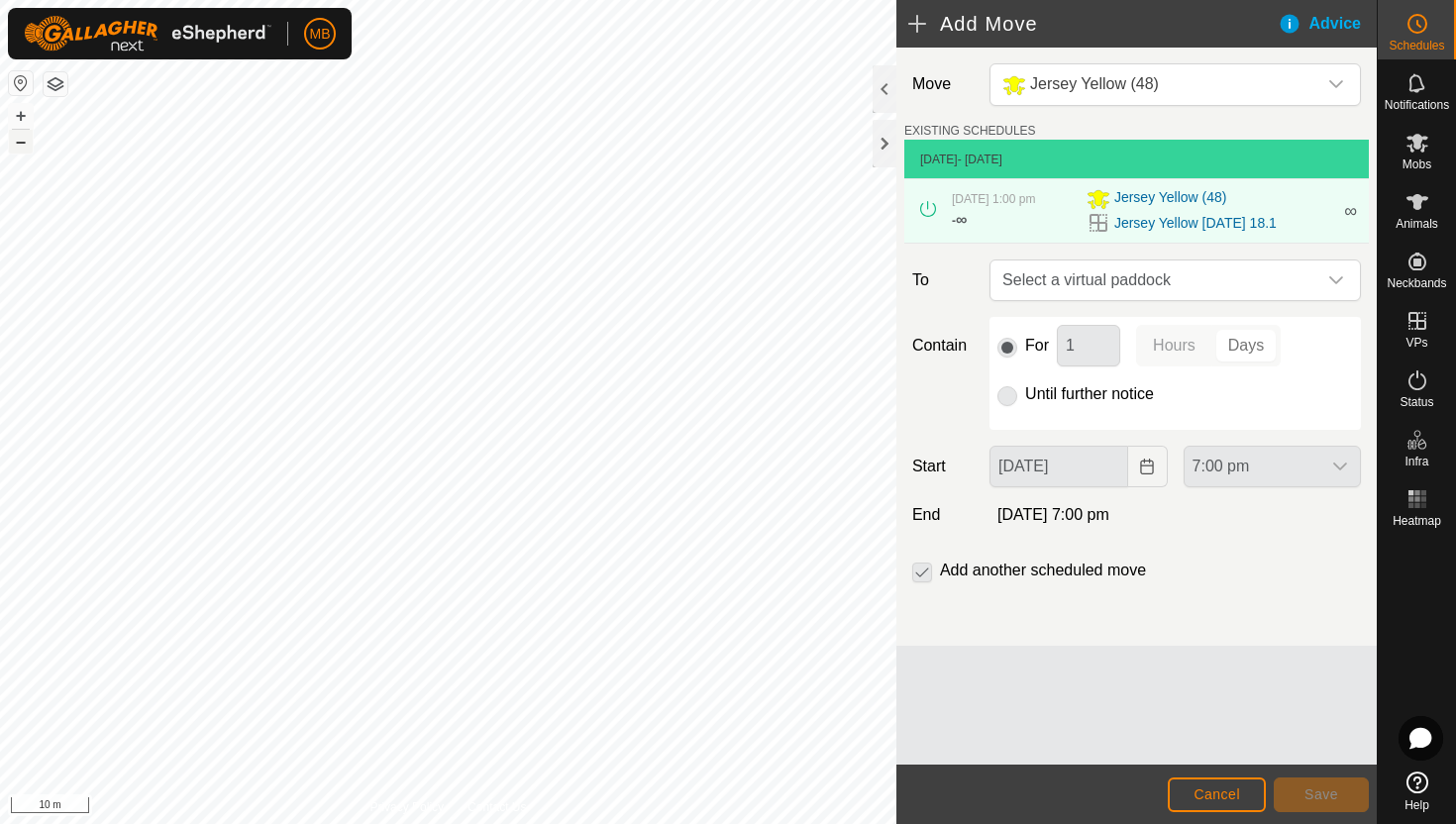 click on "–" at bounding box center (21, 142) 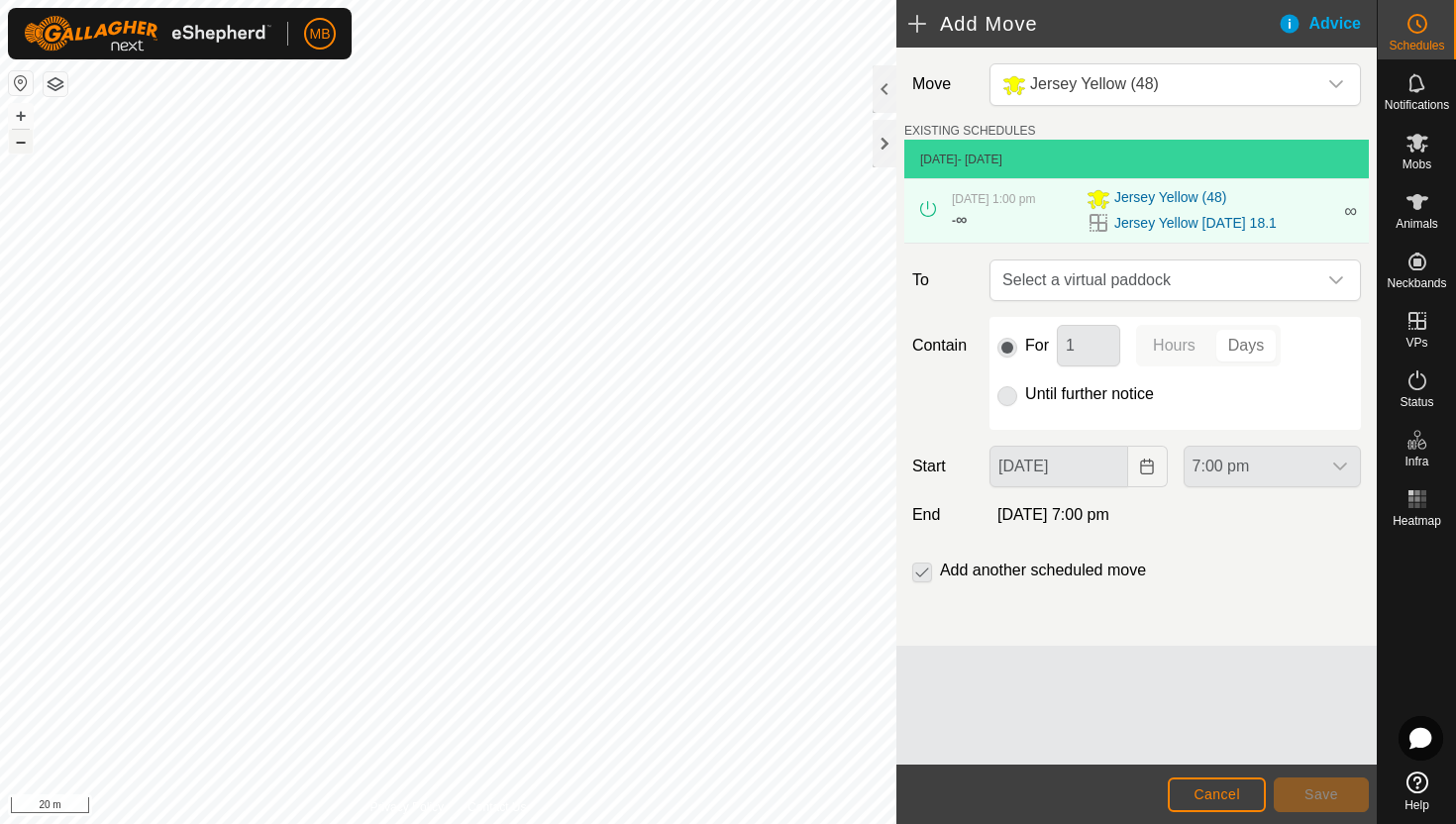 click on "–" at bounding box center [21, 142] 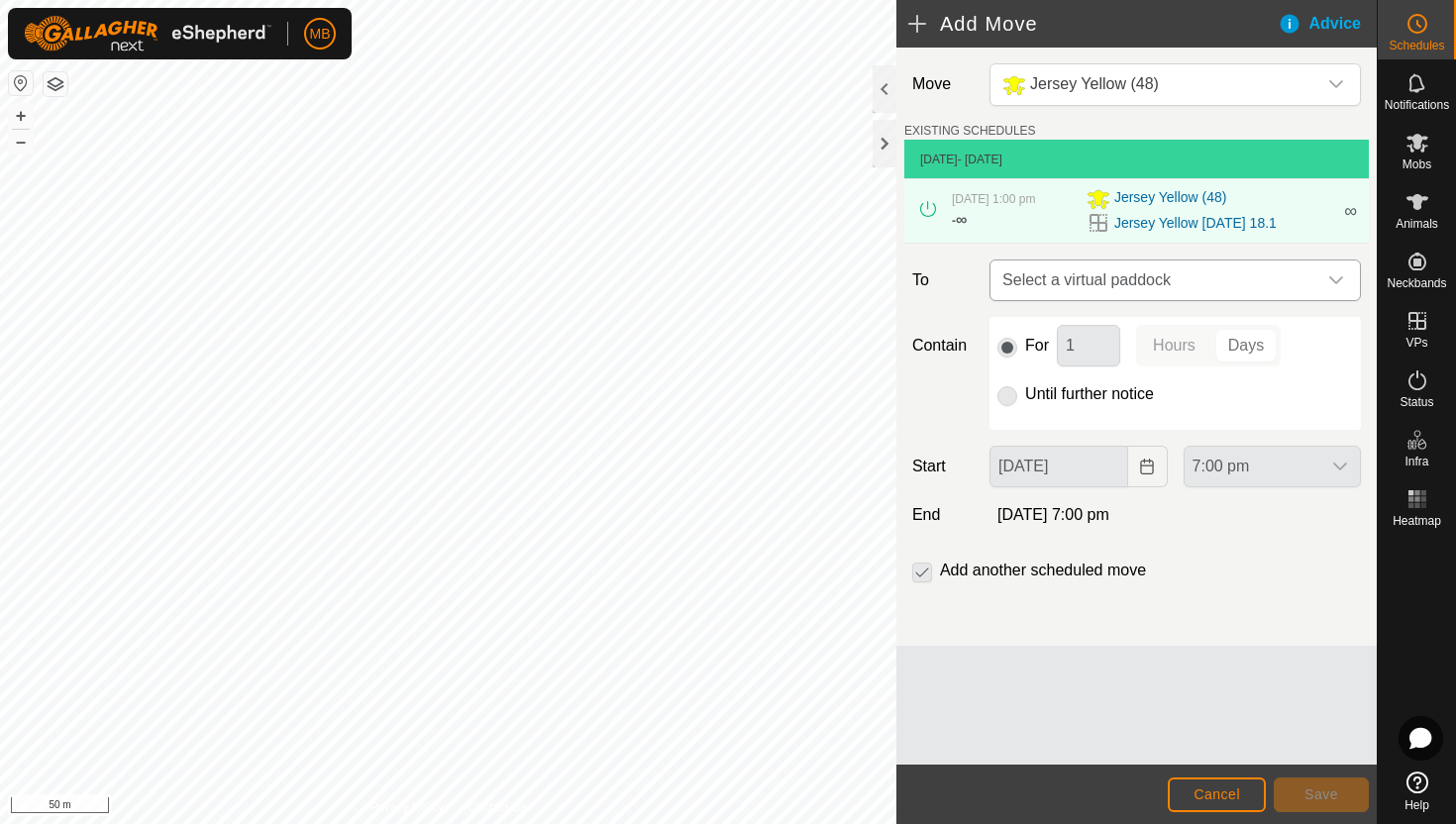 click 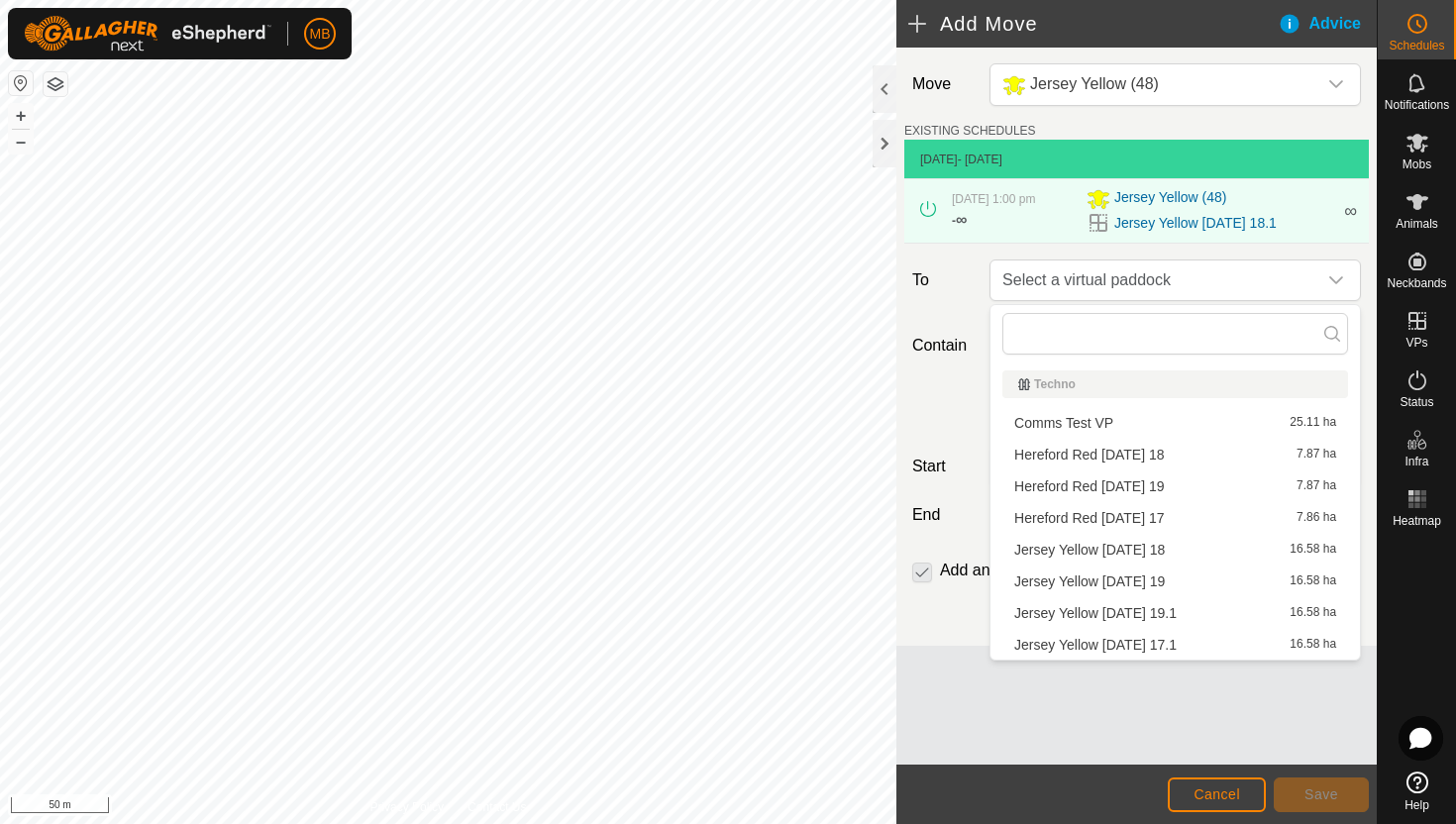 click on "Jersey Yellow [DATE] 19  16.58 ha" at bounding box center [1175, 581] 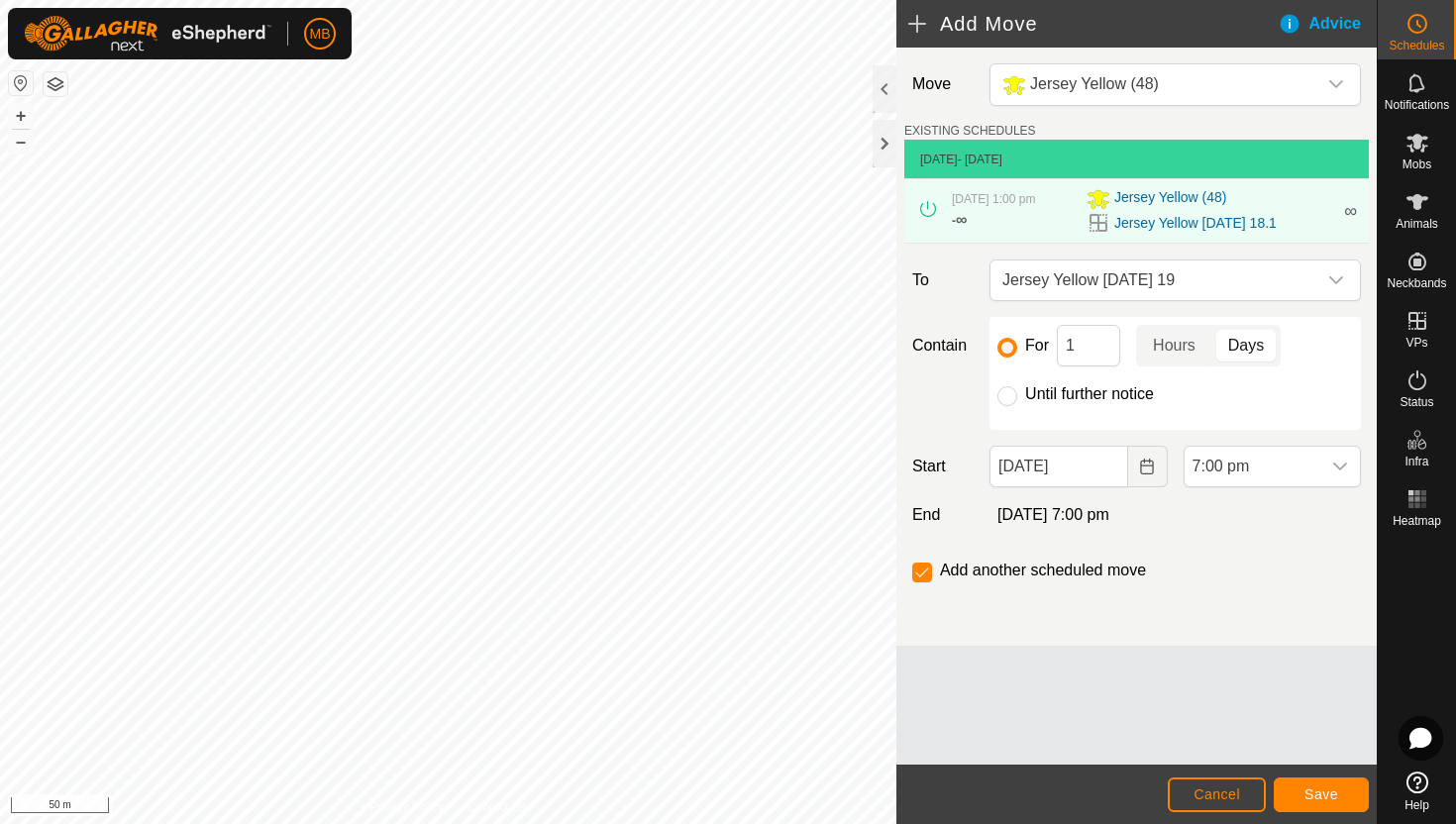 click on "Until further notice" 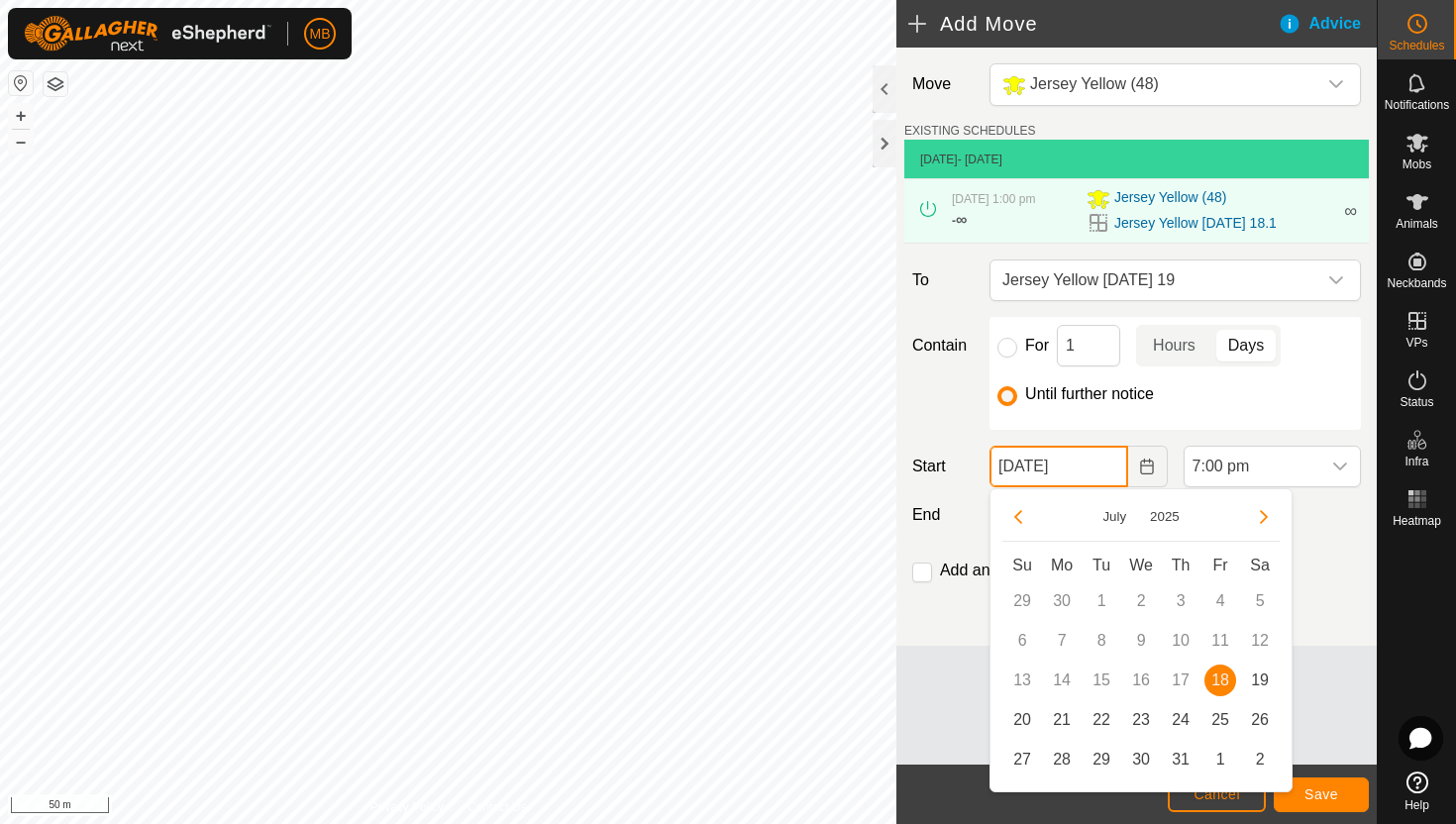 click on "[DATE]" 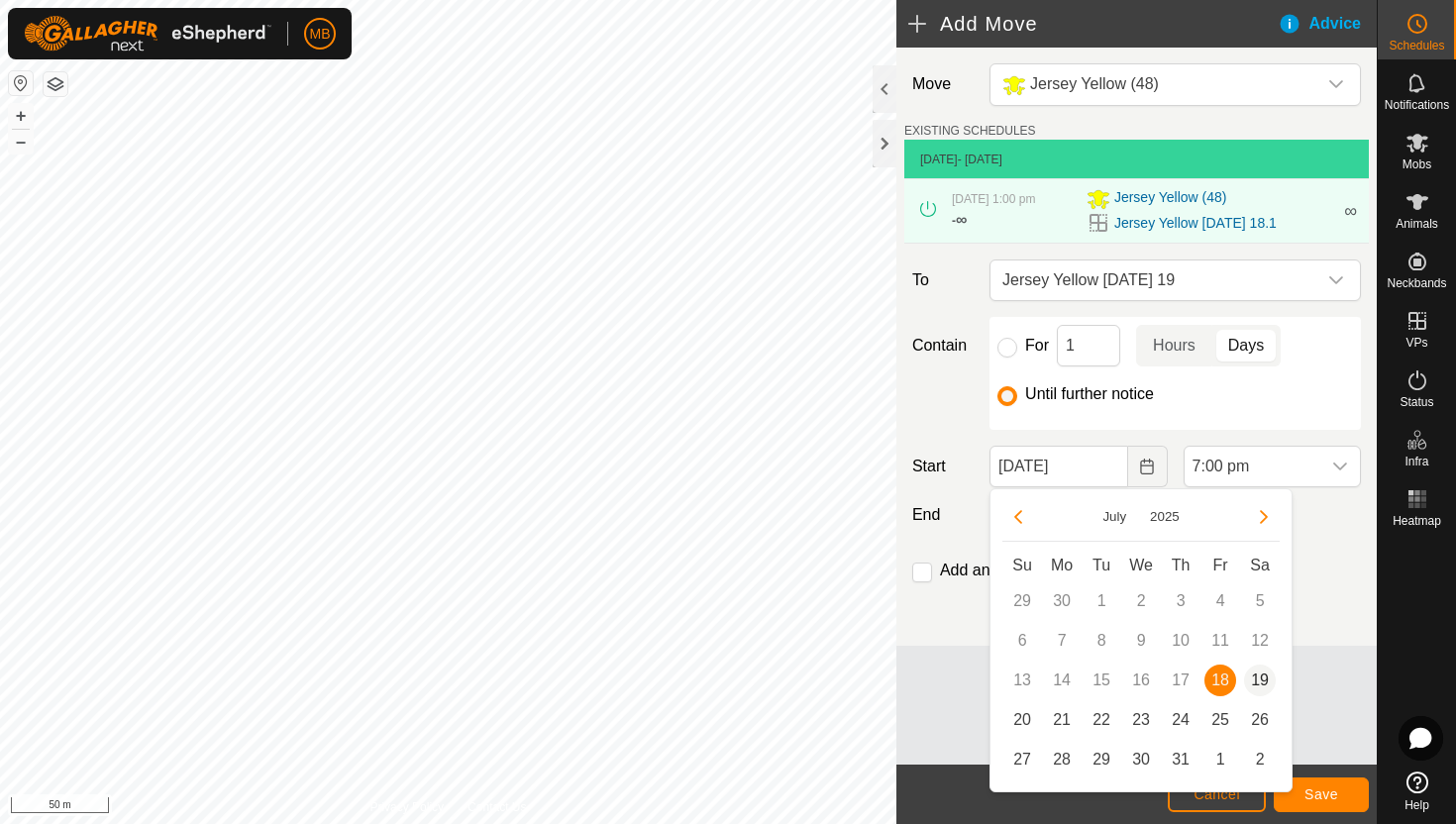 click on "19" at bounding box center (1260, 680) 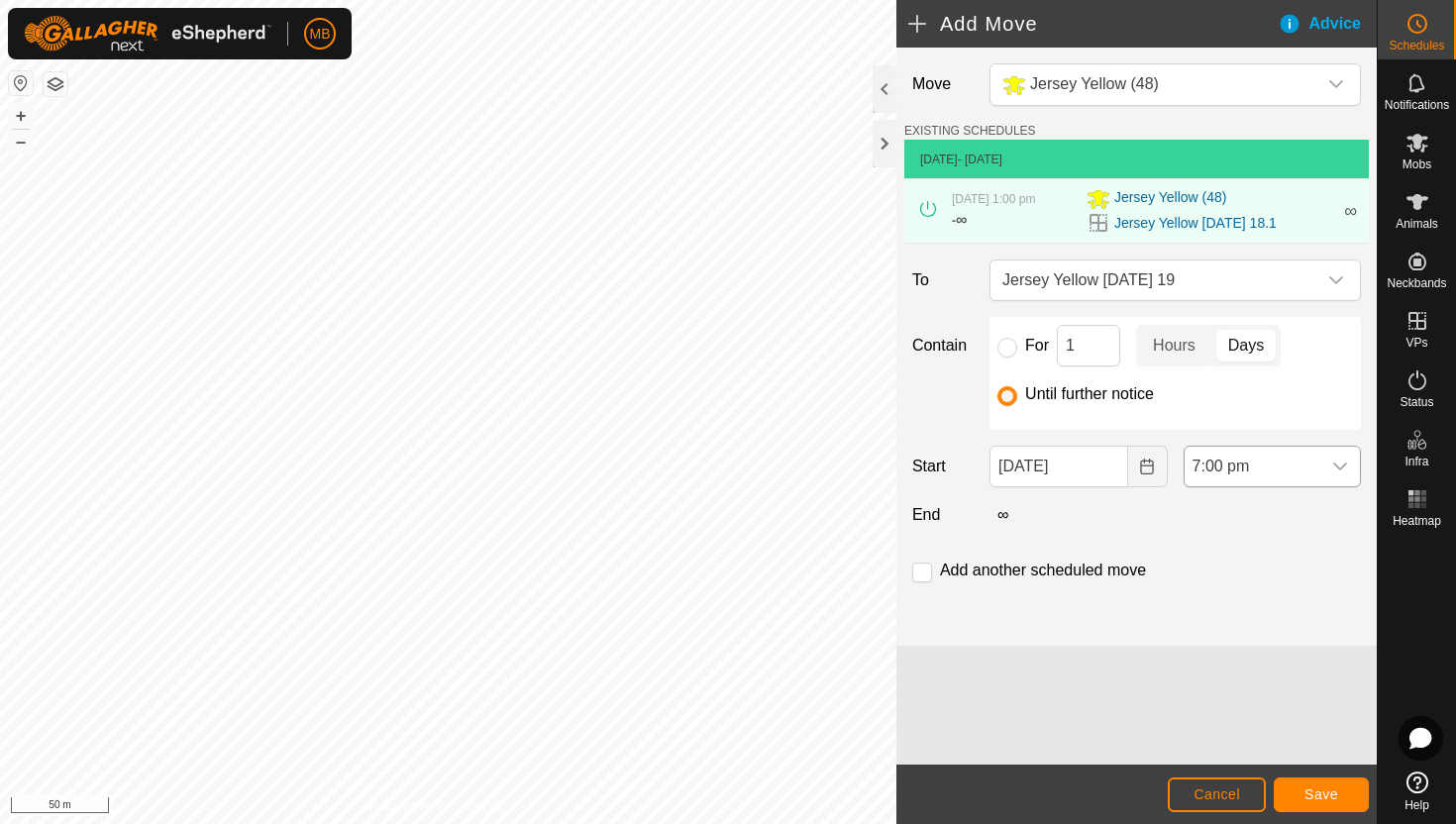 click 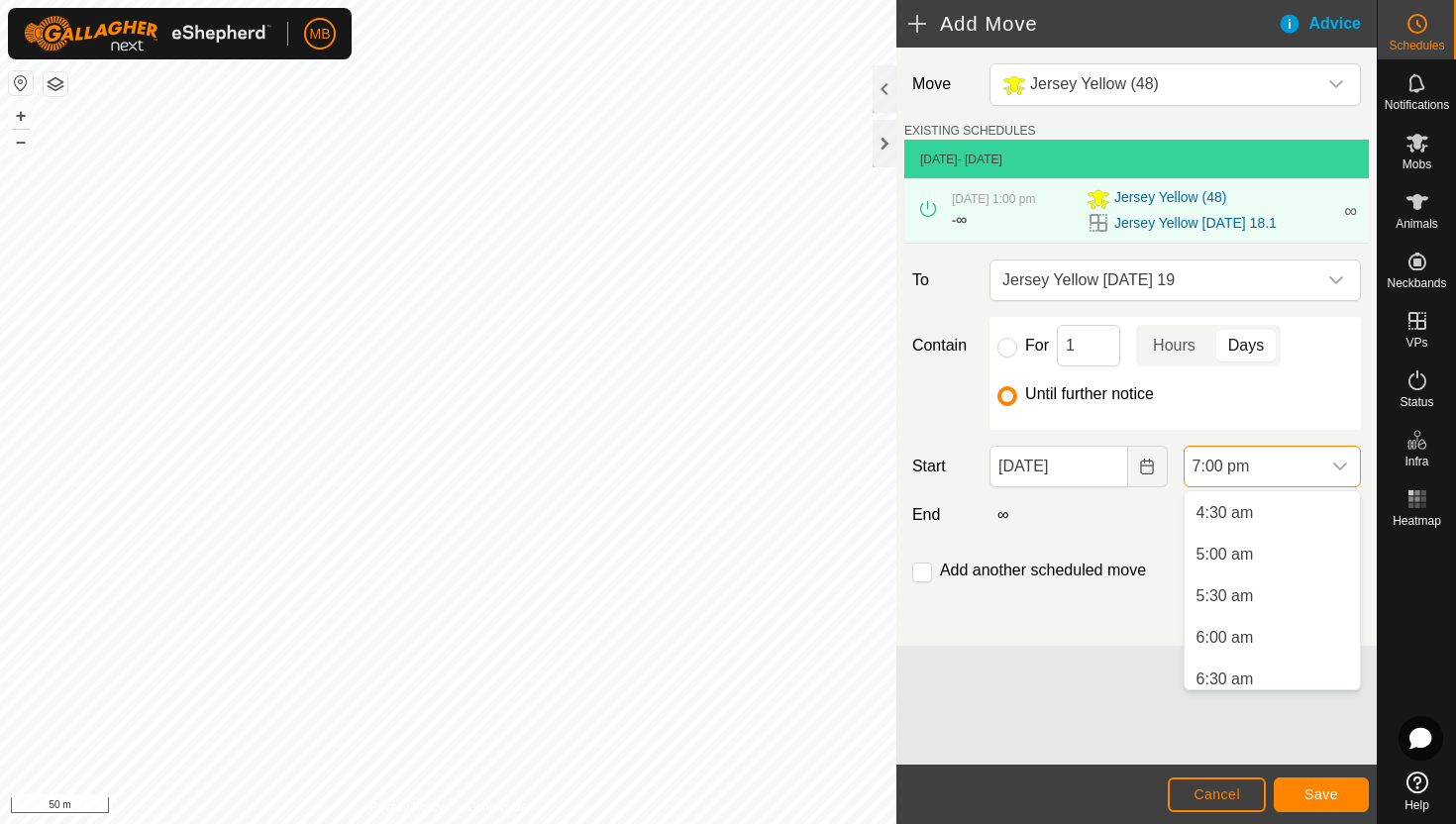 scroll, scrollTop: 369, scrollLeft: 0, axis: vertical 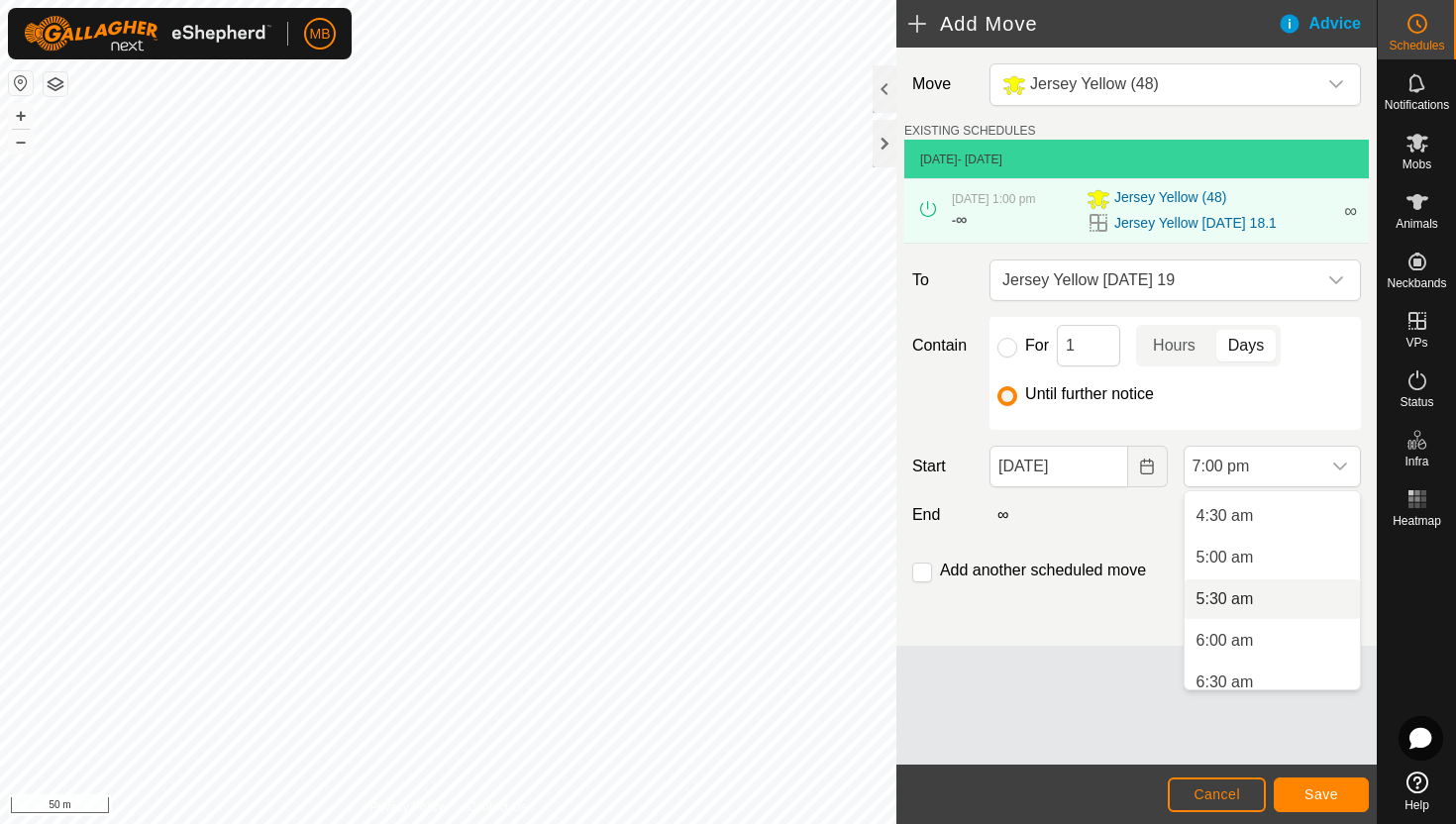 click on "5:30 am" at bounding box center [1272, 599] 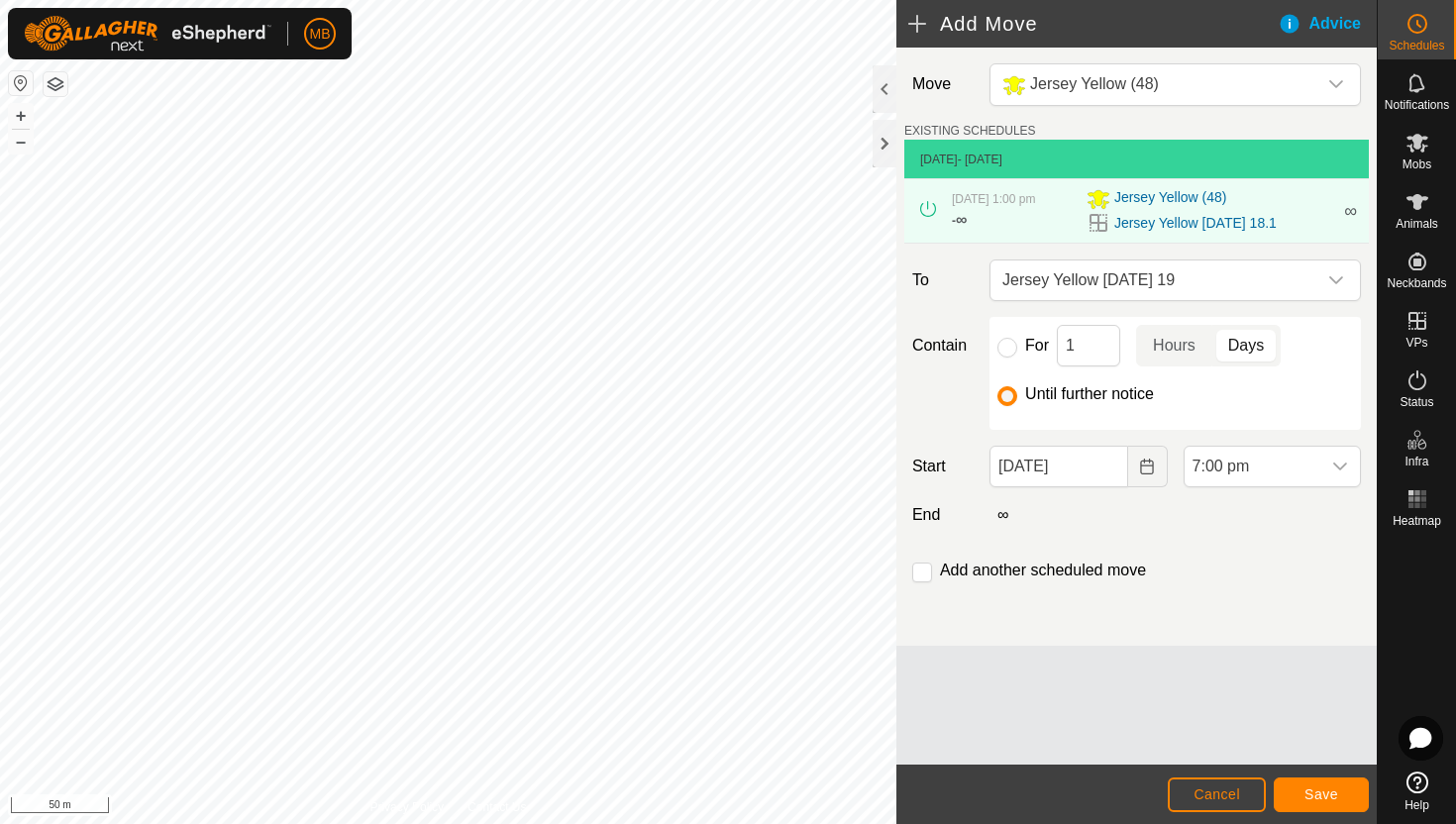 scroll, scrollTop: 1422, scrollLeft: 0, axis: vertical 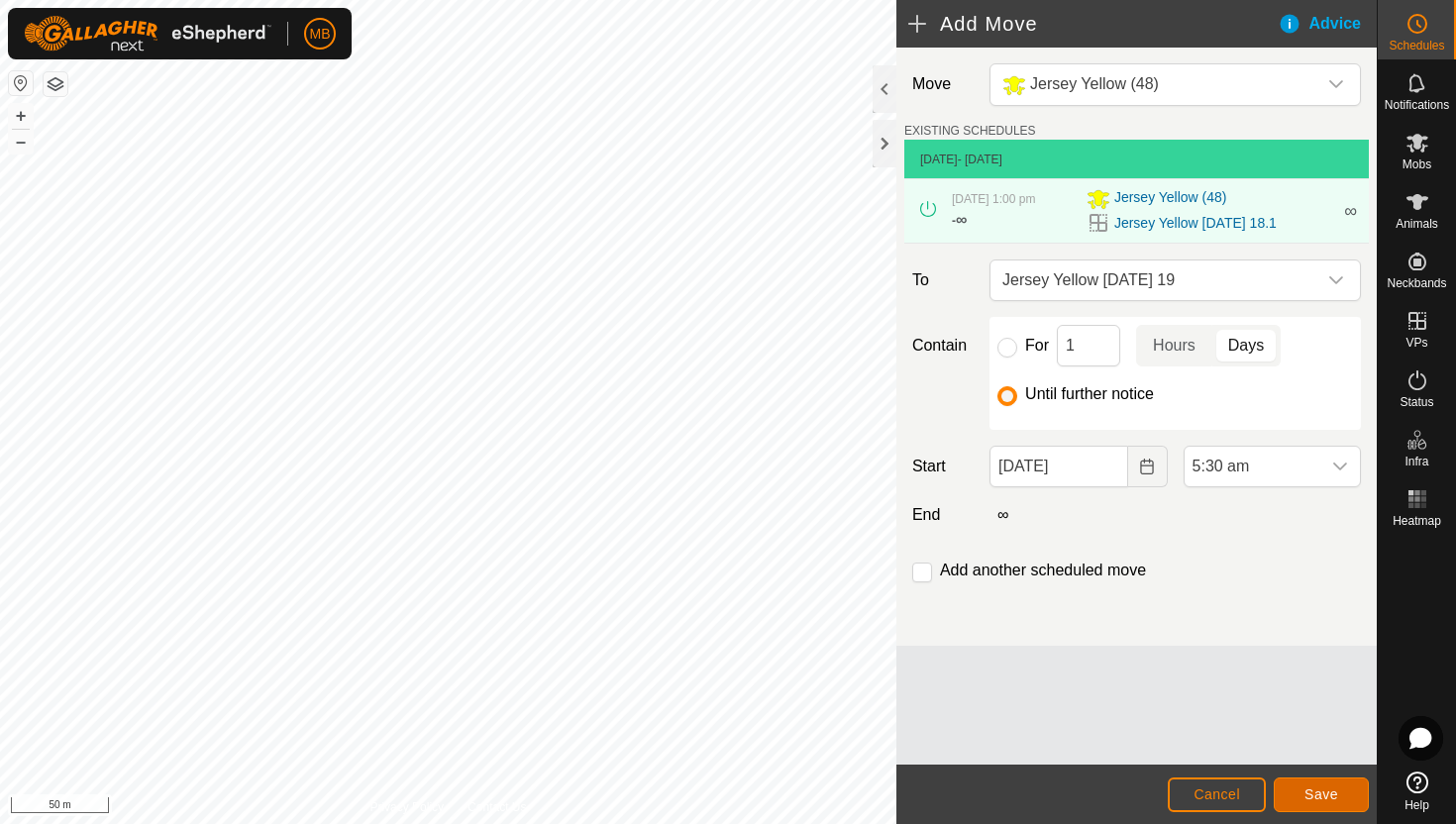 click on "Save" 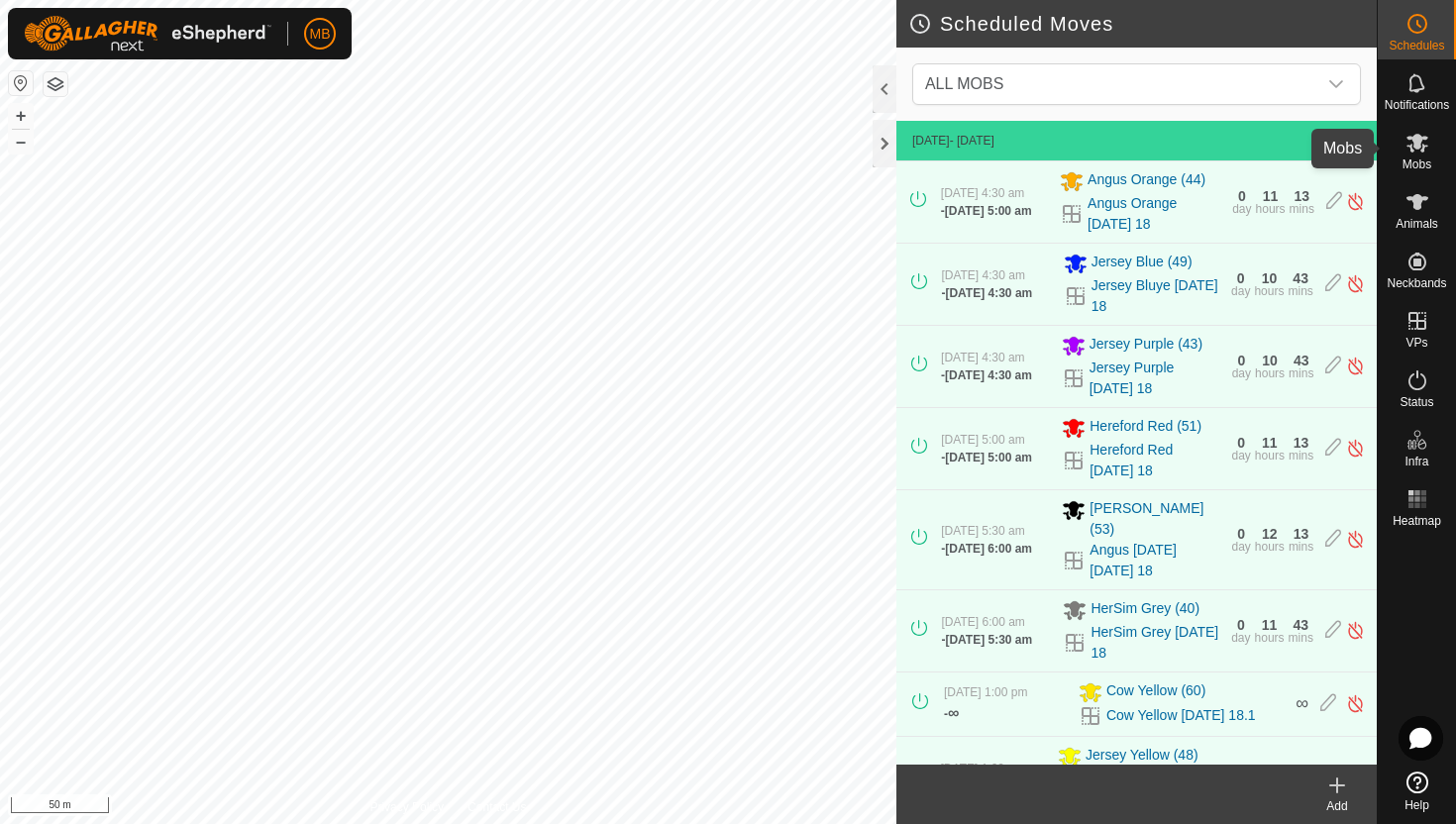 click 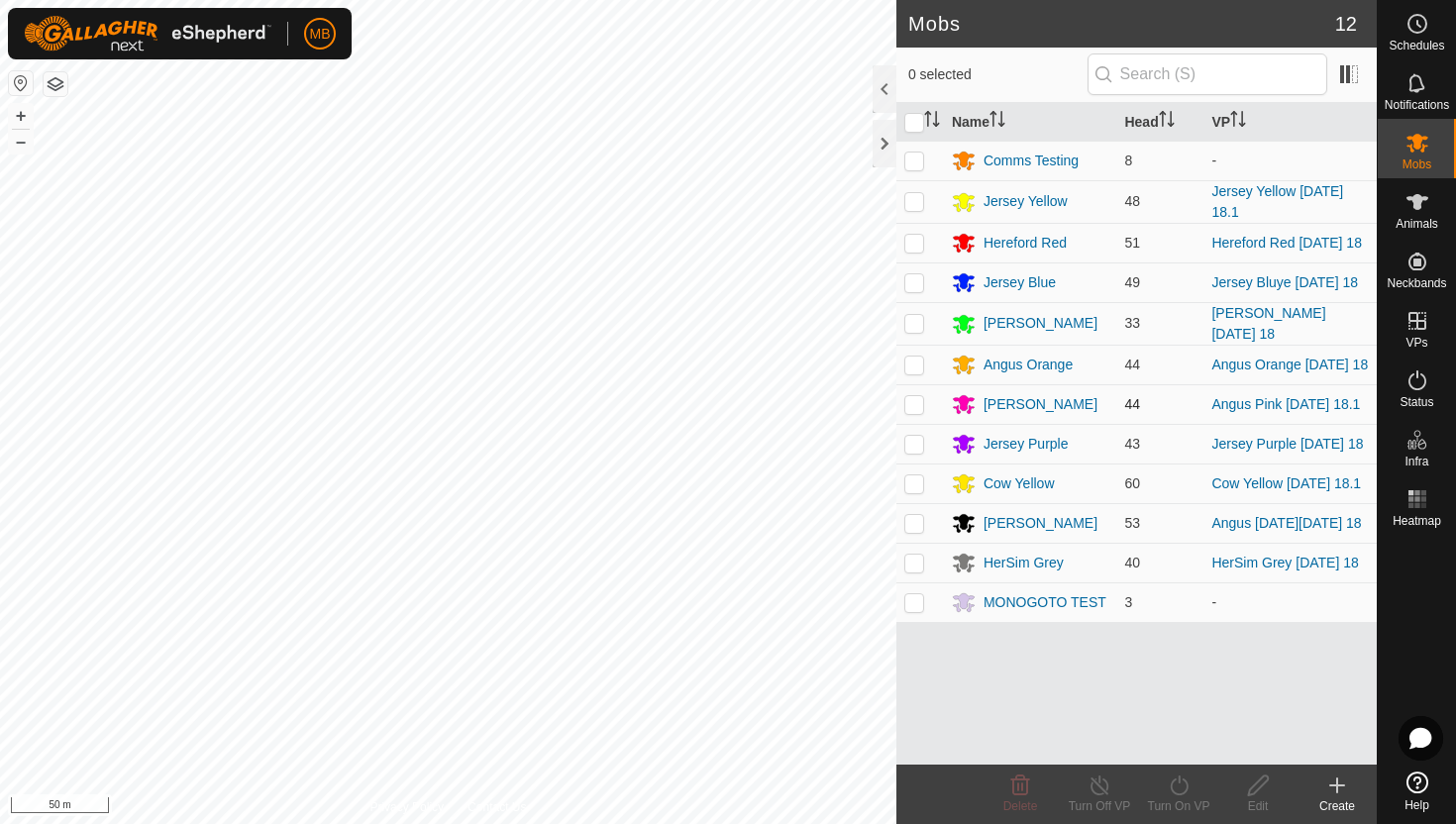 click at bounding box center (914, 404) 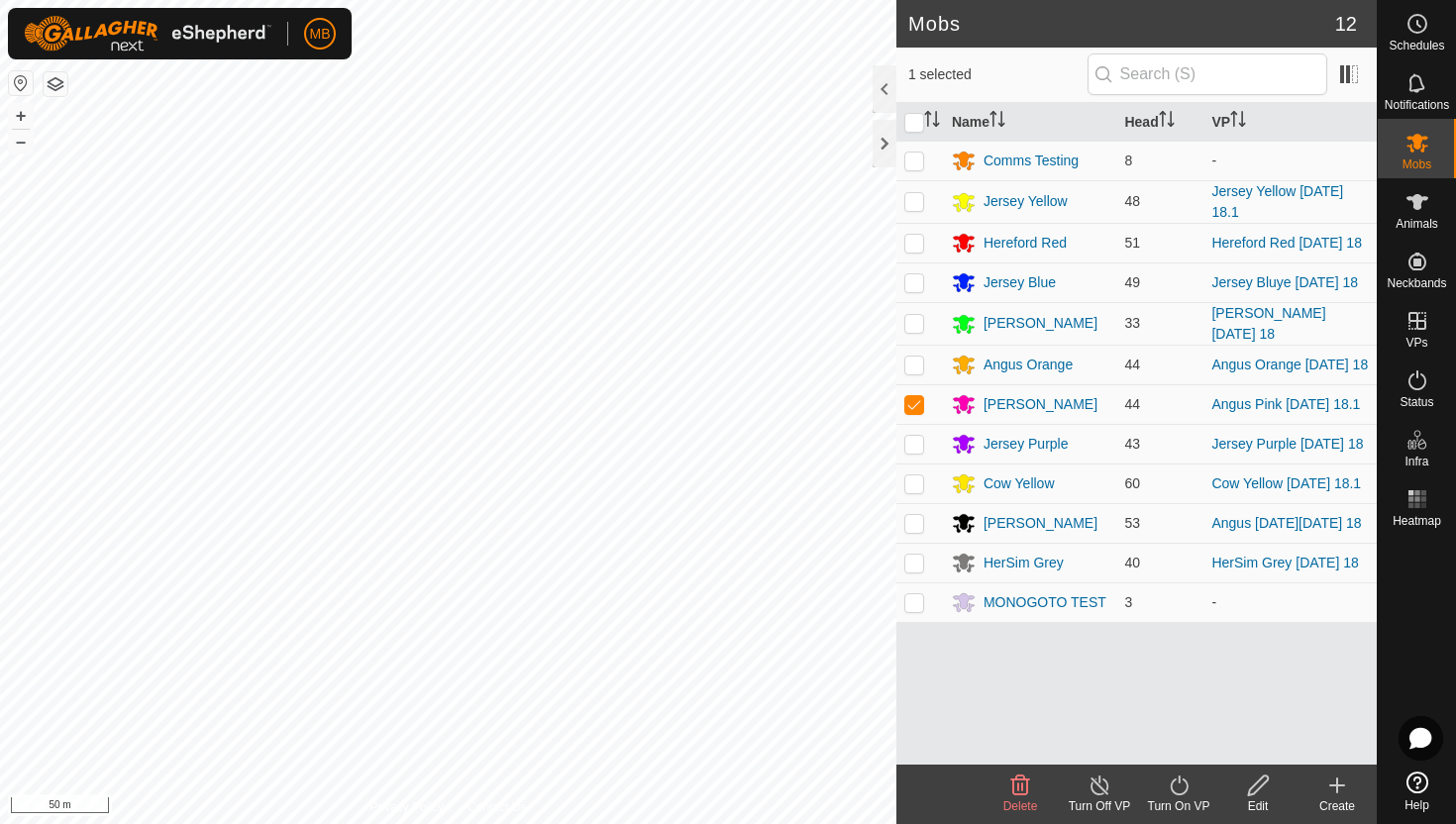 click 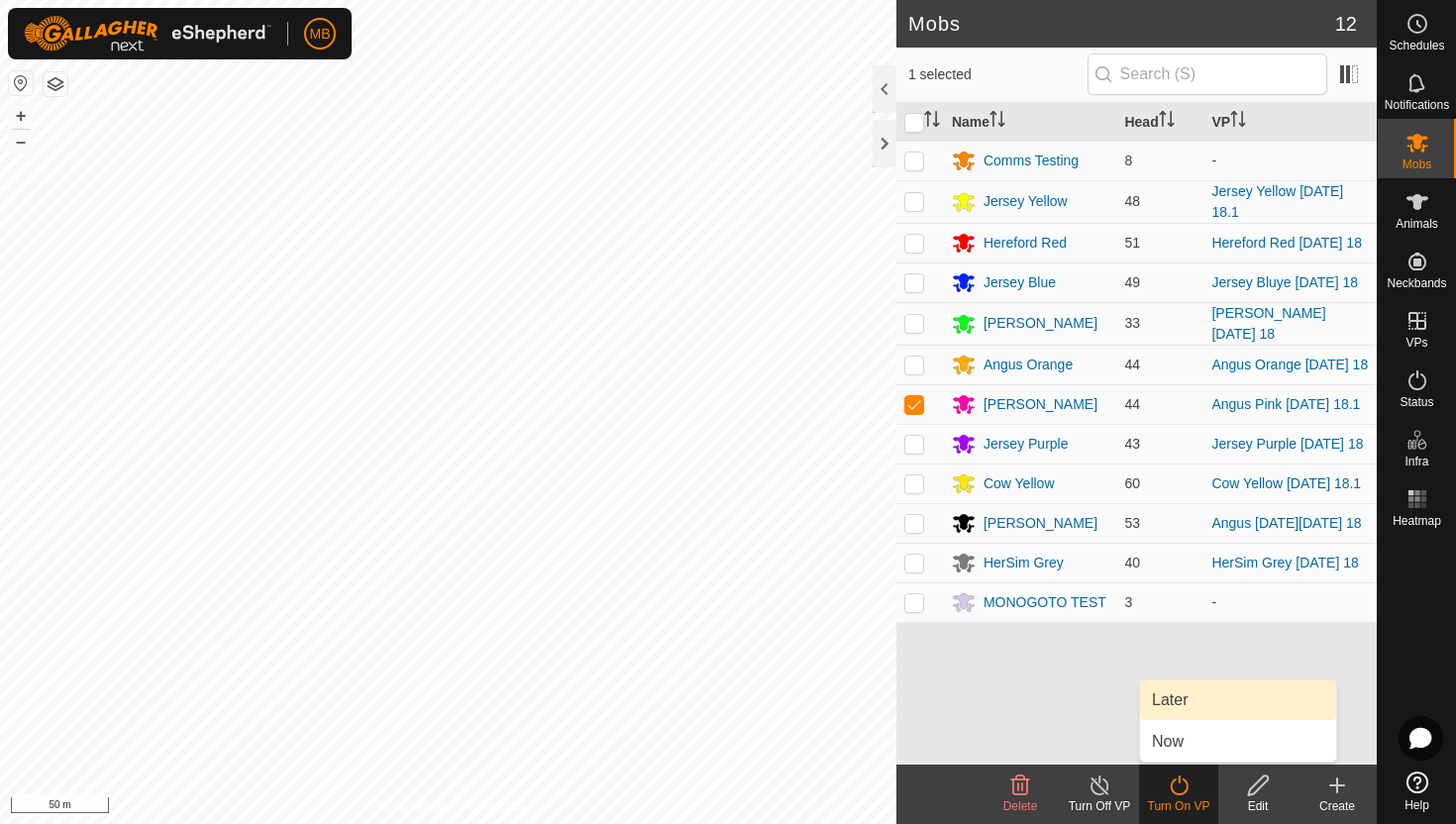 click on "Later" at bounding box center (1238, 700) 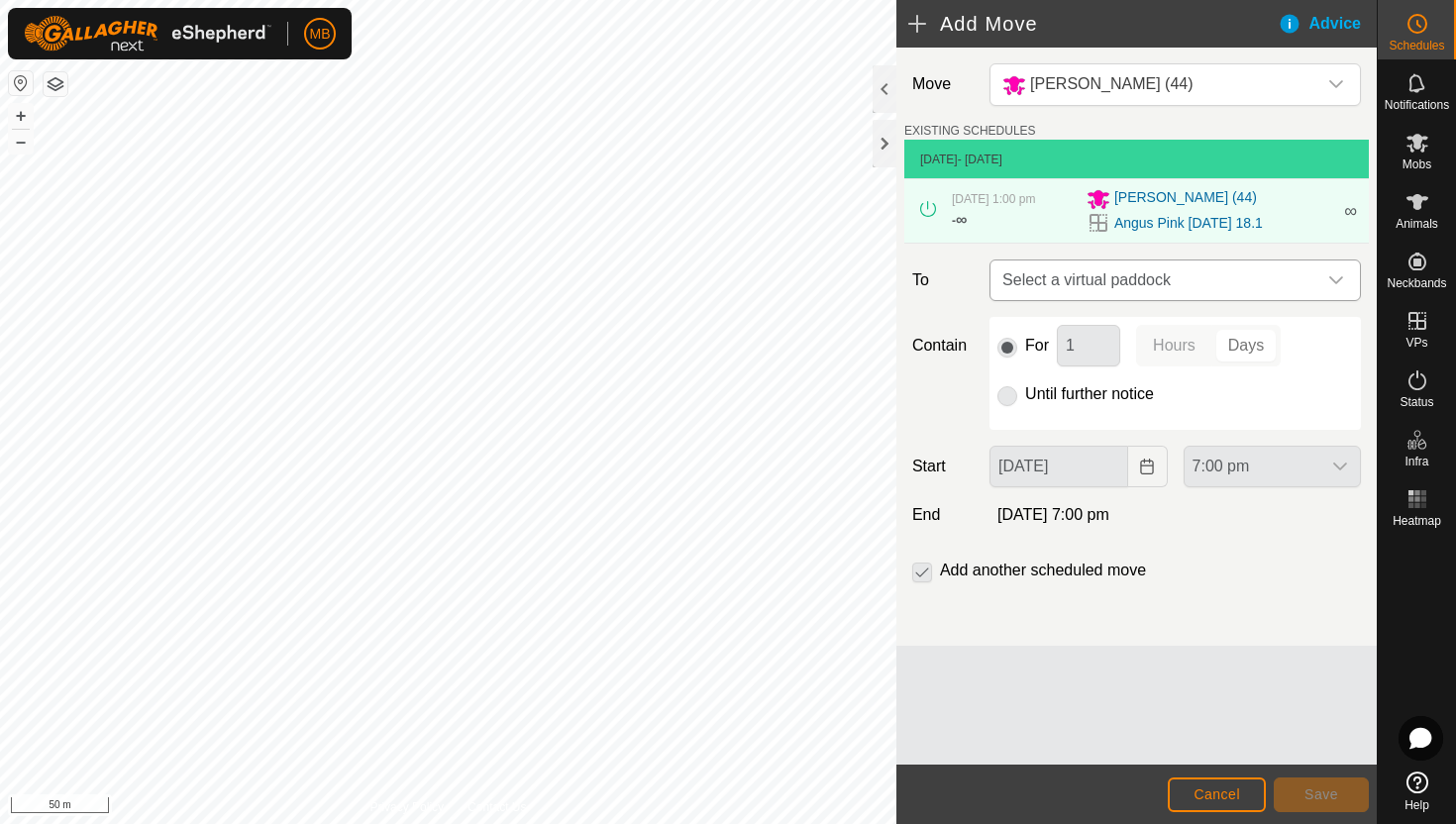 click 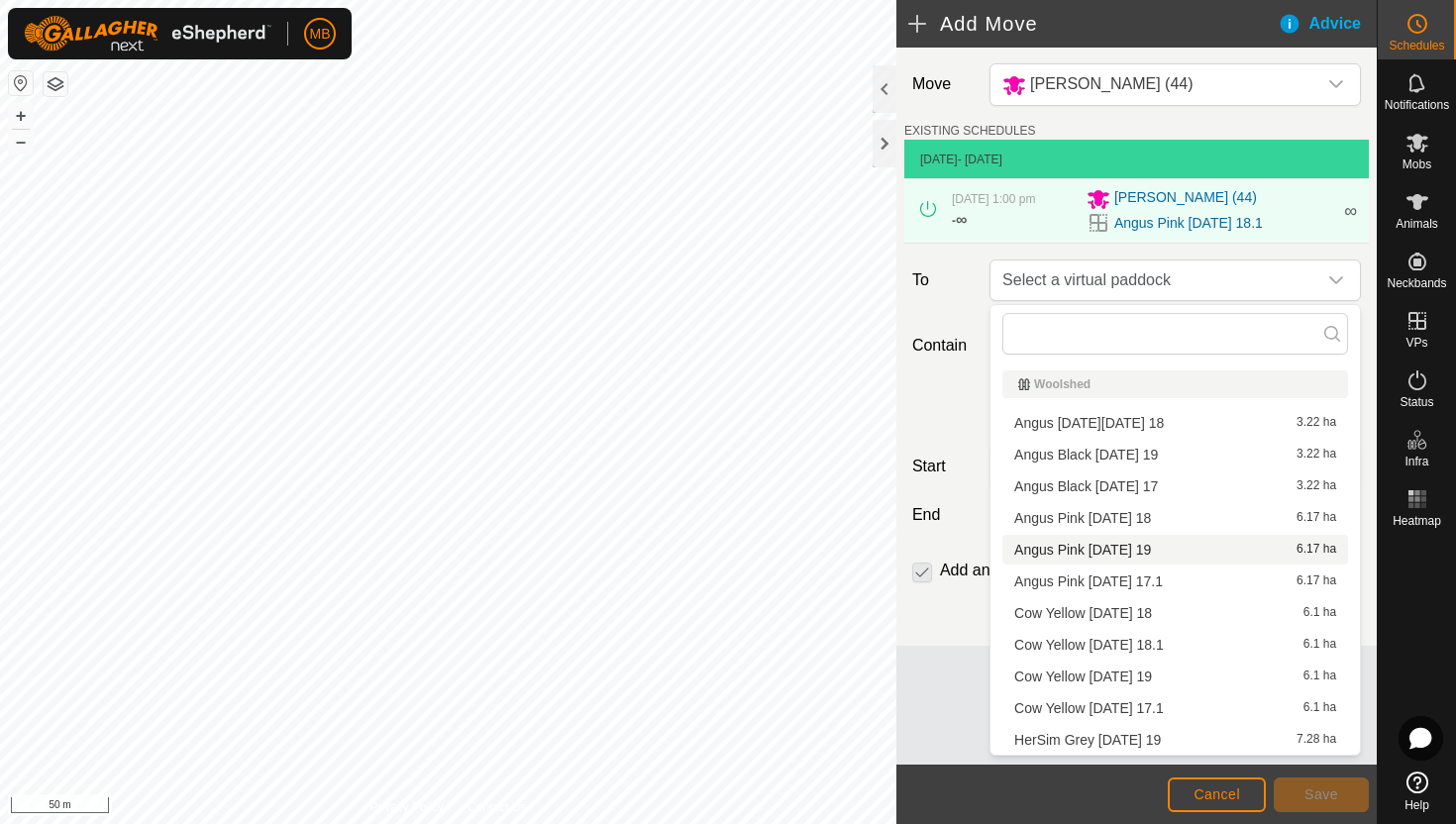 click on "Angus Pink [DATE] 19  6.17 ha" at bounding box center [1175, 550] 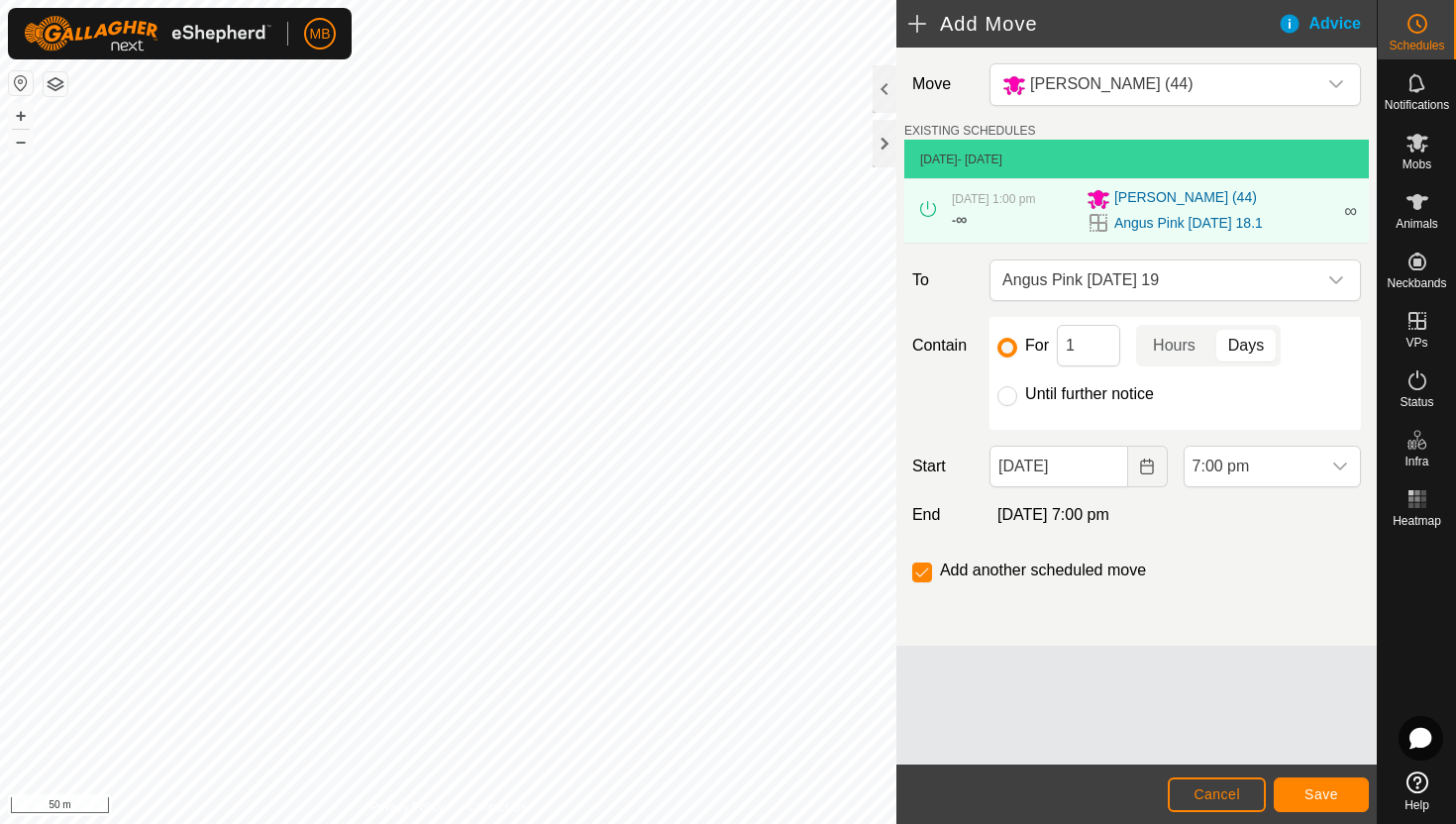 click on "Until further notice" 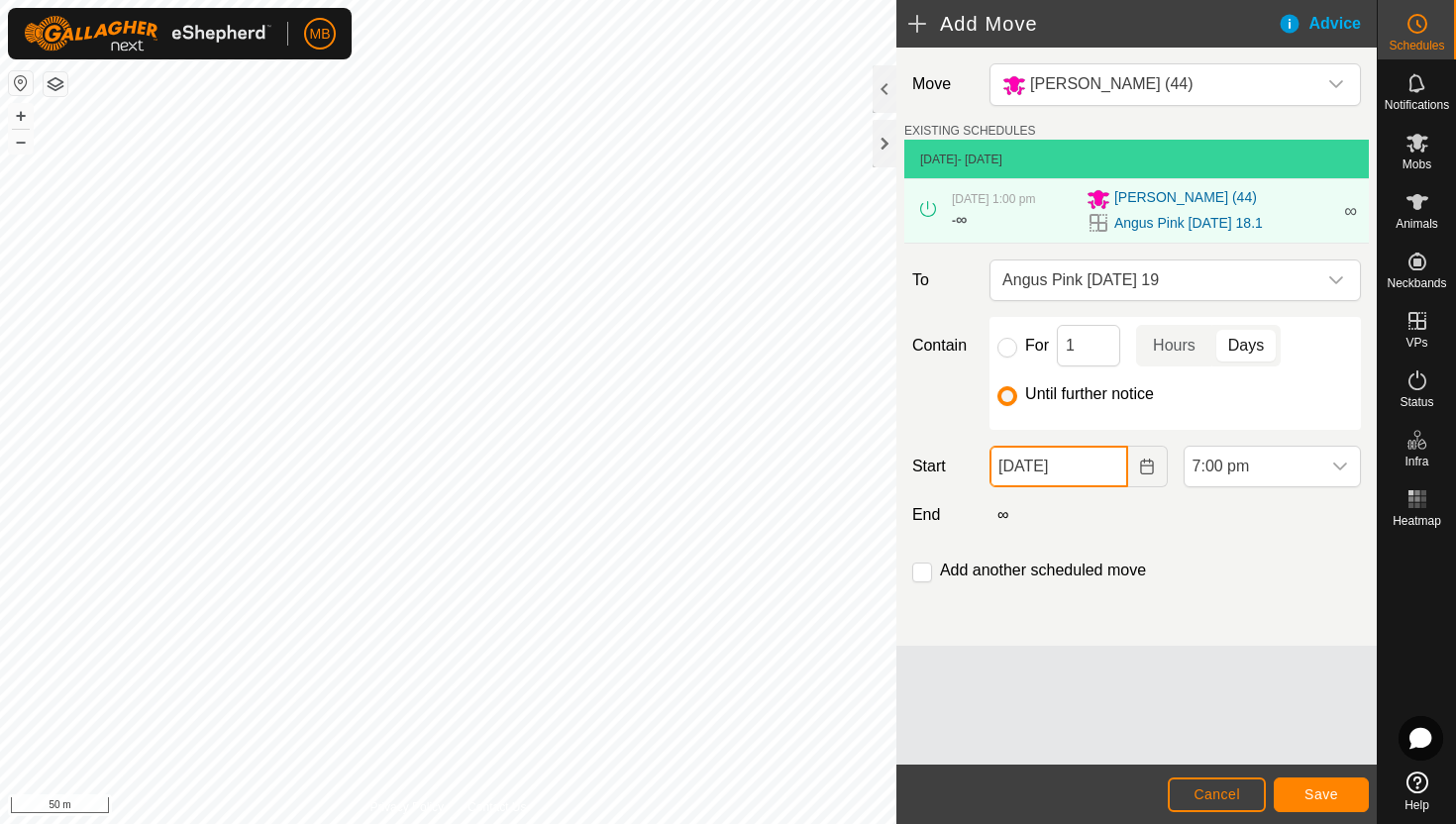 click on "[DATE]" 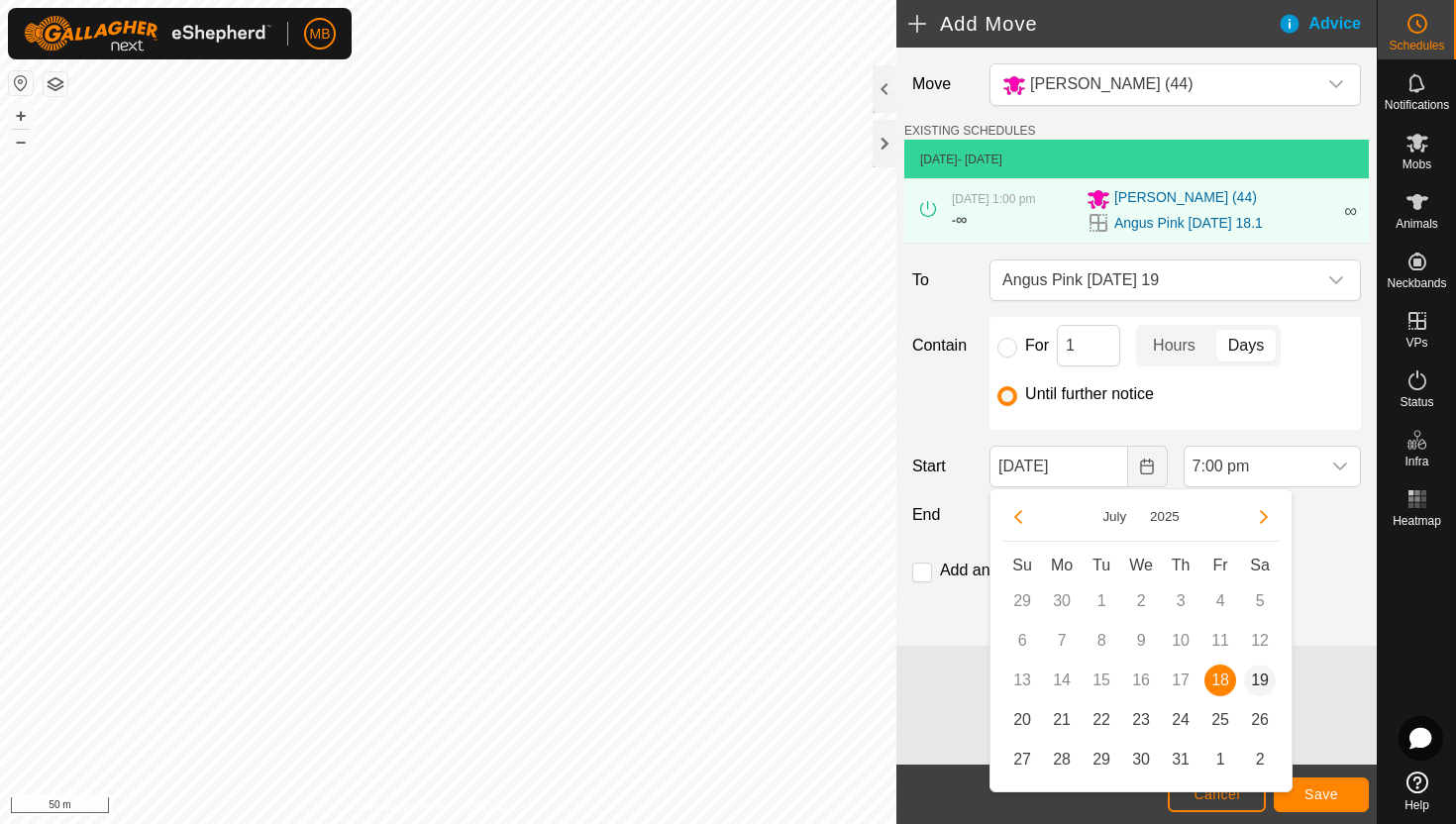 click on "19" at bounding box center (1260, 680) 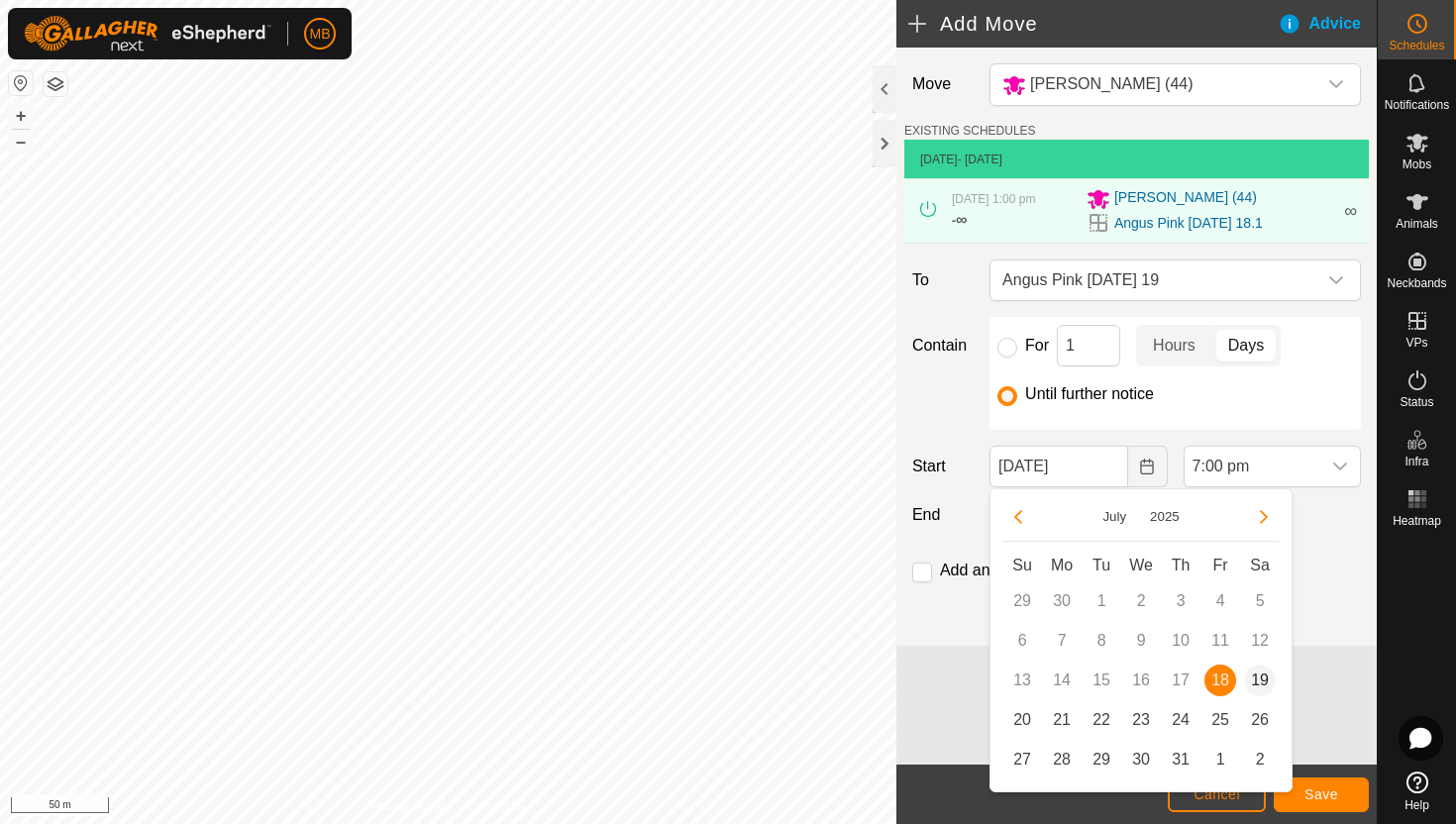 type on "[DATE]" 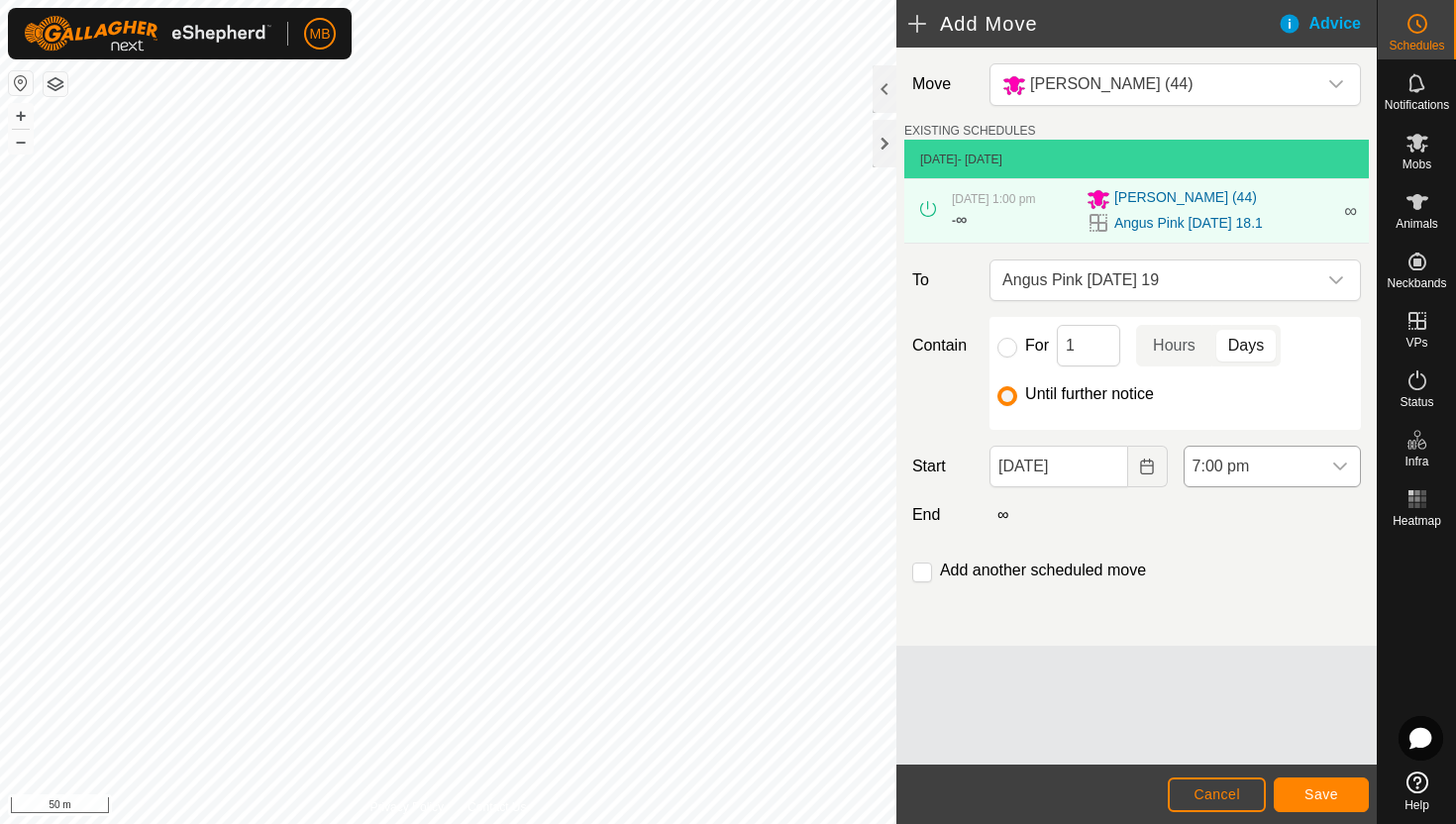 click at bounding box center (1340, 466) 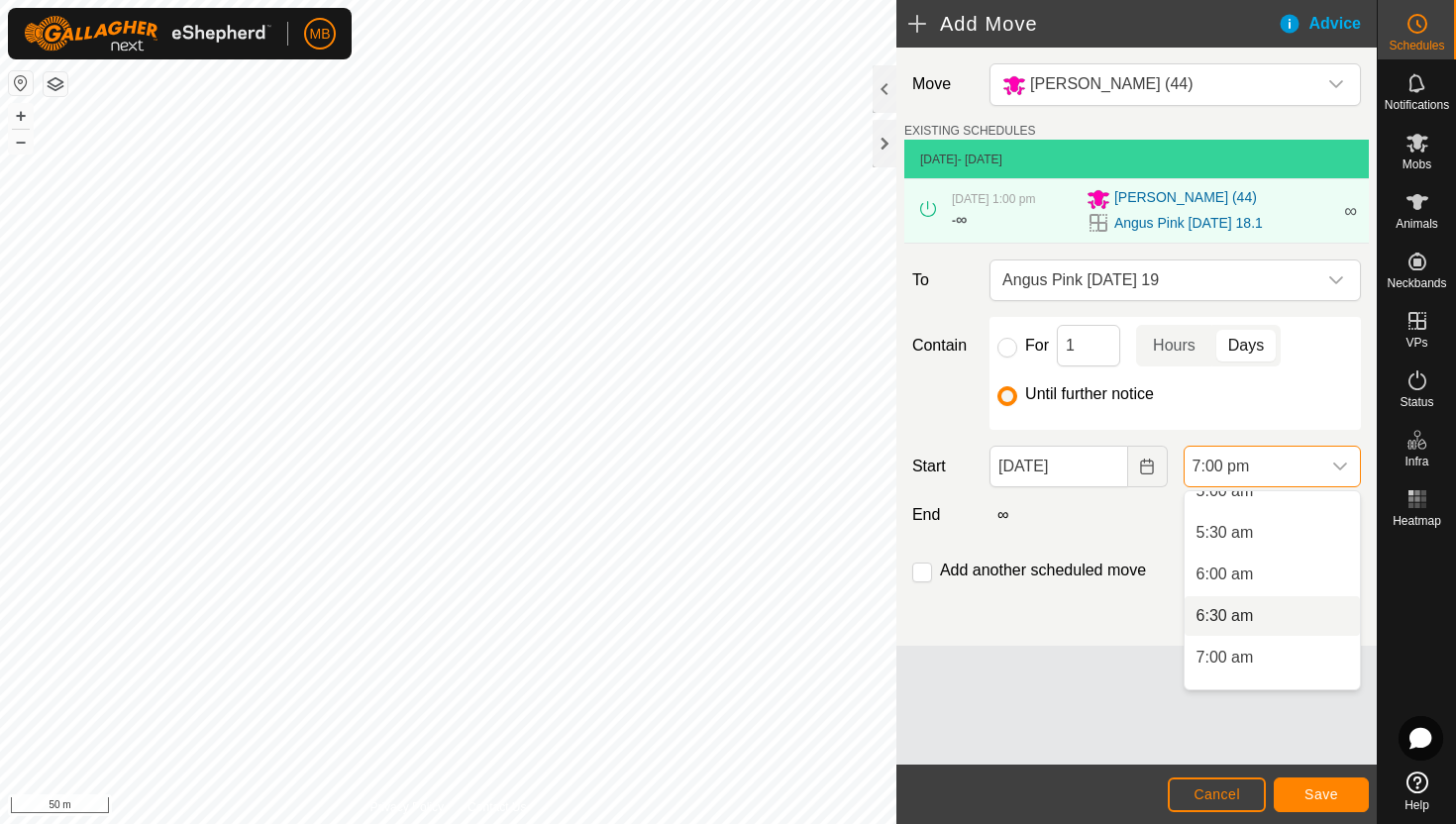scroll, scrollTop: 433, scrollLeft: 0, axis: vertical 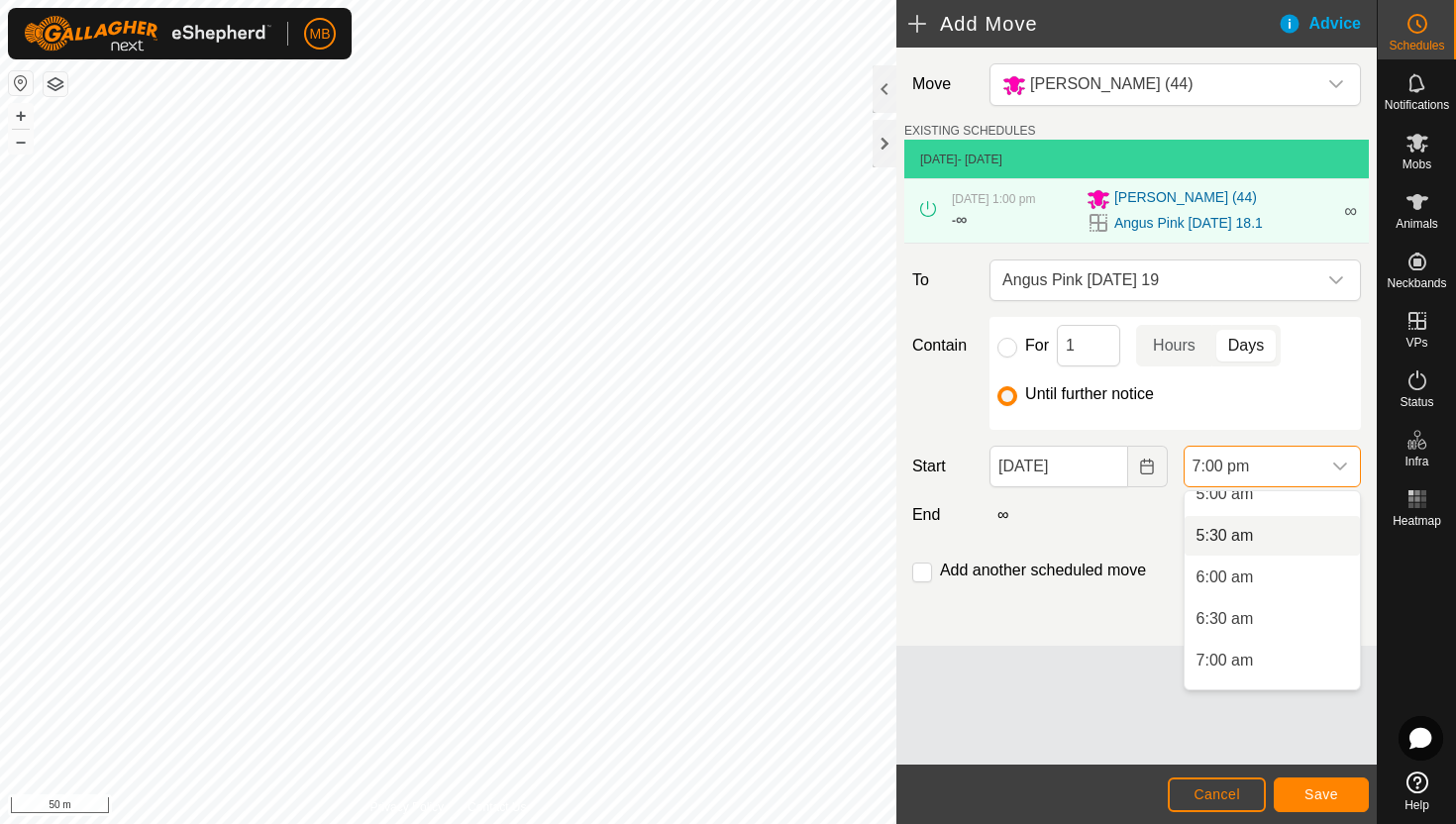 click on "5:30 am" at bounding box center (1272, 536) 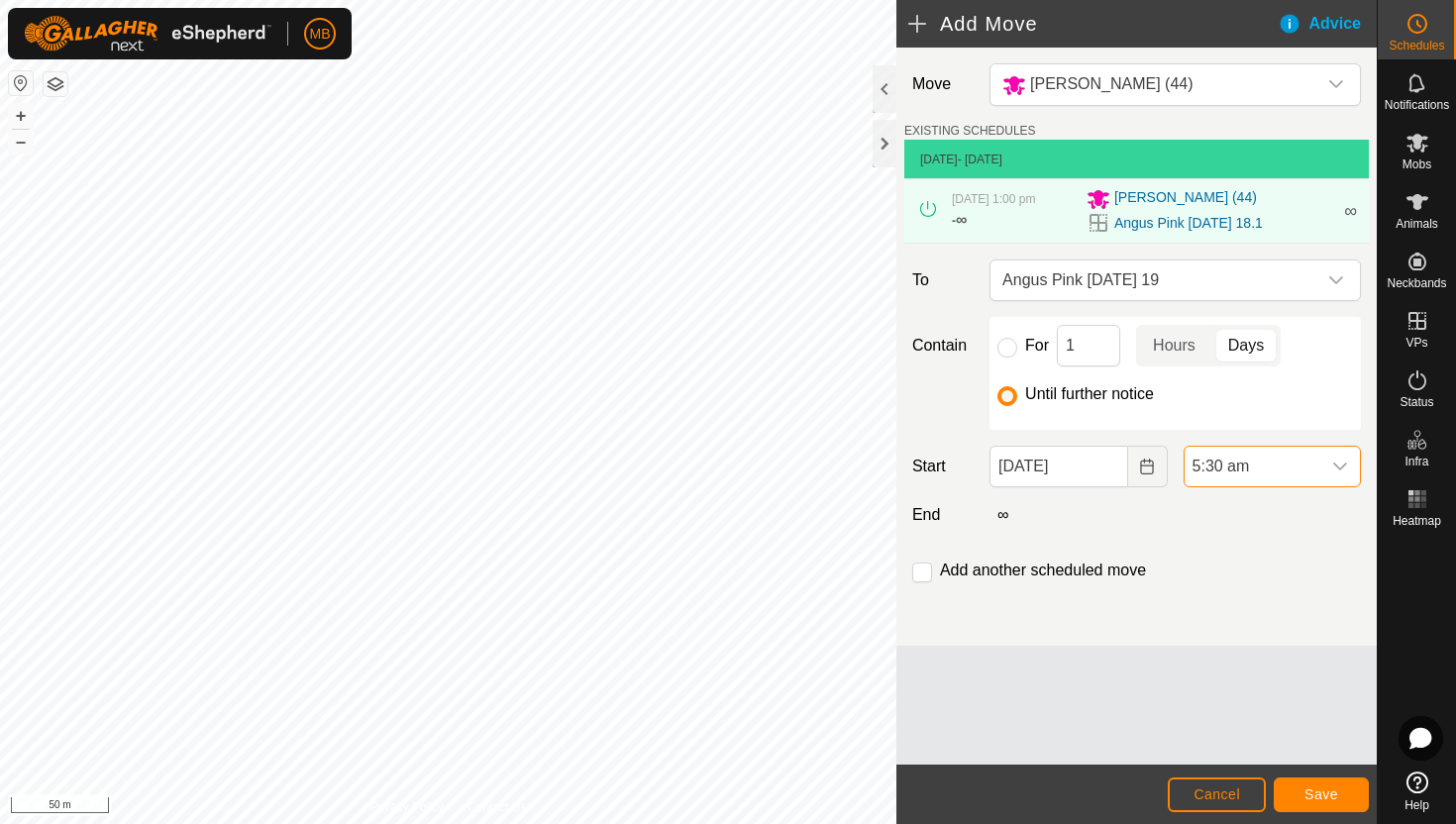 scroll, scrollTop: 1422, scrollLeft: 0, axis: vertical 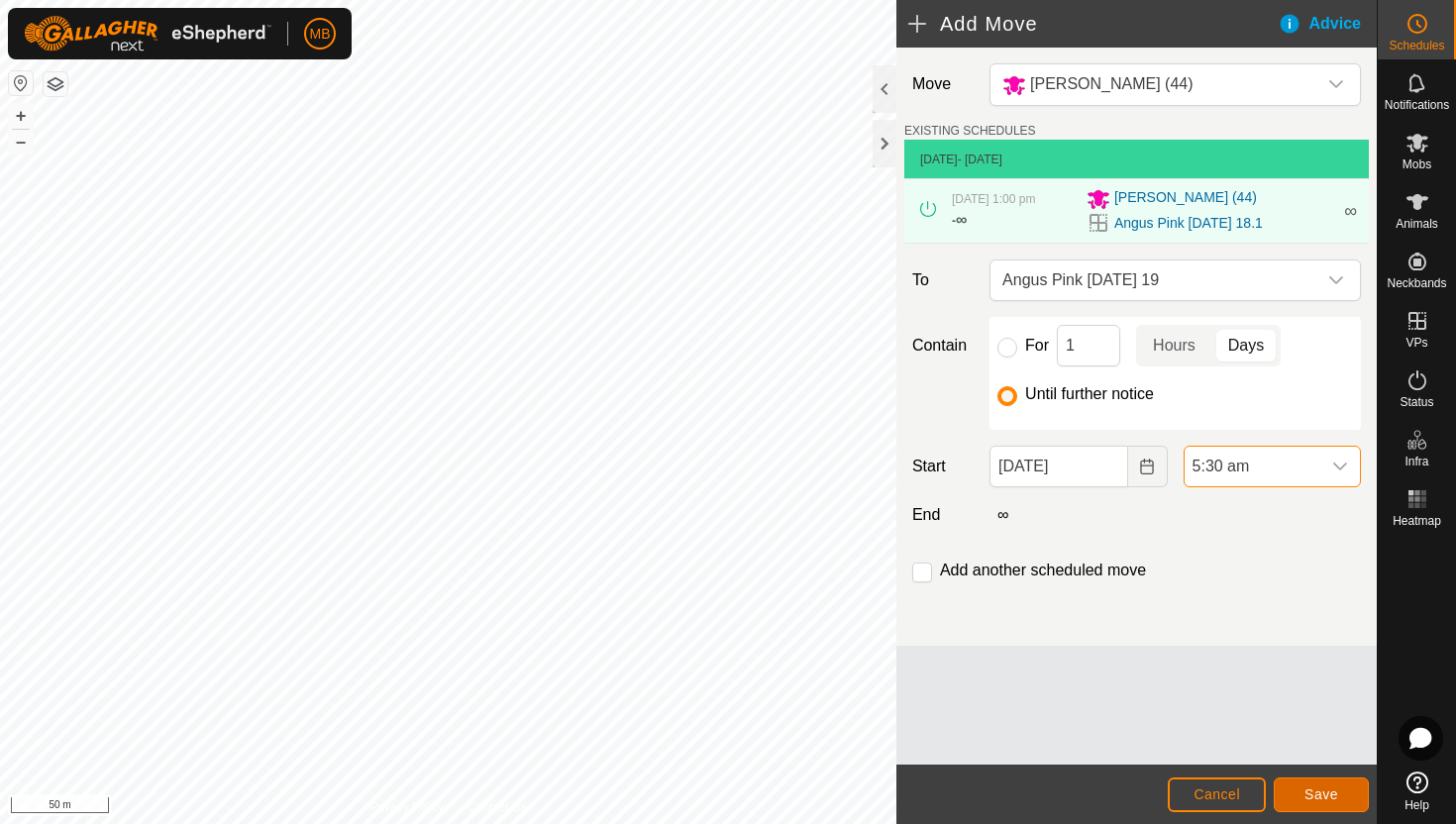 click on "Save" 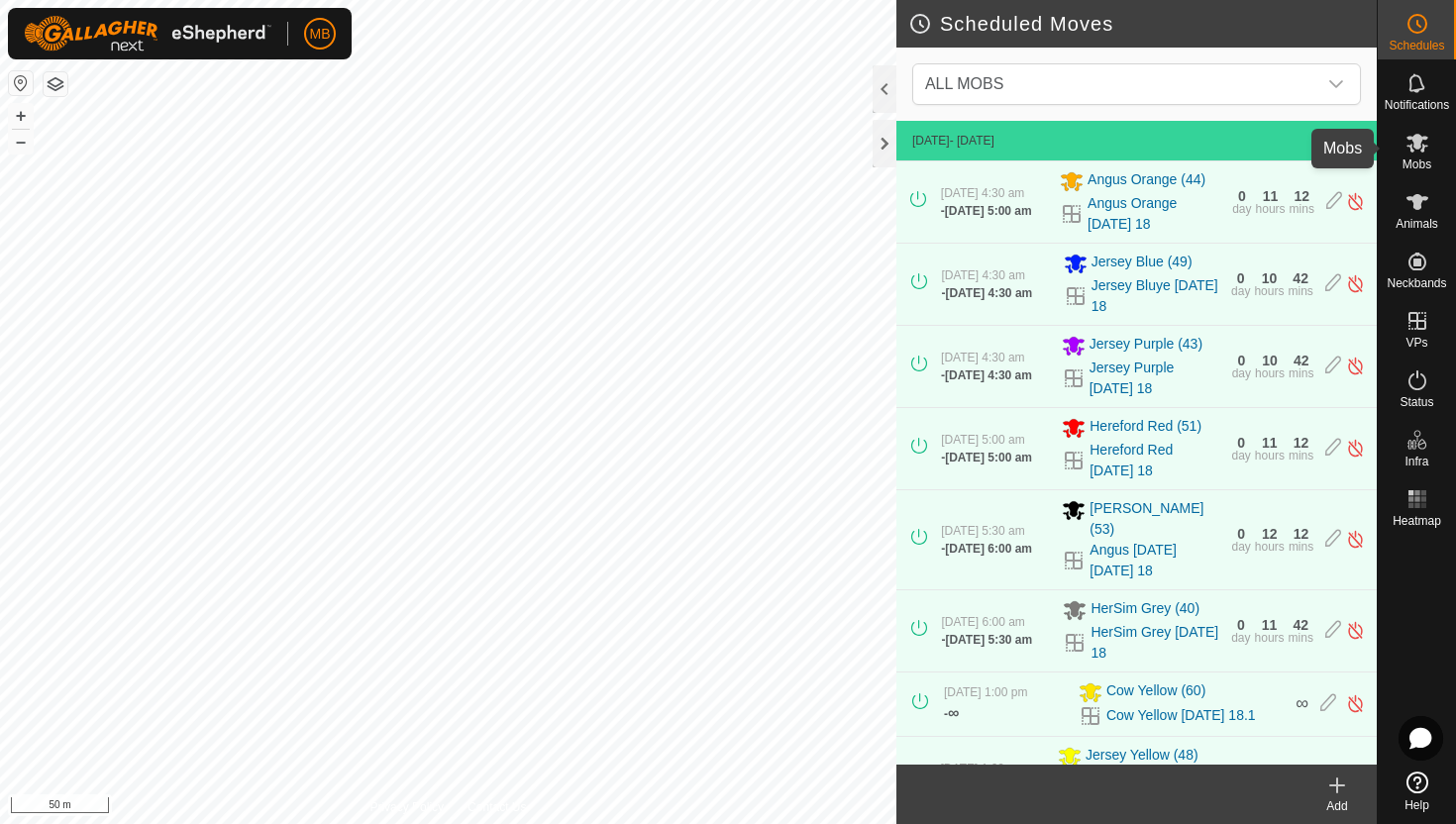 click 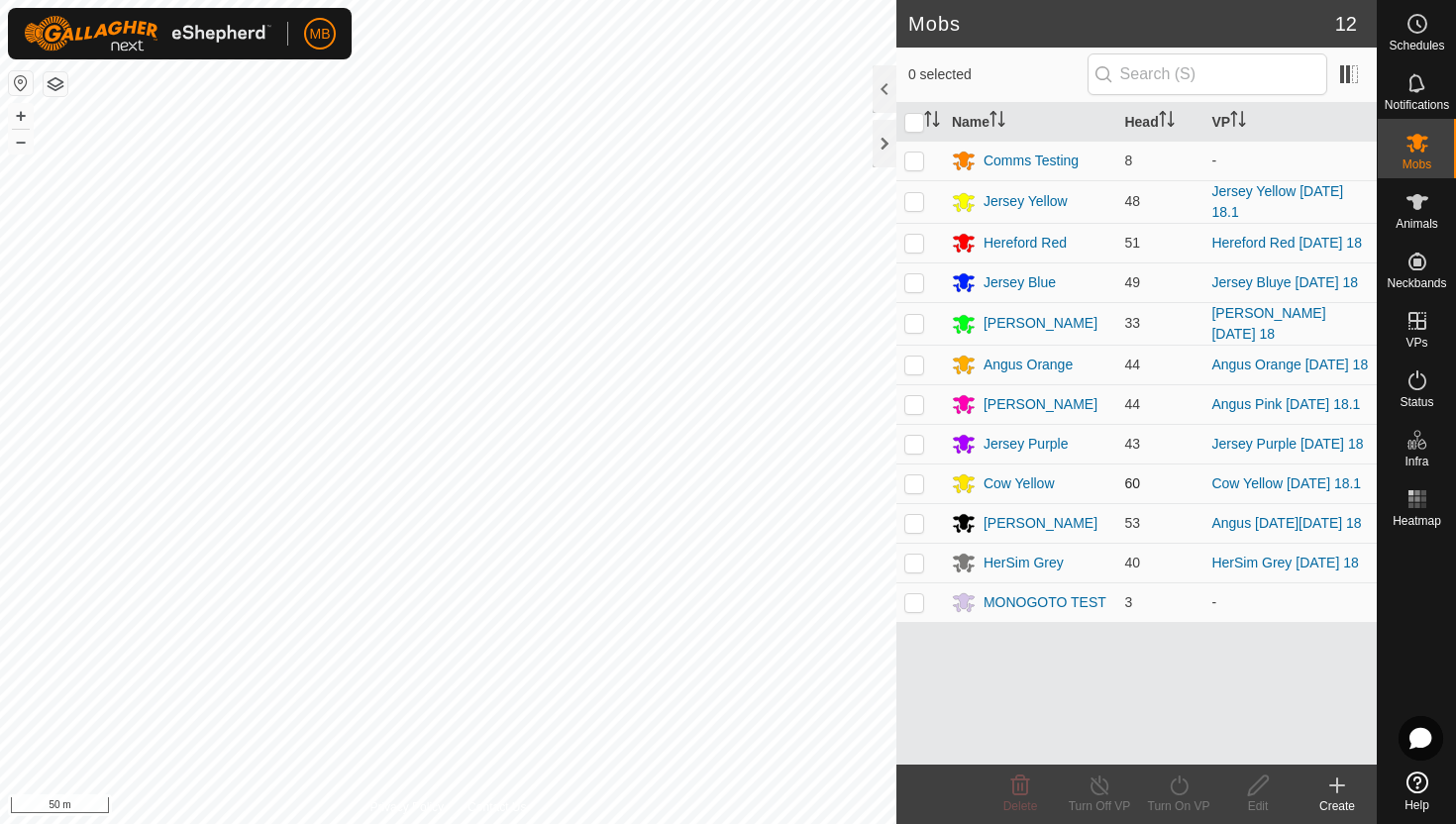 click at bounding box center [914, 483] 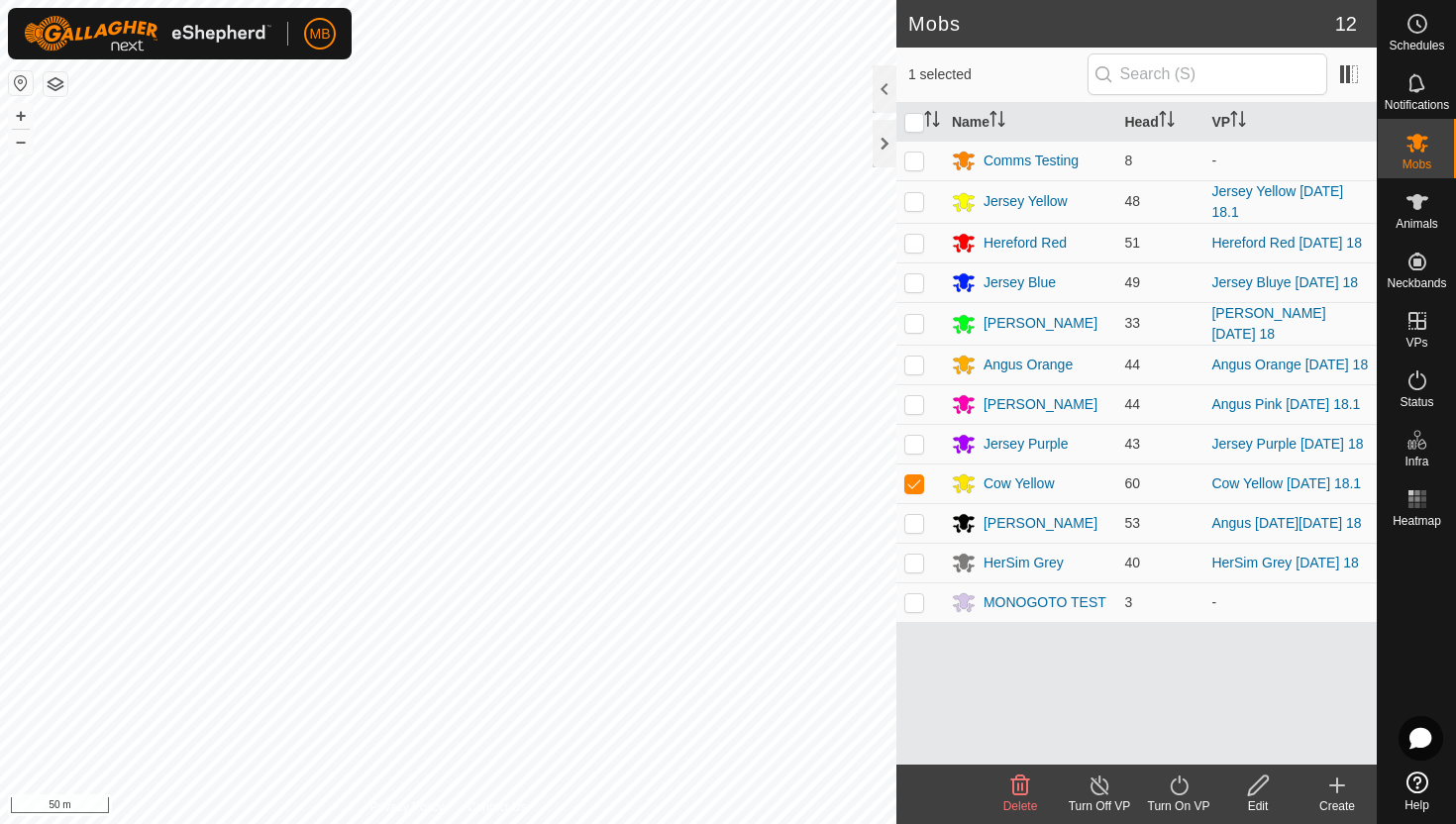 click 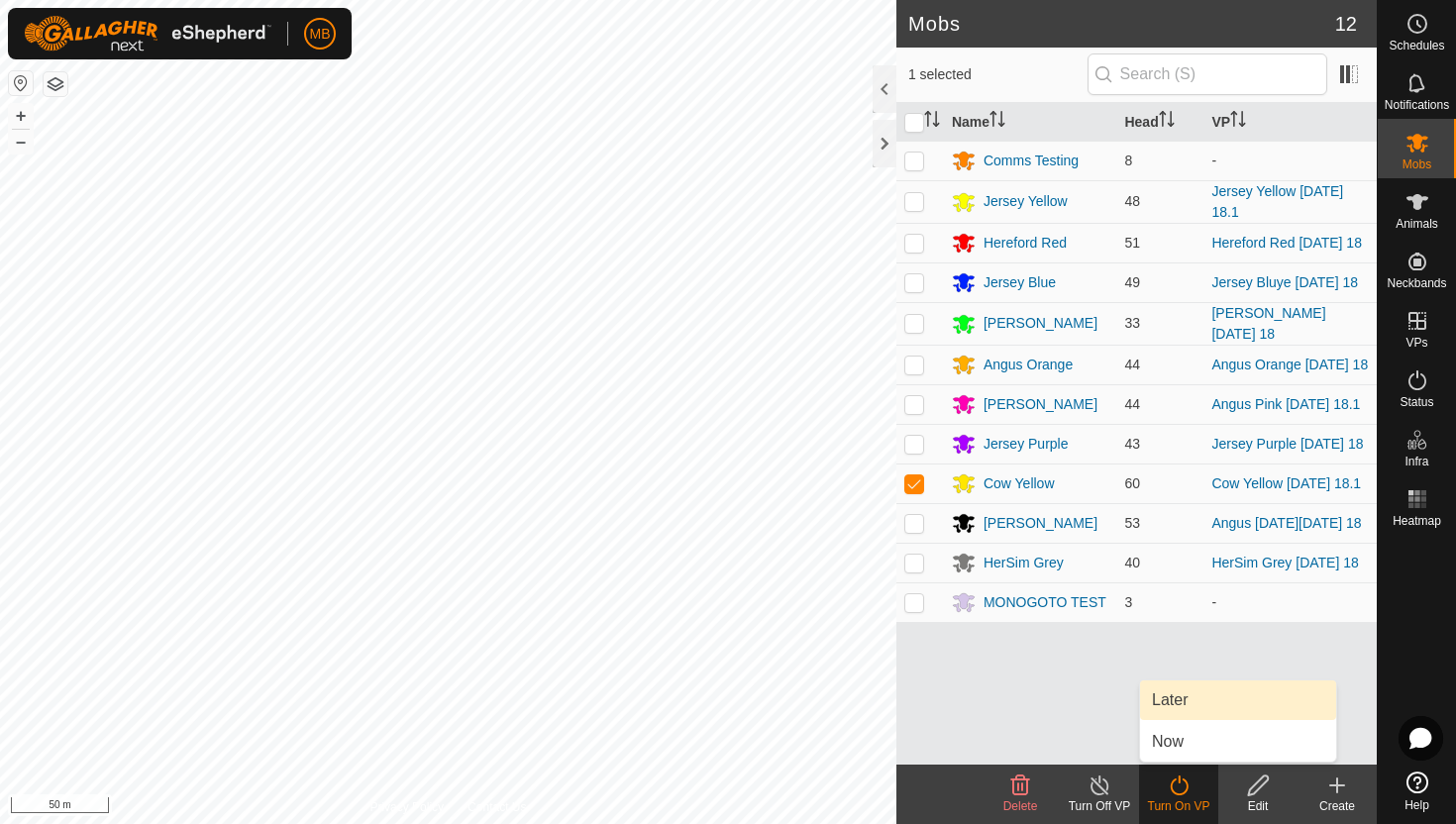click on "Later" at bounding box center (1238, 700) 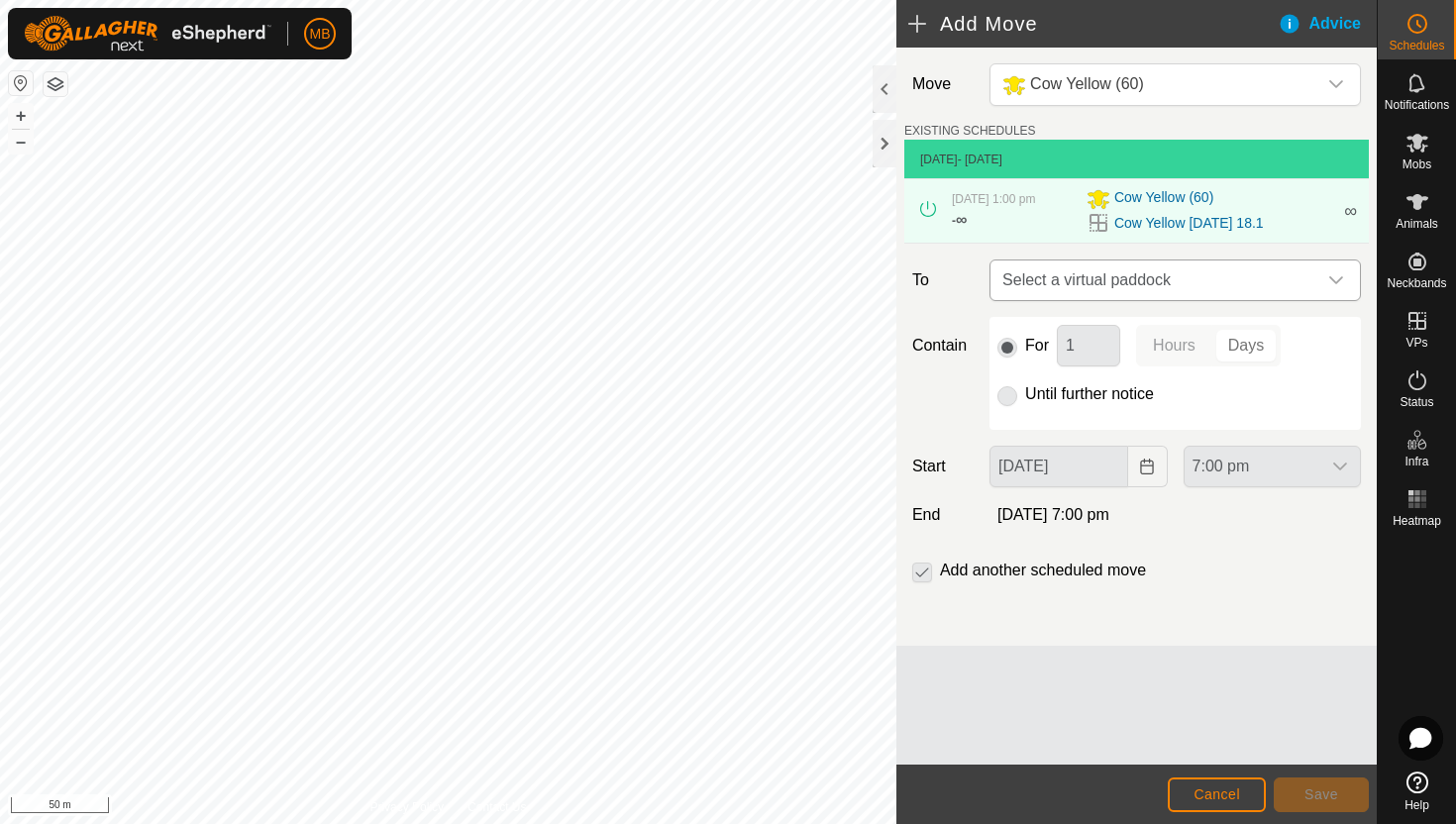 click 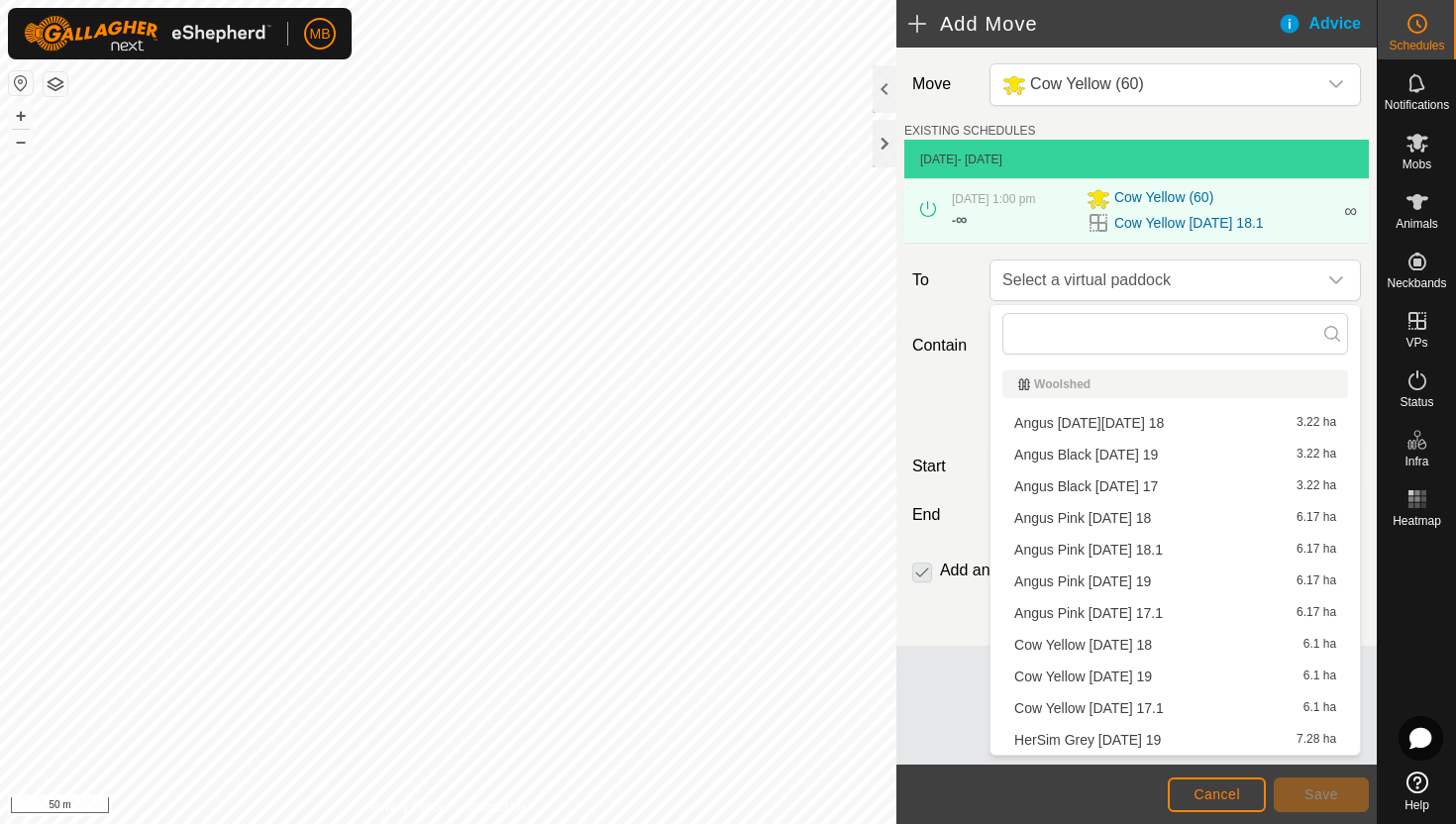 click on "Cow Yellow [DATE] 19  6.1 ha" at bounding box center (1175, 676) 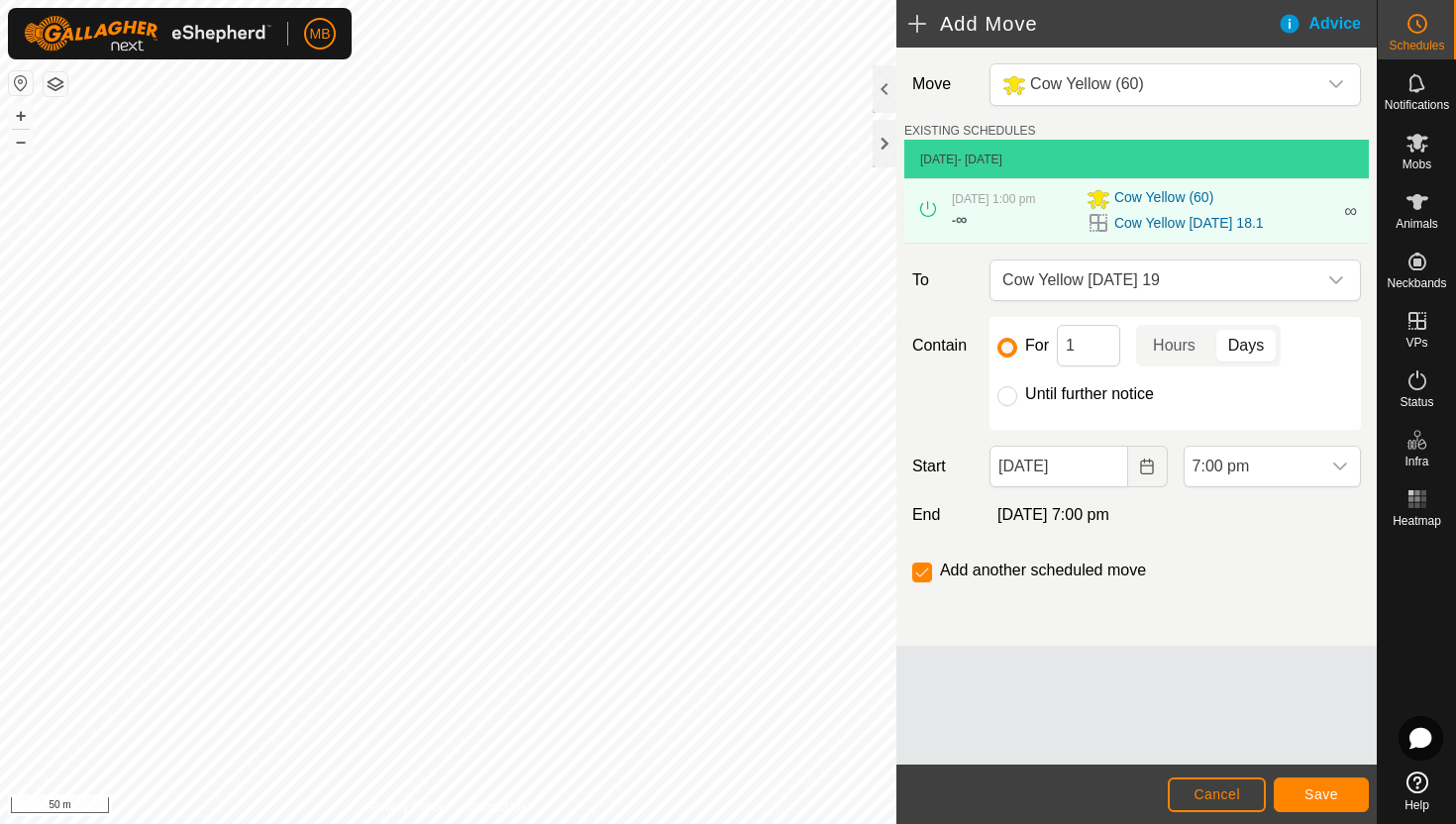 click on "Until further notice" 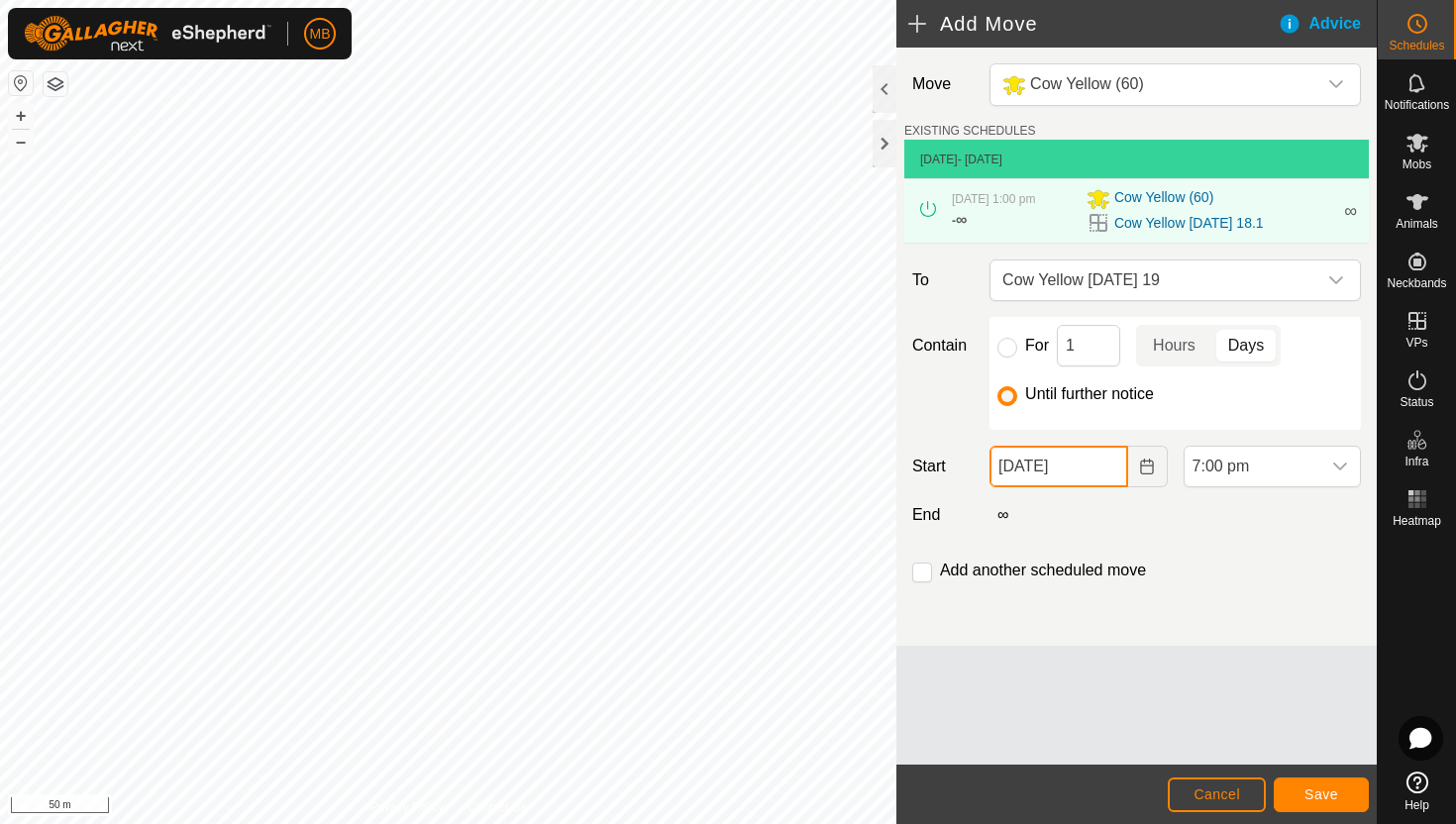click on "[DATE]" 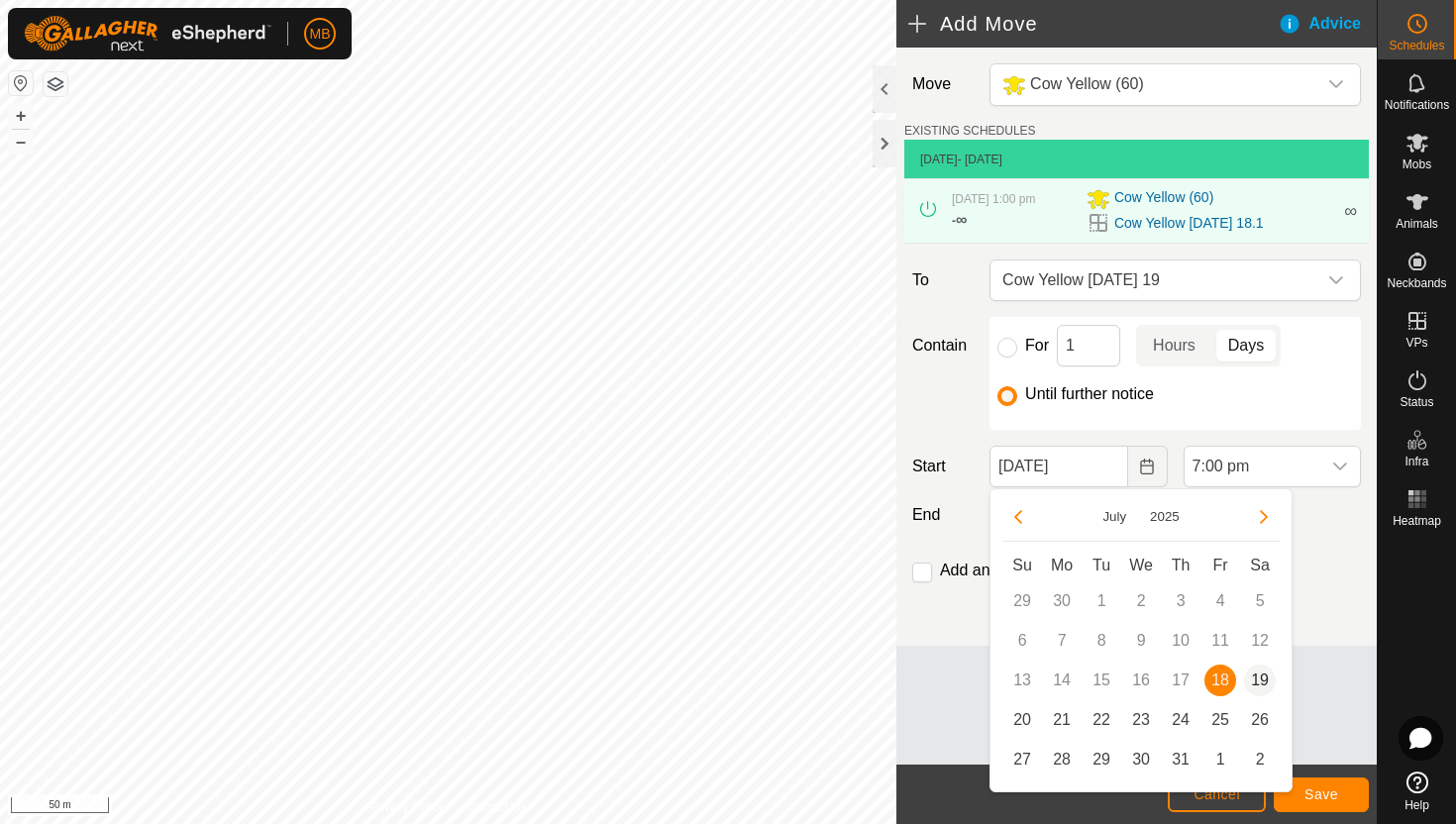 click on "19" at bounding box center (1260, 680) 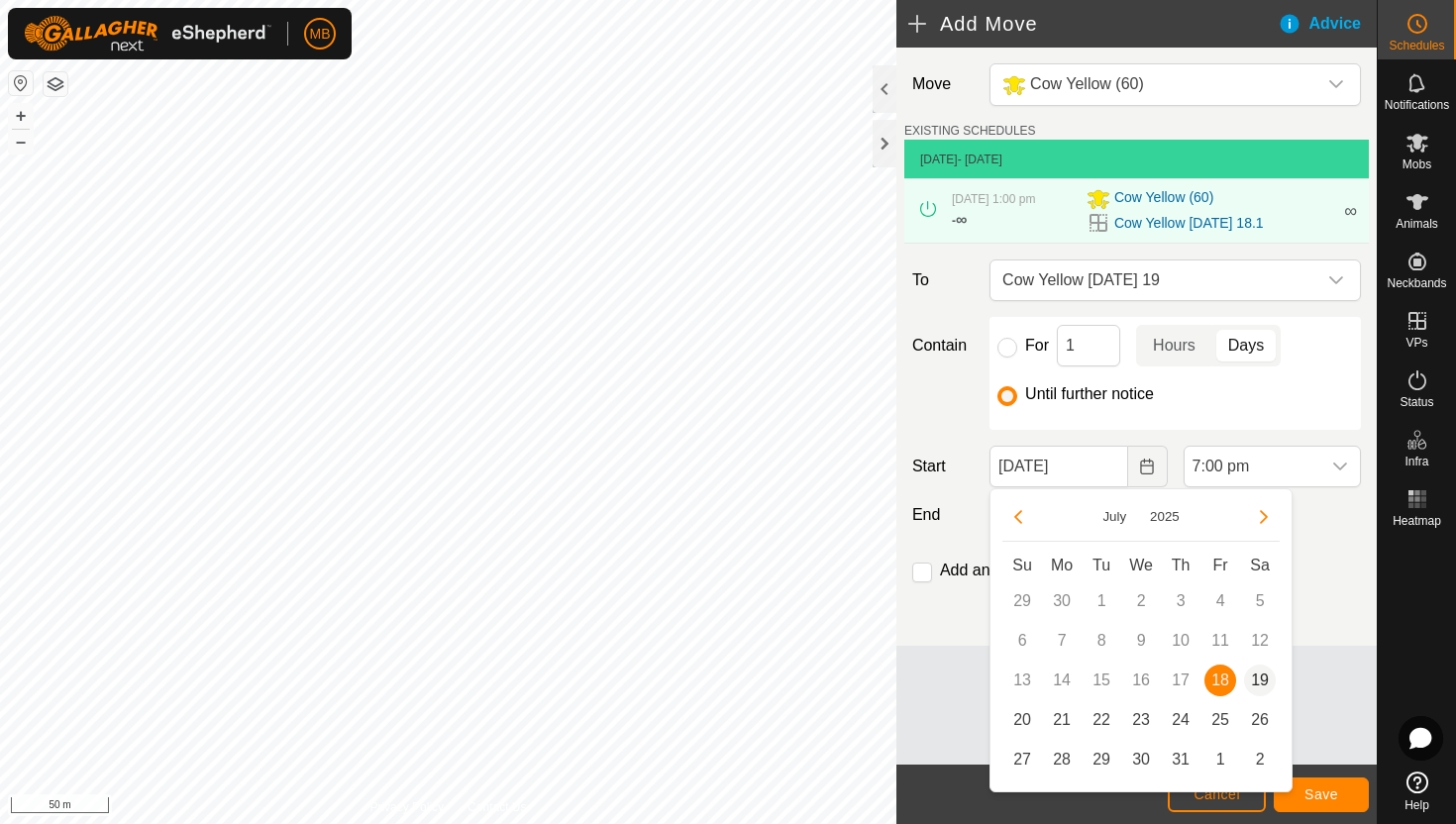 type on "[DATE]" 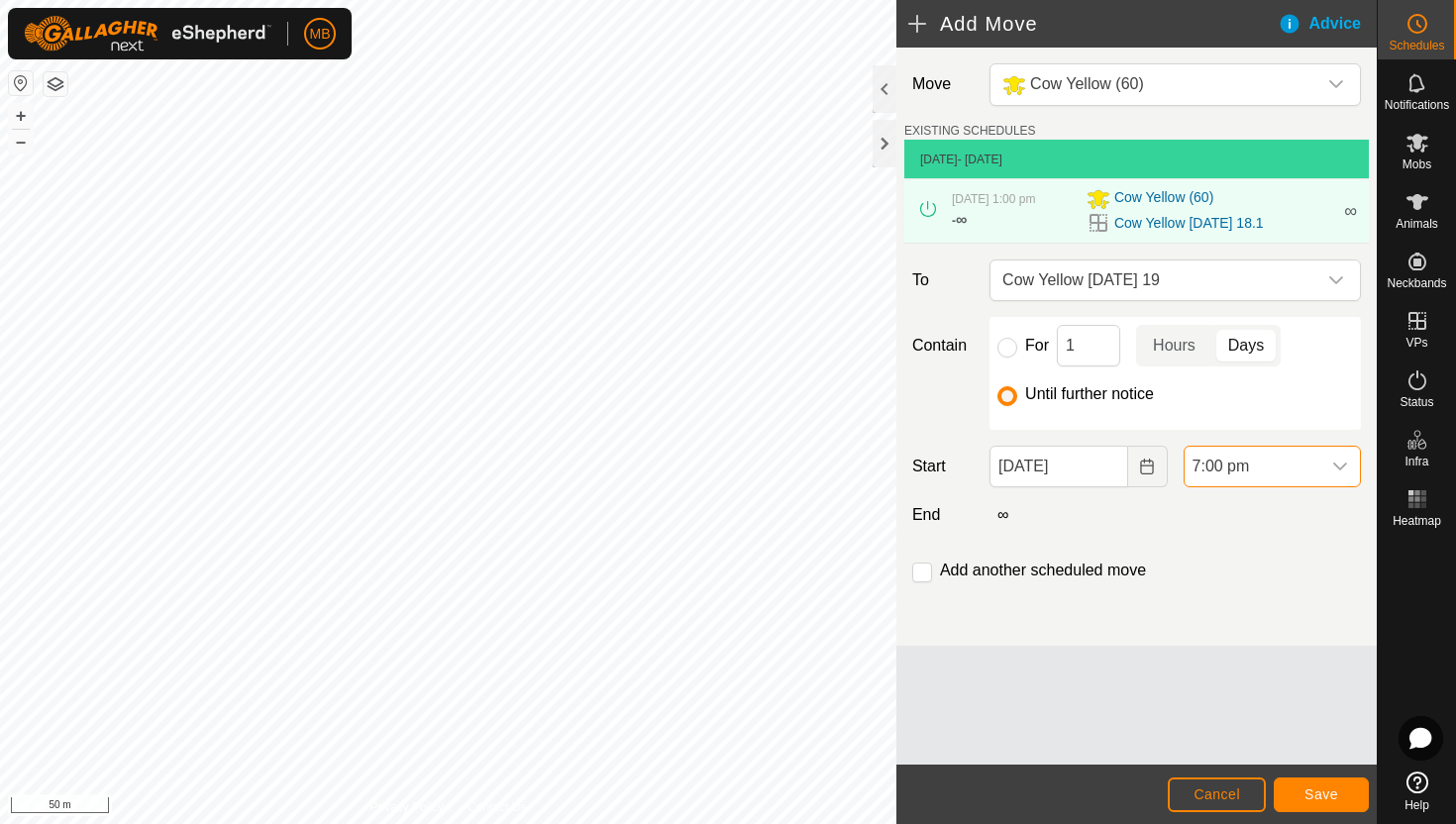 click on "7:00 pm" at bounding box center [1252, 466] 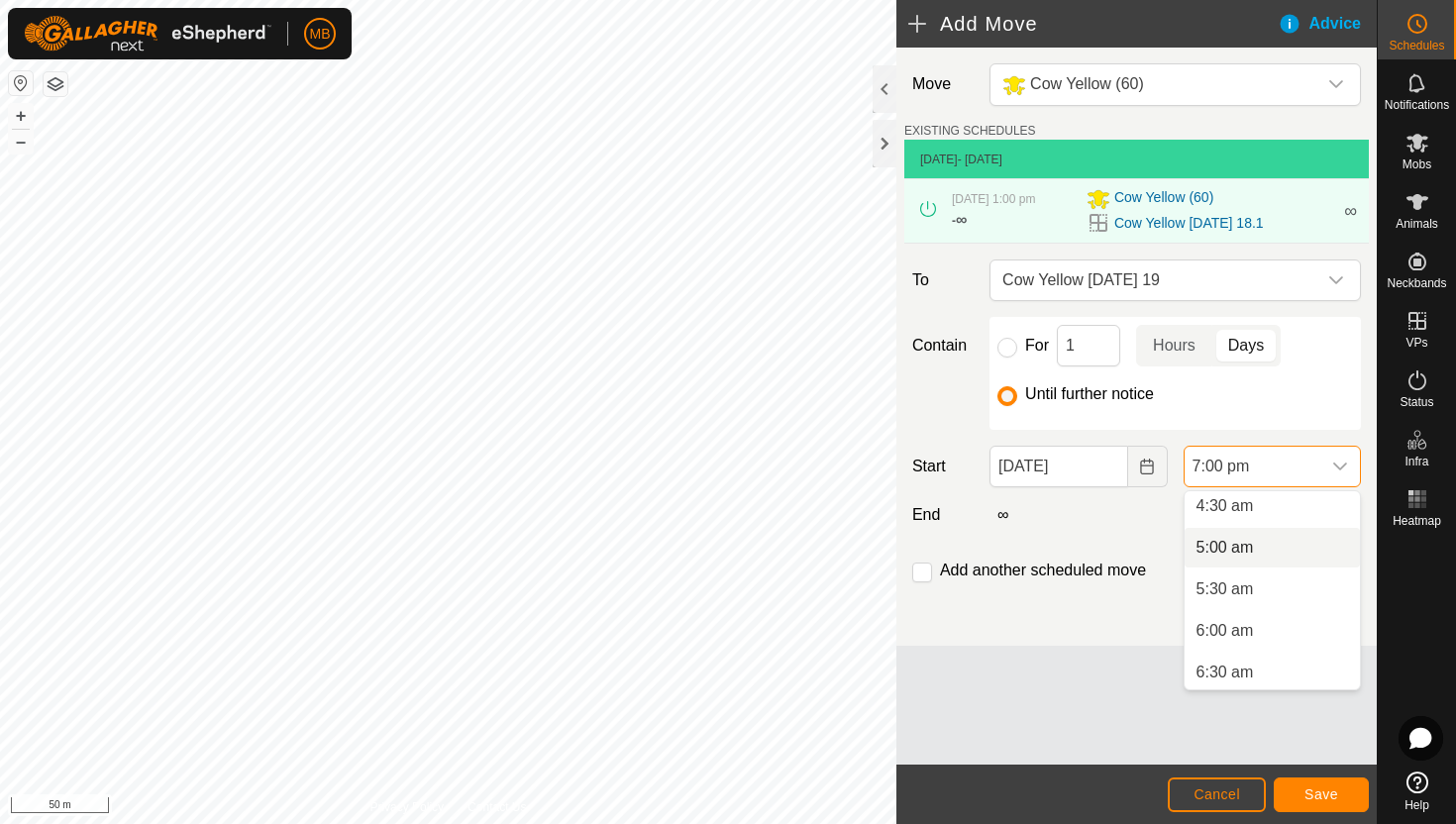 scroll, scrollTop: 390, scrollLeft: 0, axis: vertical 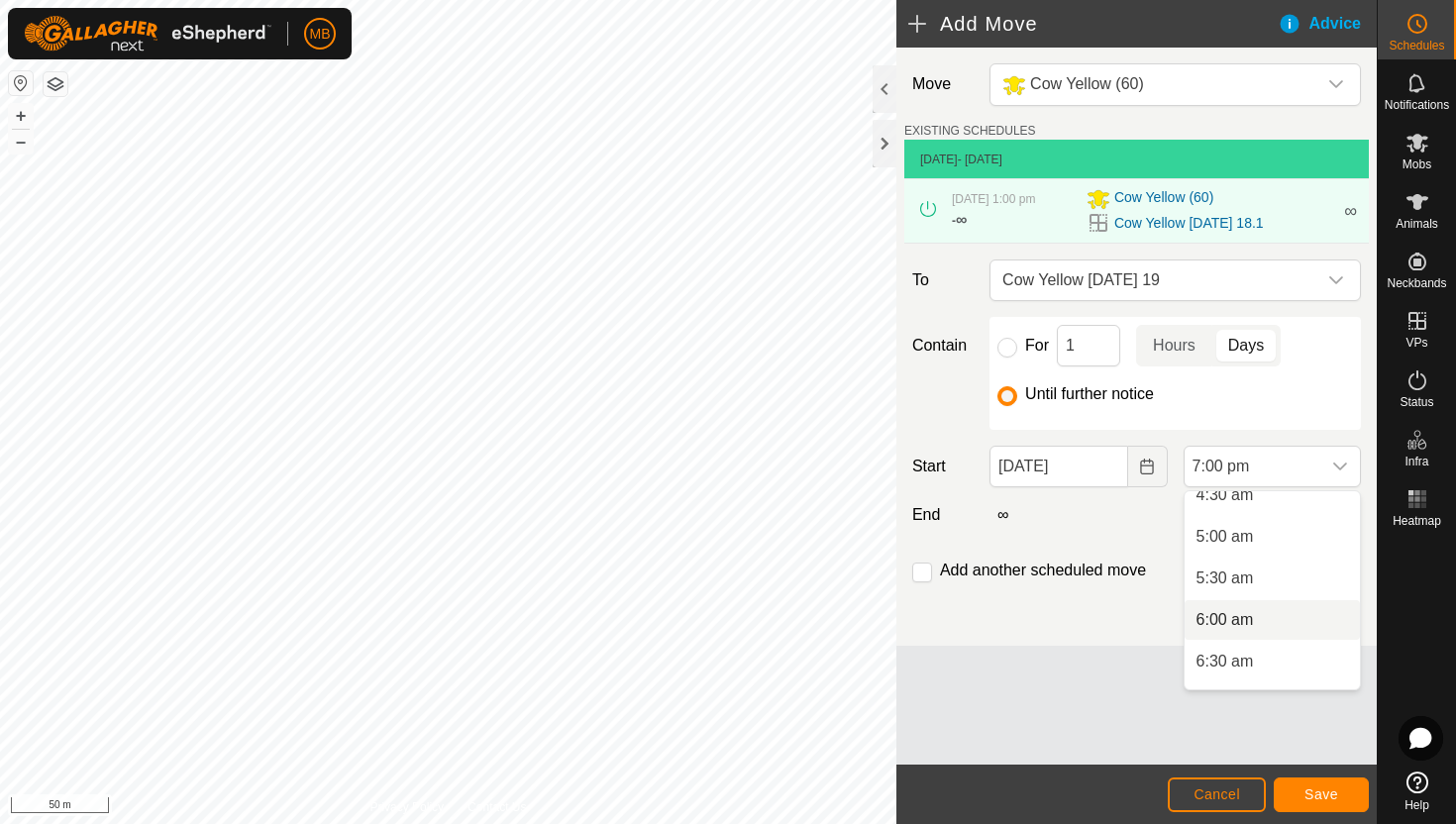 click on "6:00 am" at bounding box center [1272, 620] 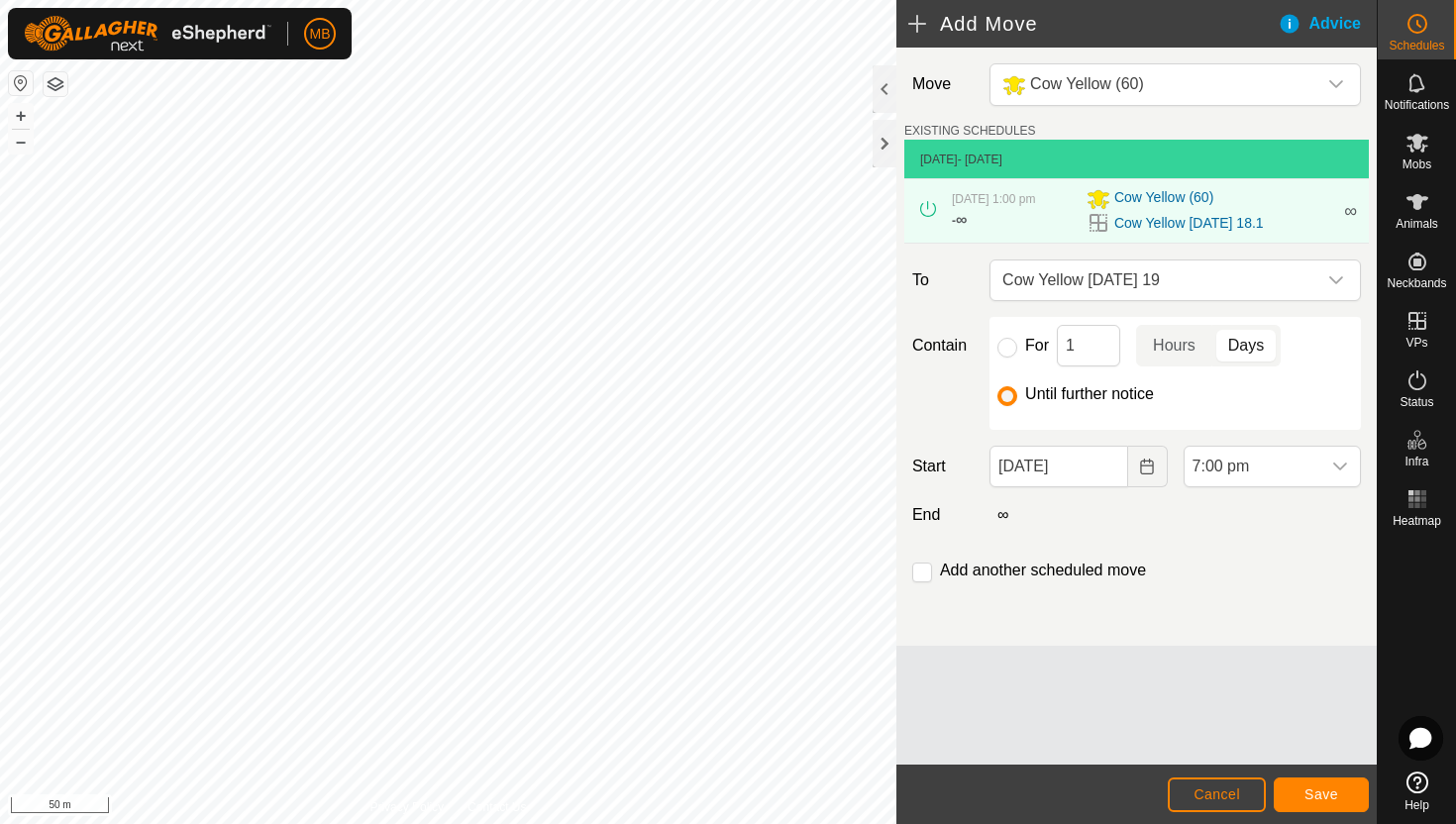 scroll, scrollTop: 1422, scrollLeft: 0, axis: vertical 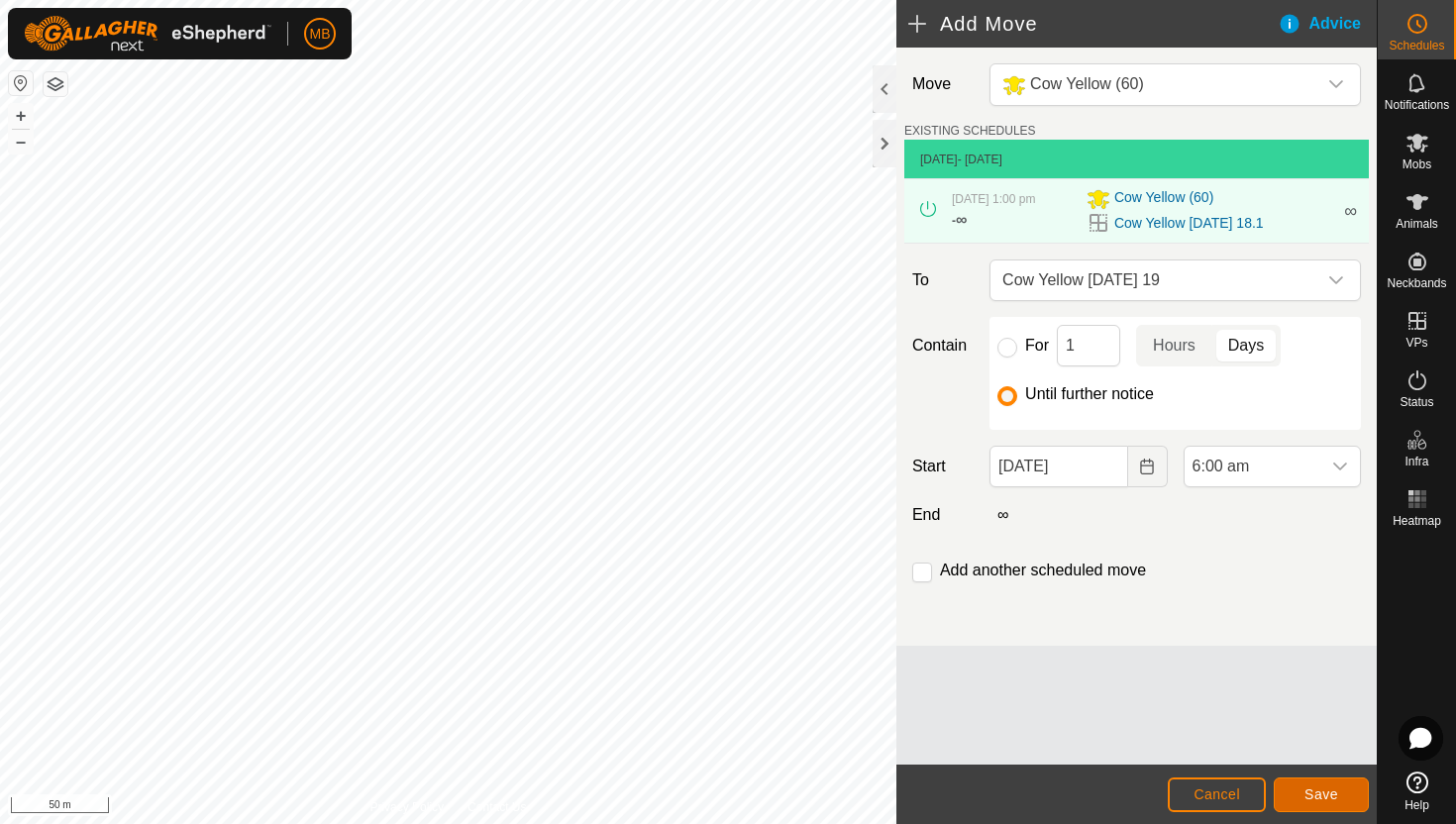 click on "Save" 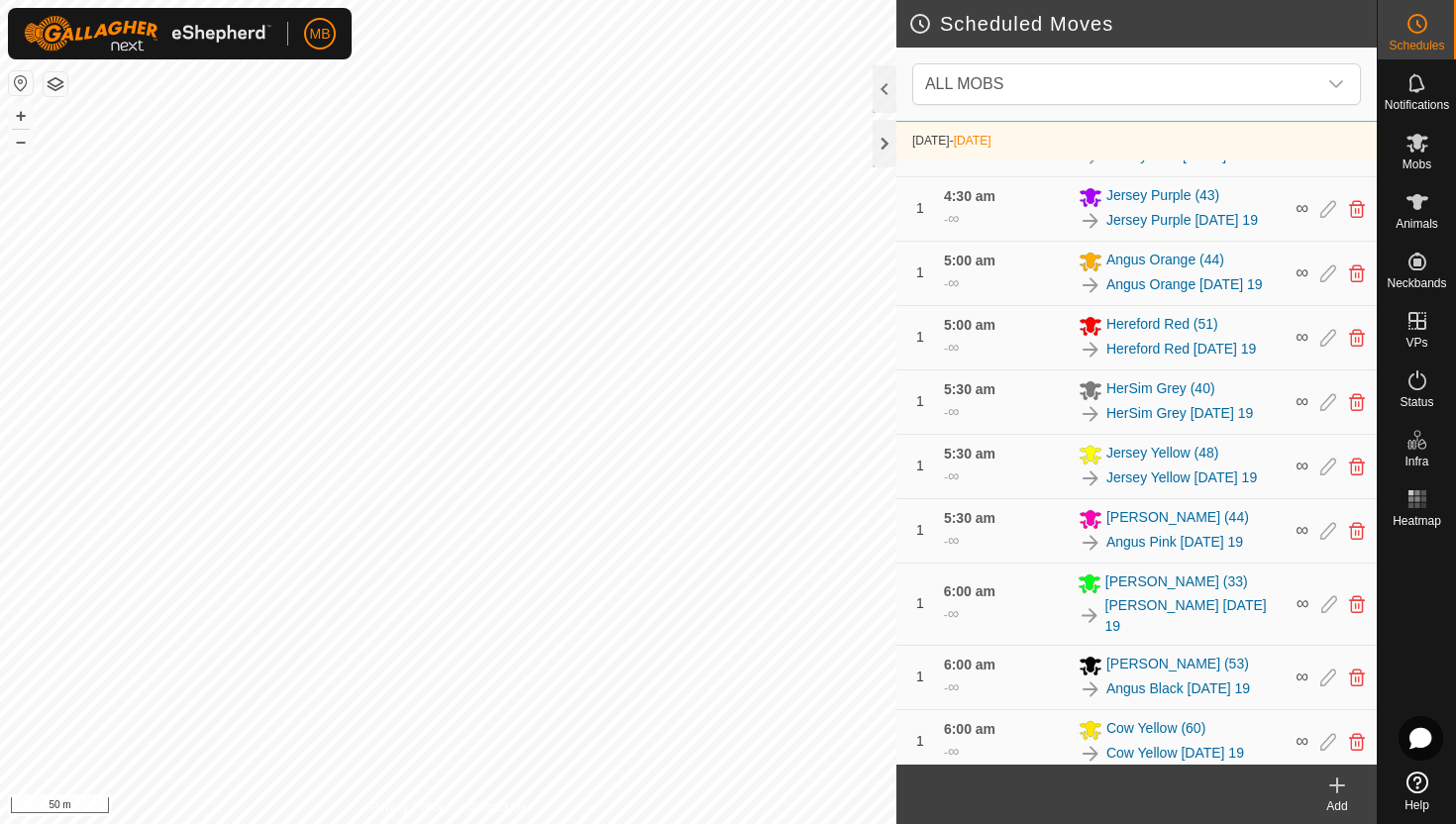 scroll, scrollTop: 873, scrollLeft: 0, axis: vertical 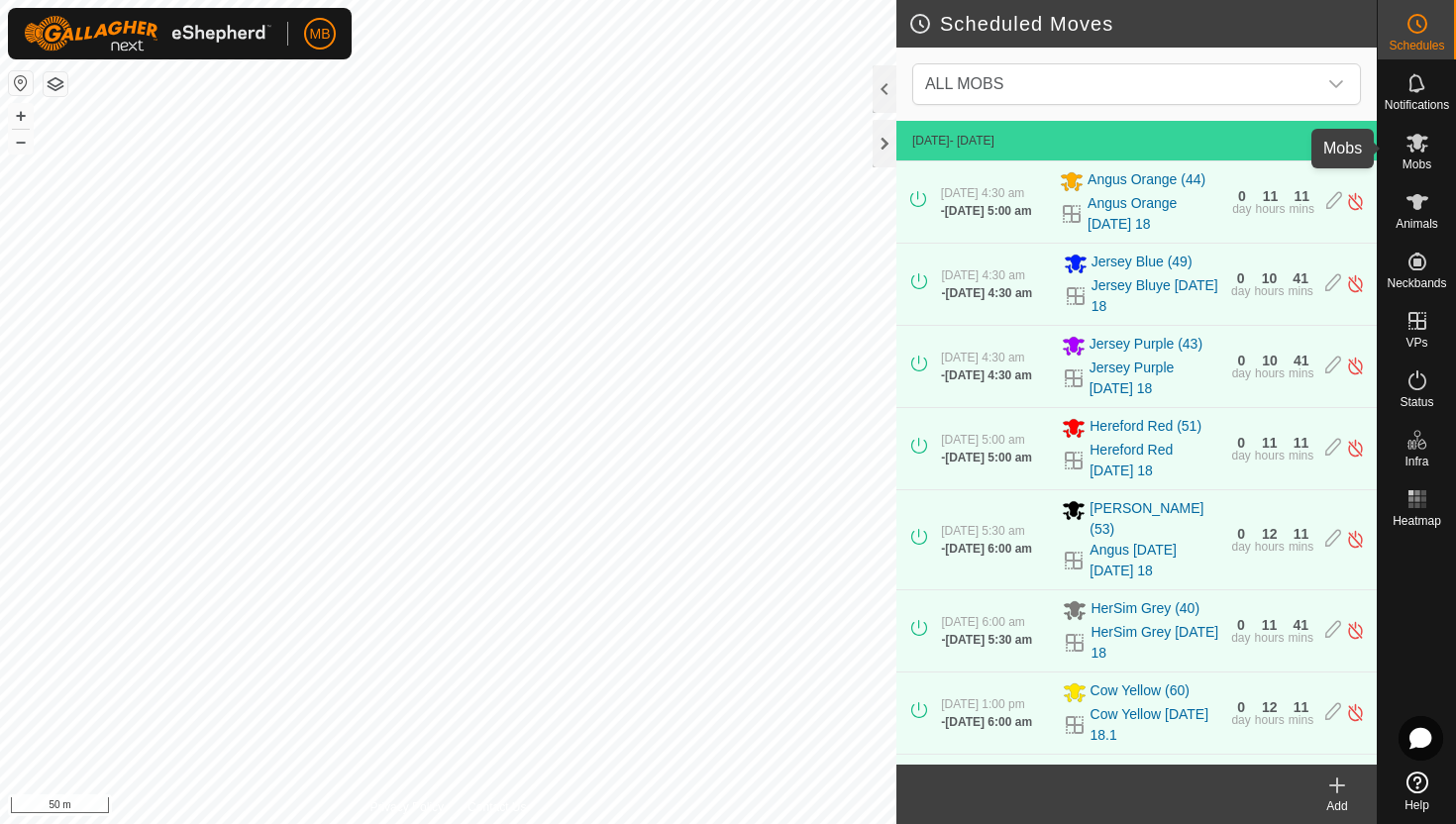click 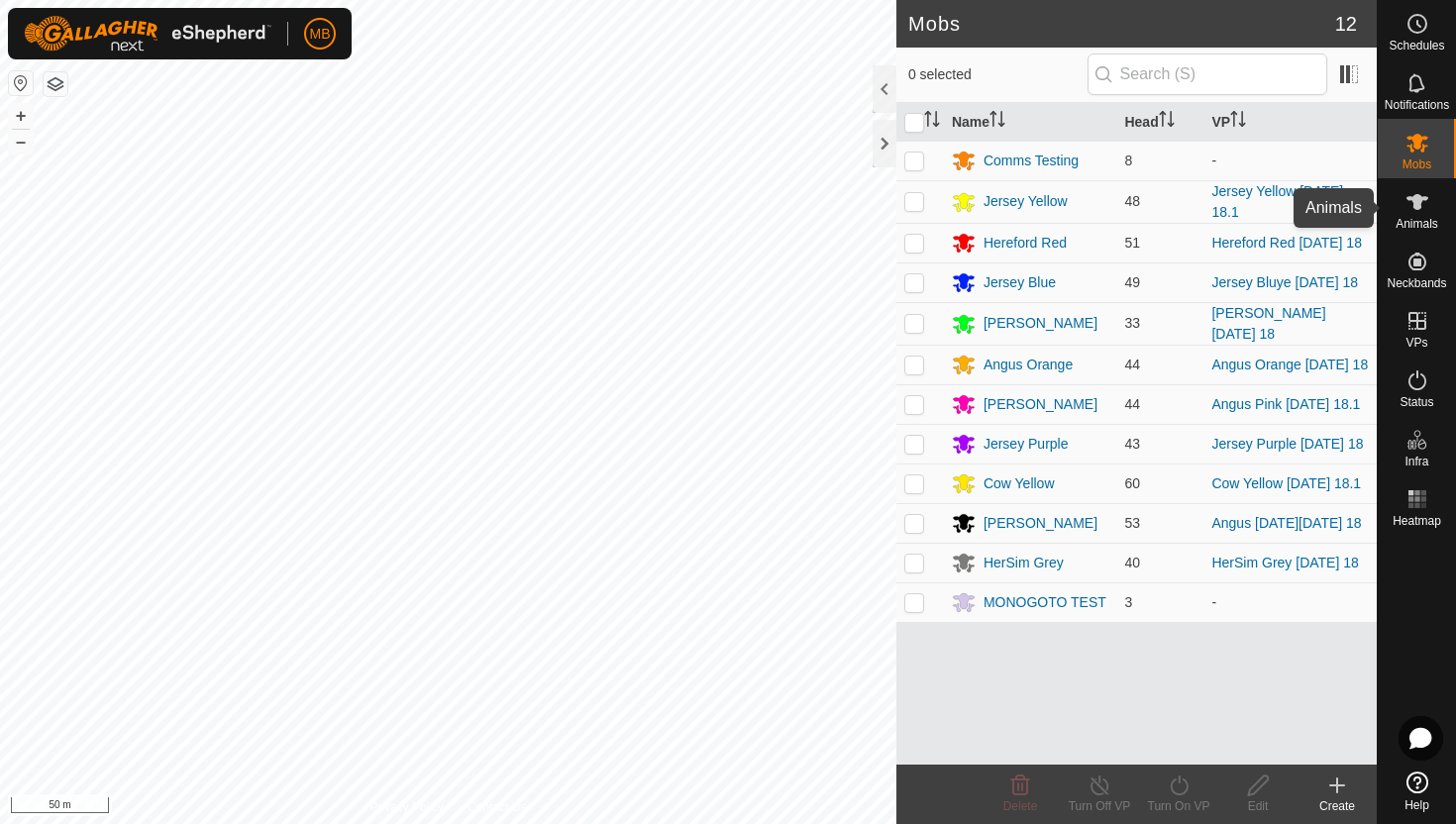 click 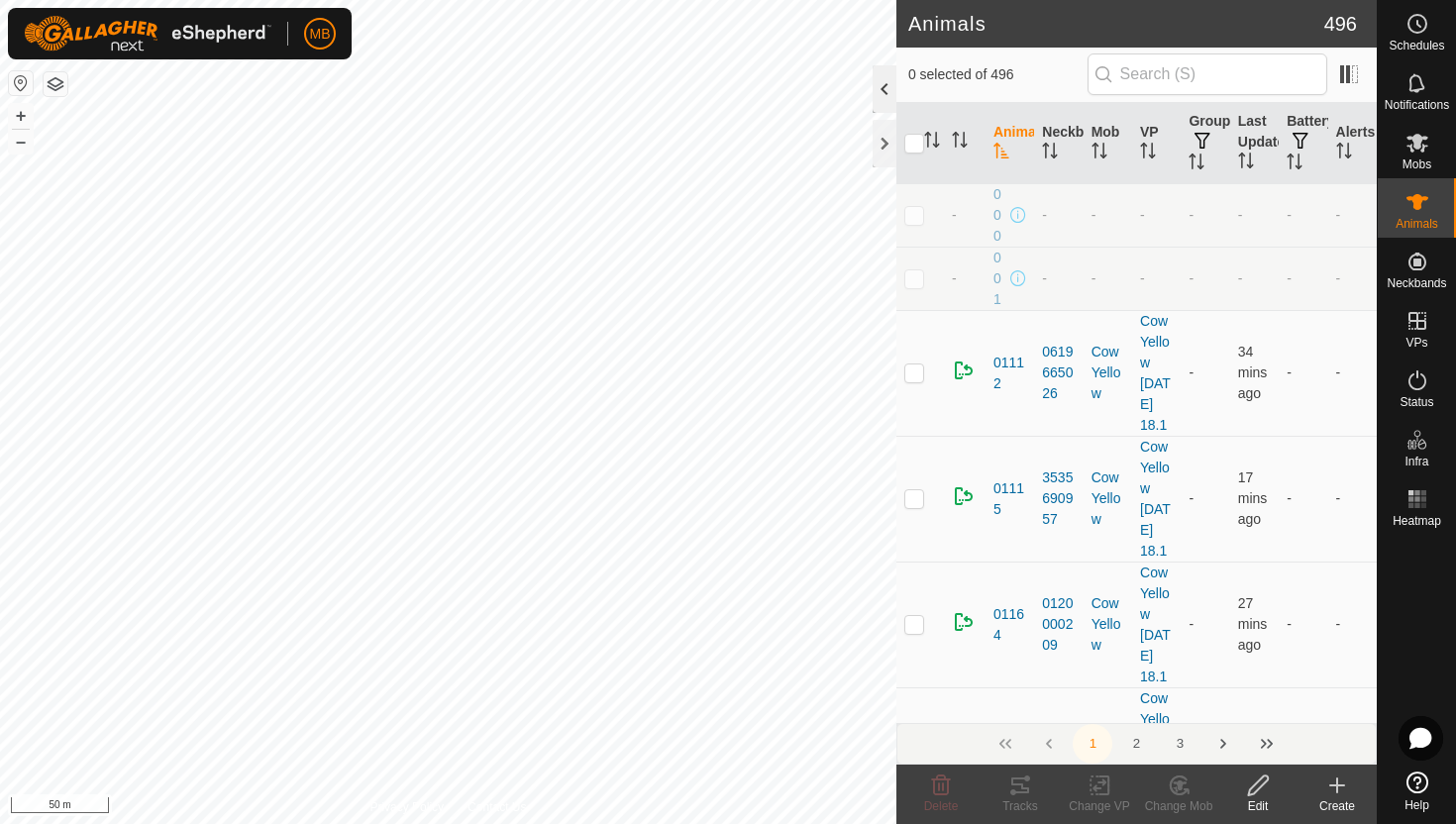 click 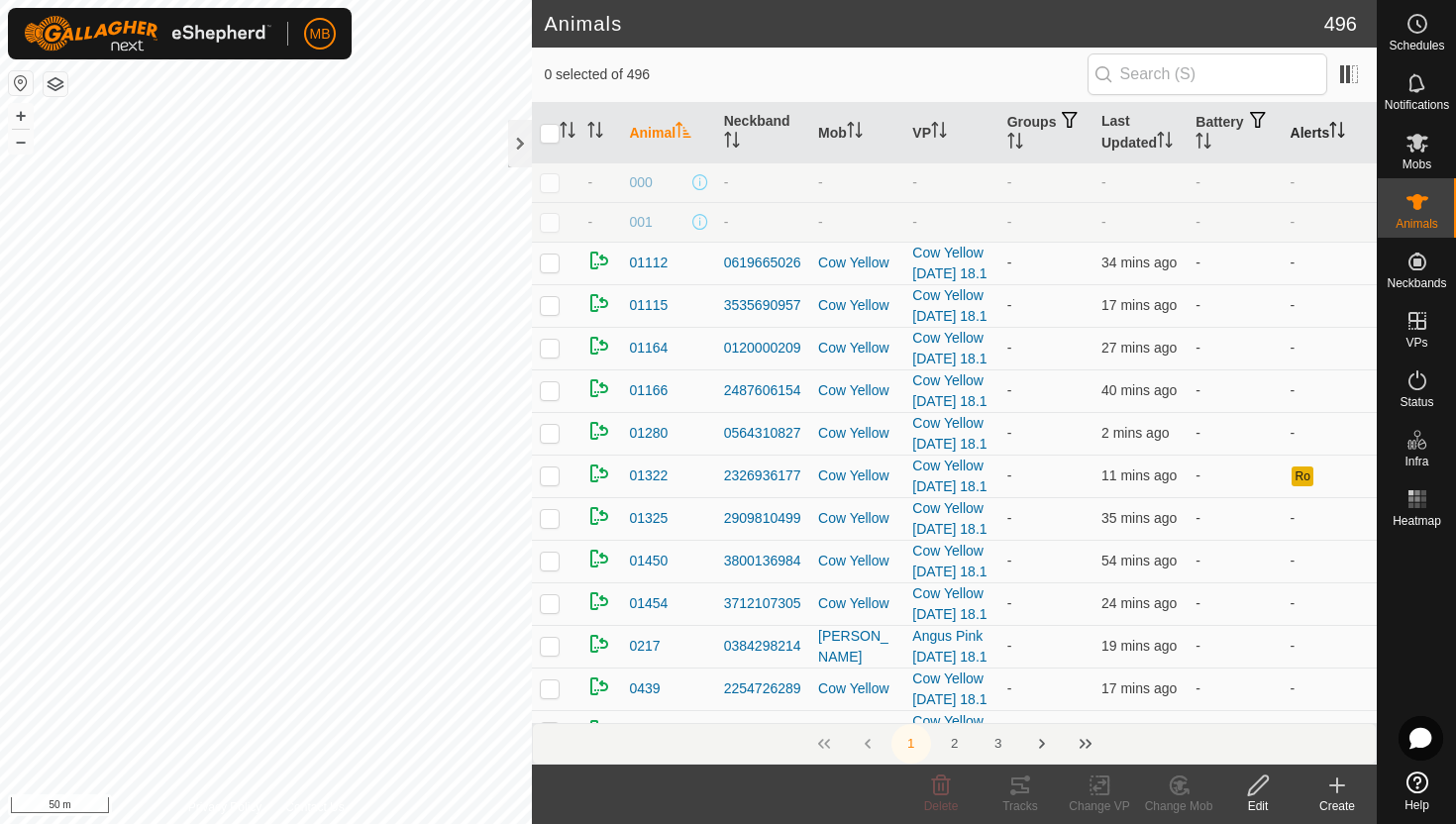 click 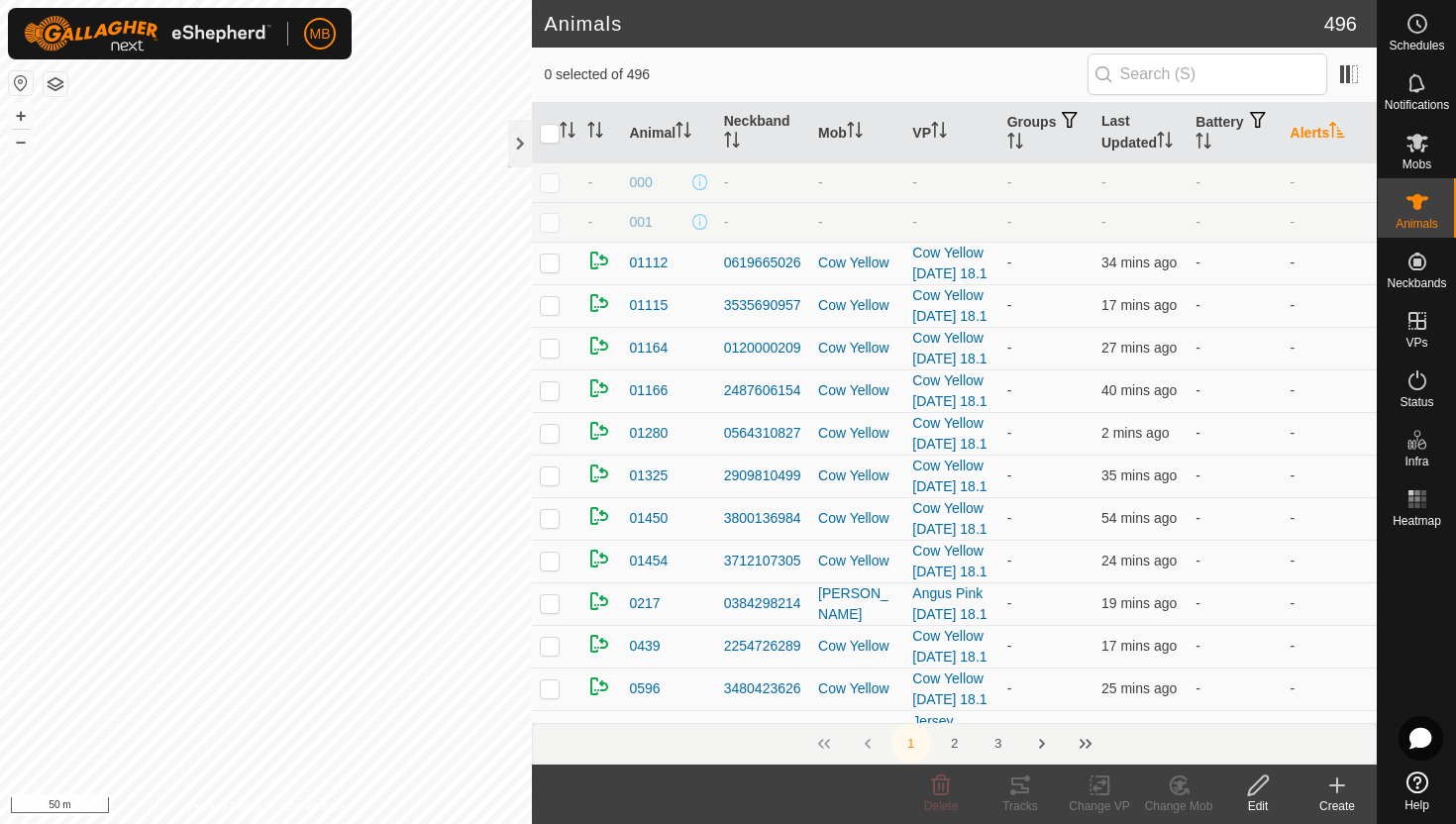 click 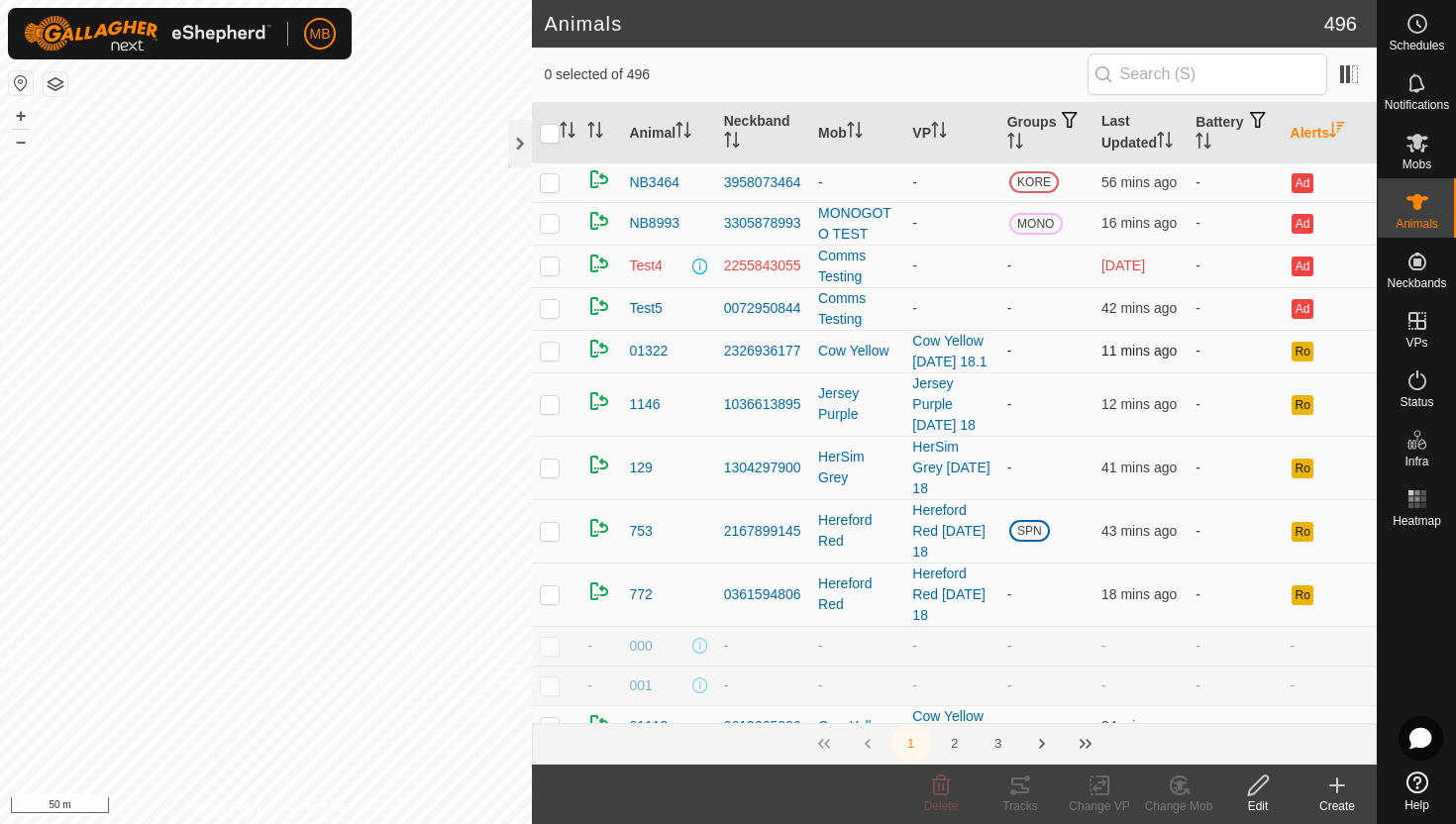 click at bounding box center (550, 351) 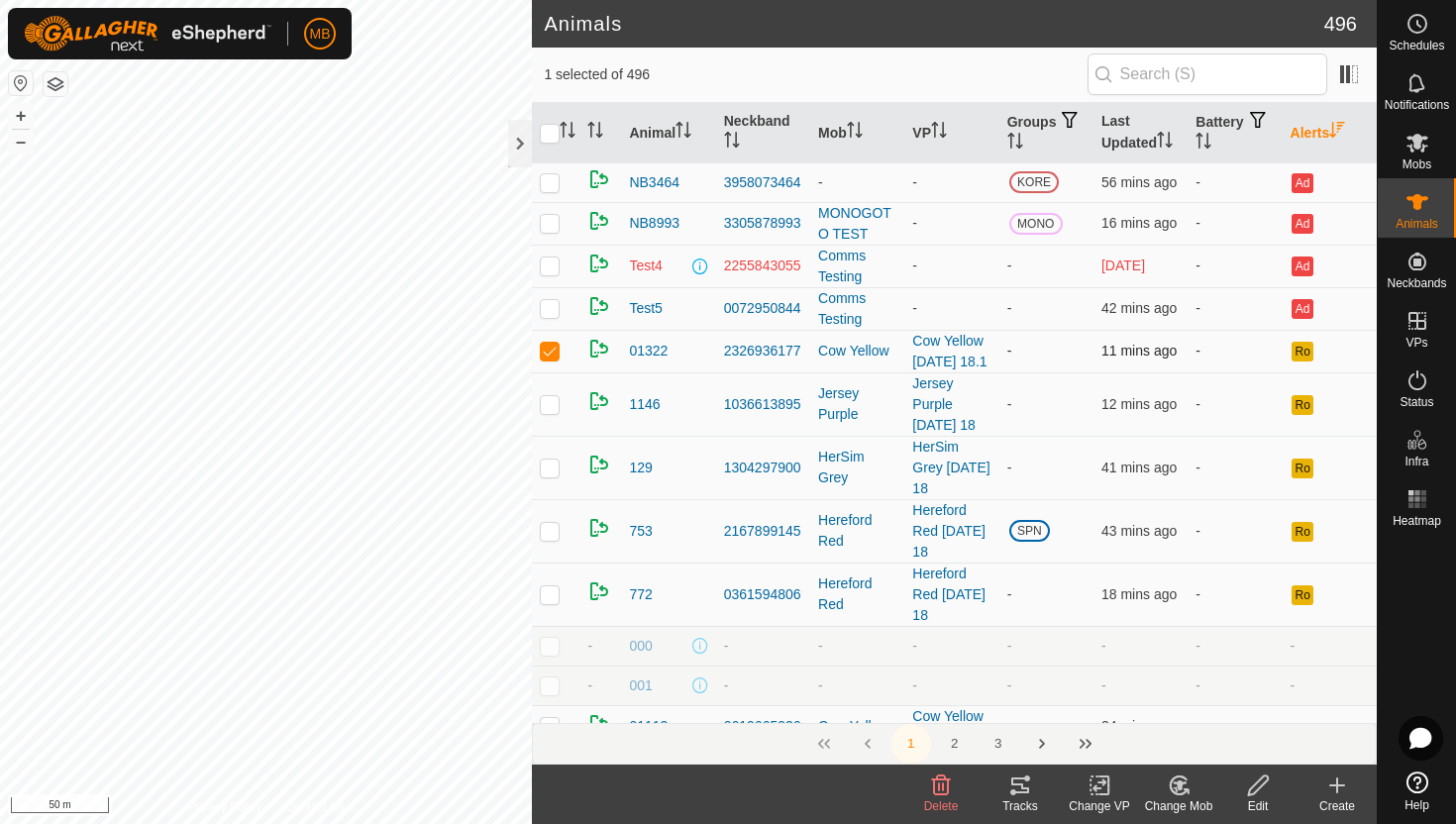 click at bounding box center [550, 351] 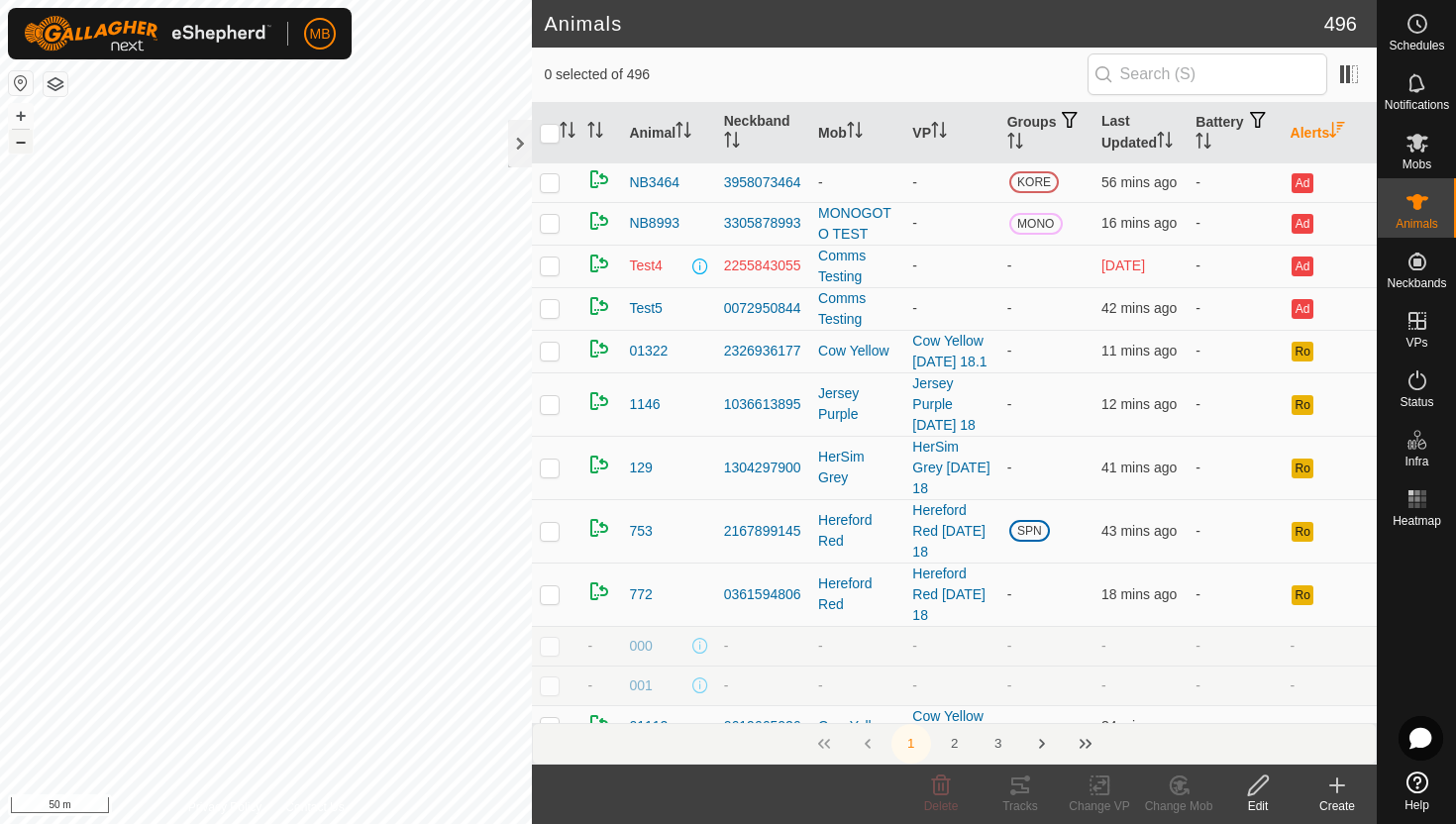 click on "–" at bounding box center [21, 142] 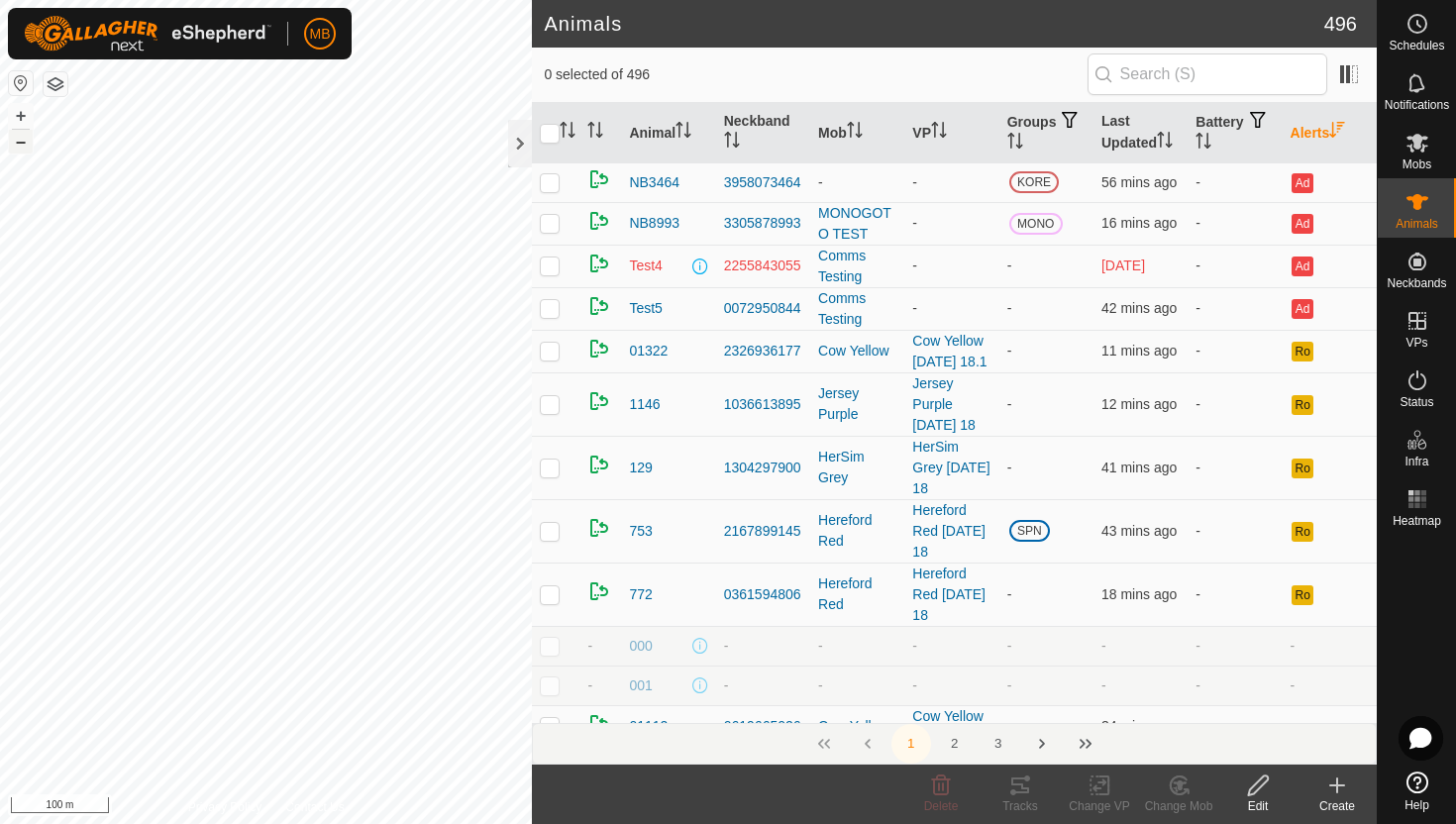 click on "–" at bounding box center [21, 142] 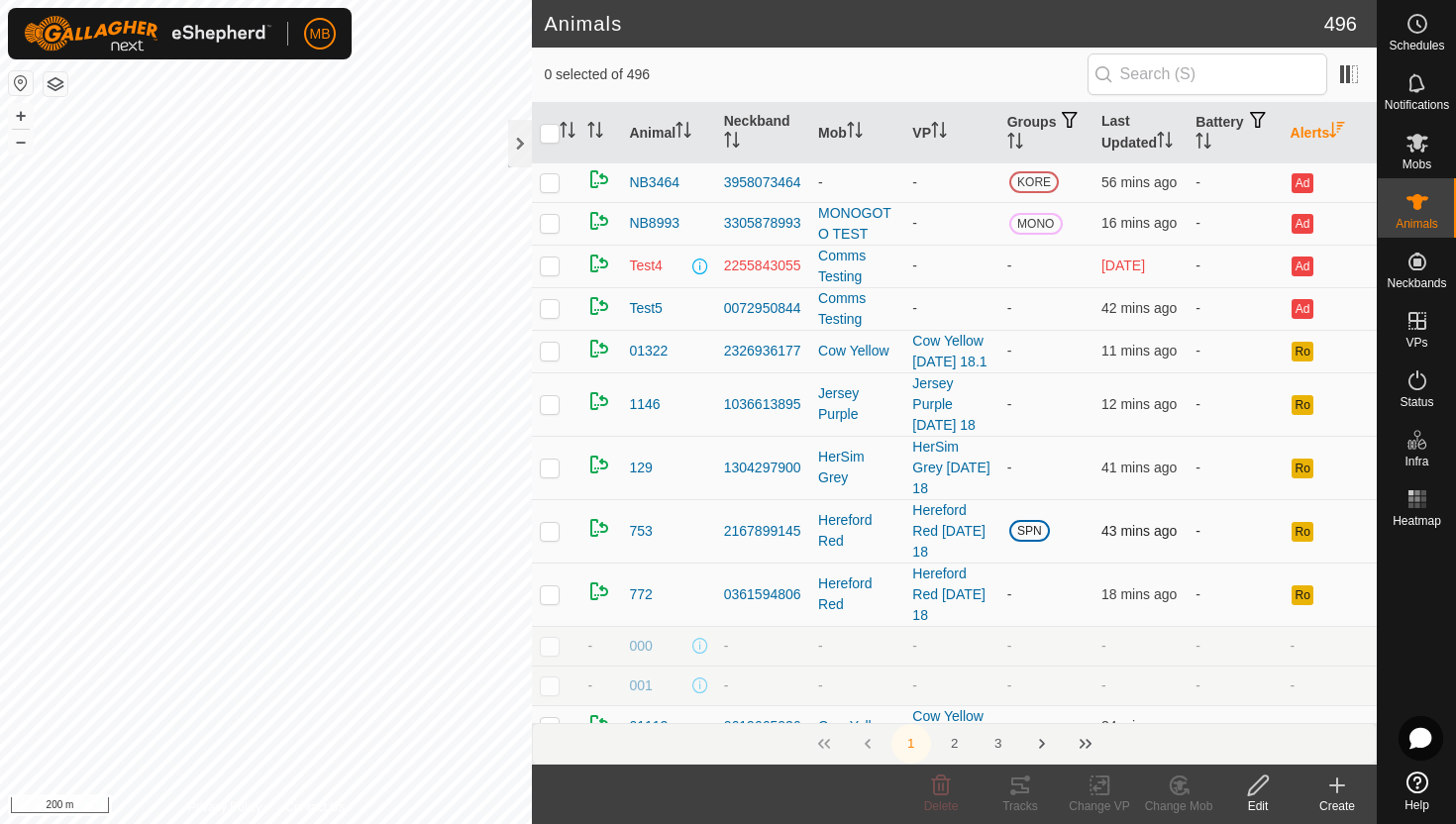 click at bounding box center [550, 531] 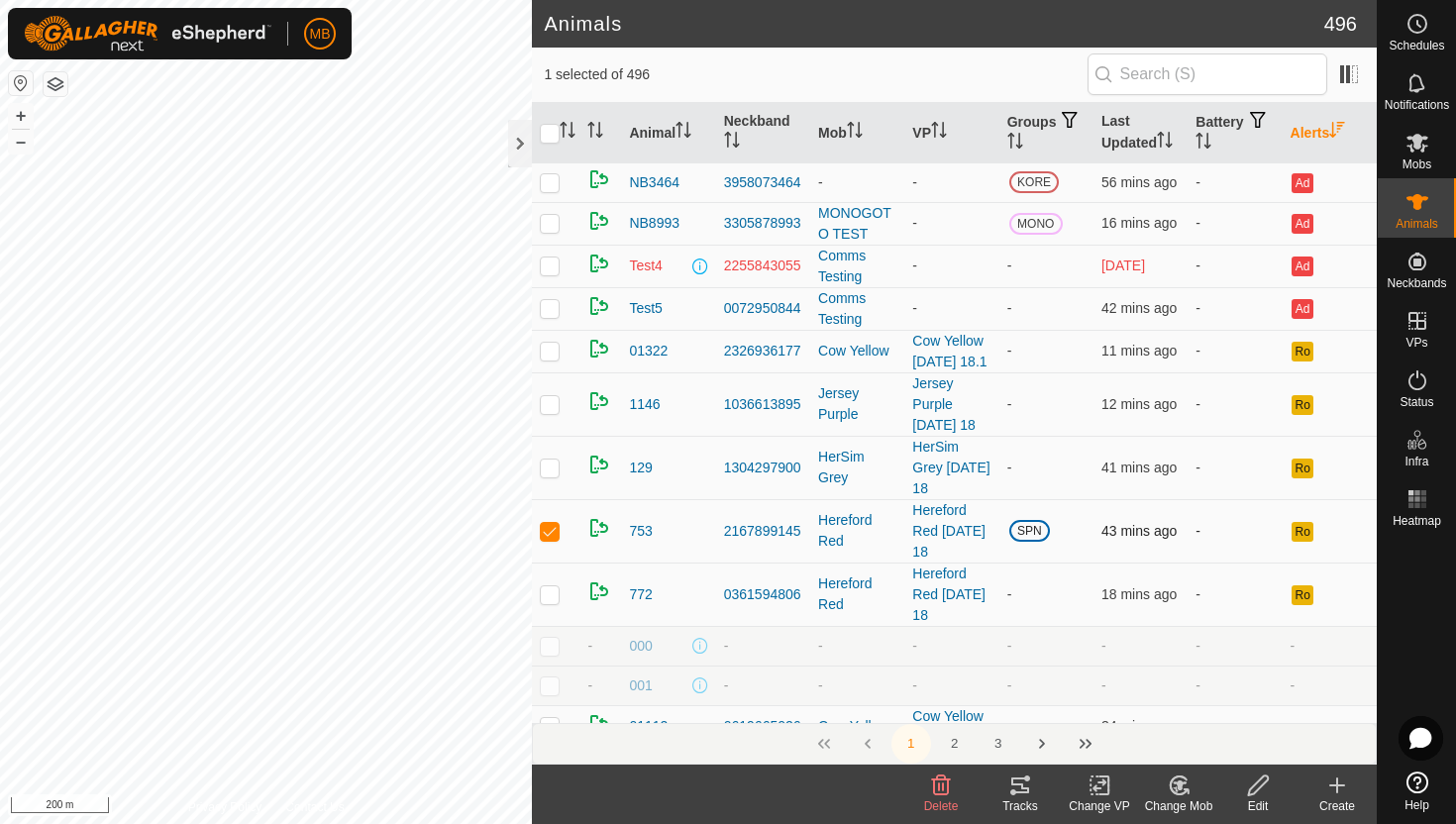 click at bounding box center (550, 531) 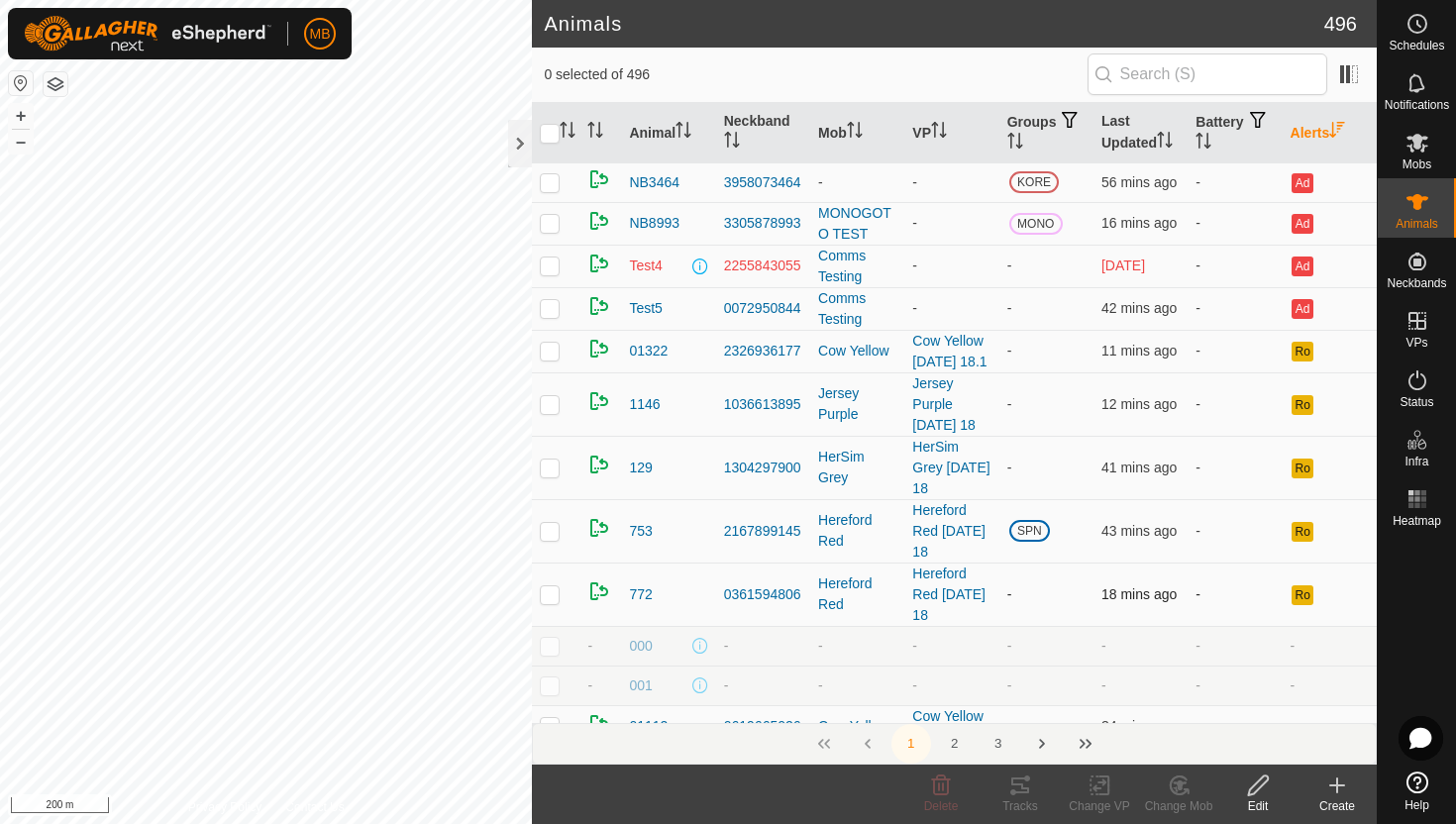 click at bounding box center [550, 594] 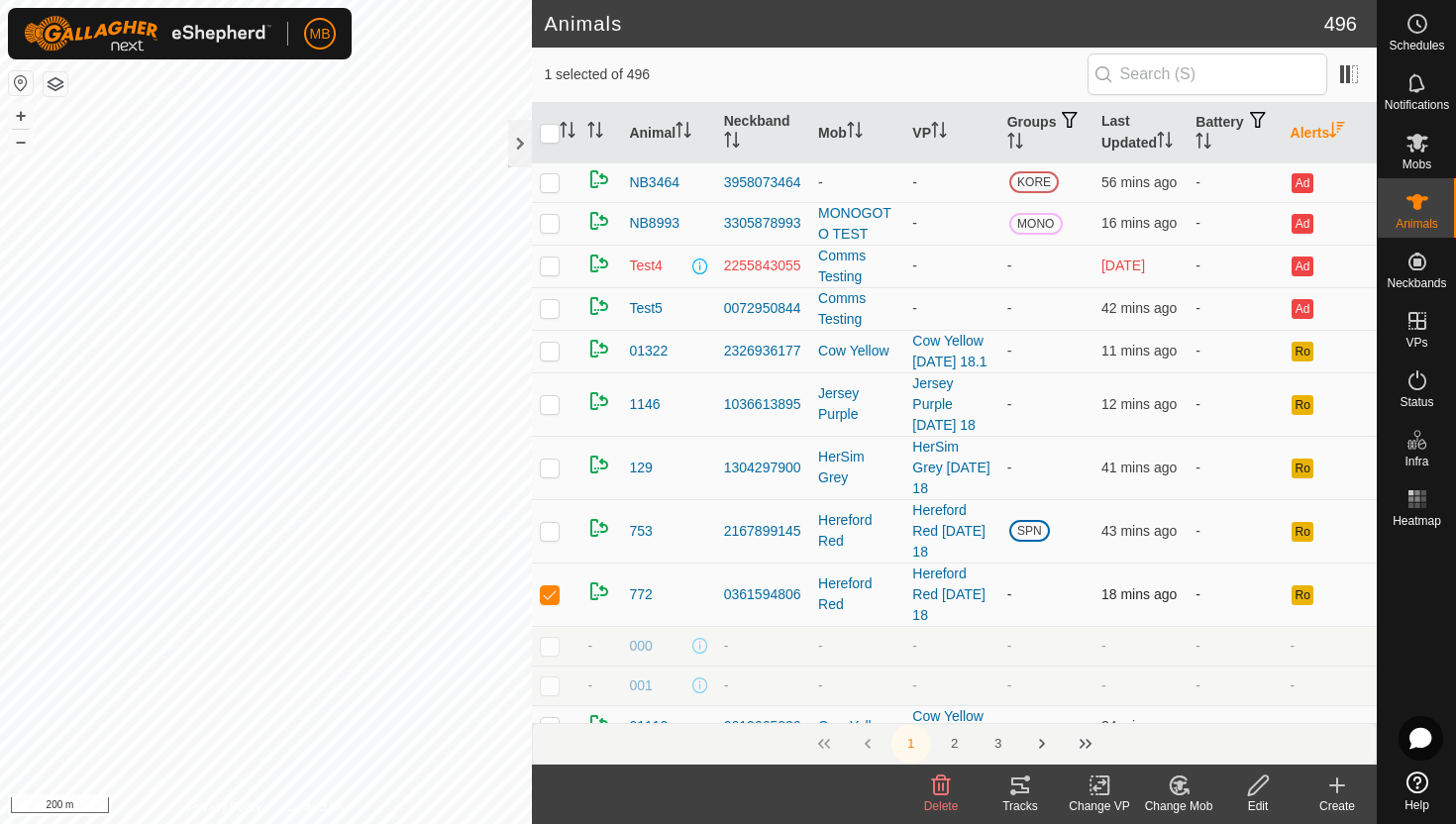 click at bounding box center [550, 594] 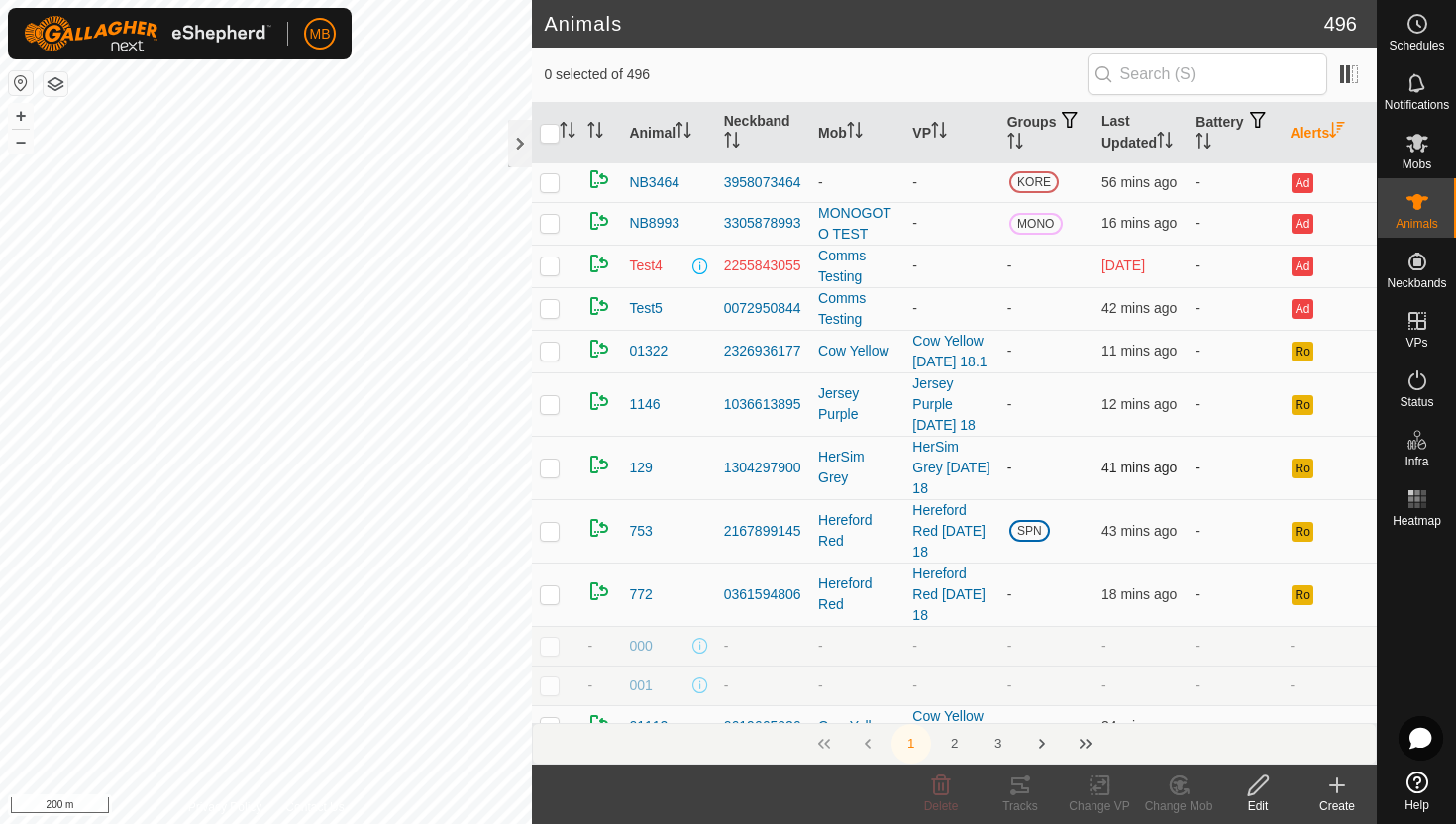 click at bounding box center [550, 467] 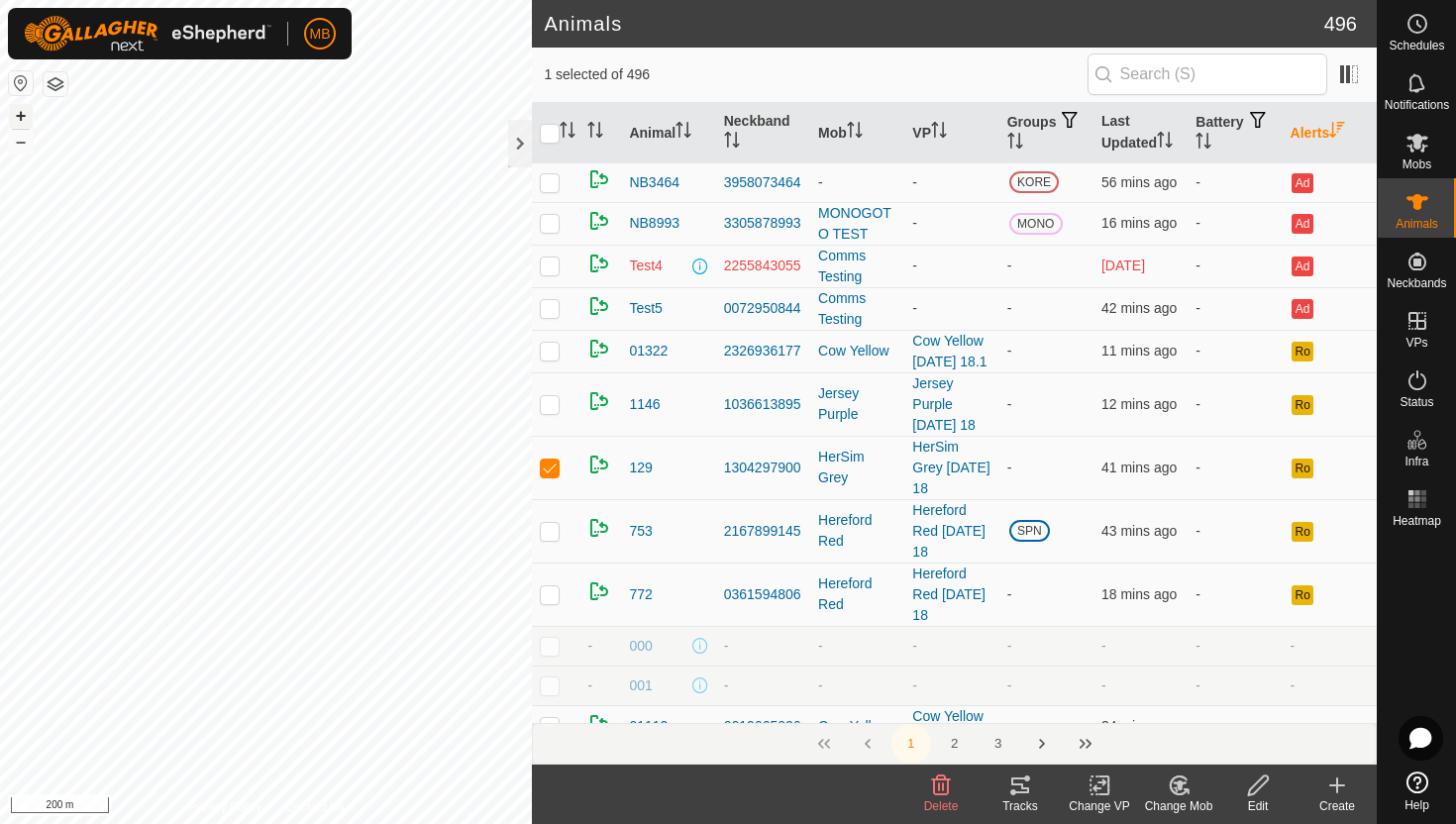 click on "+" at bounding box center (21, 116) 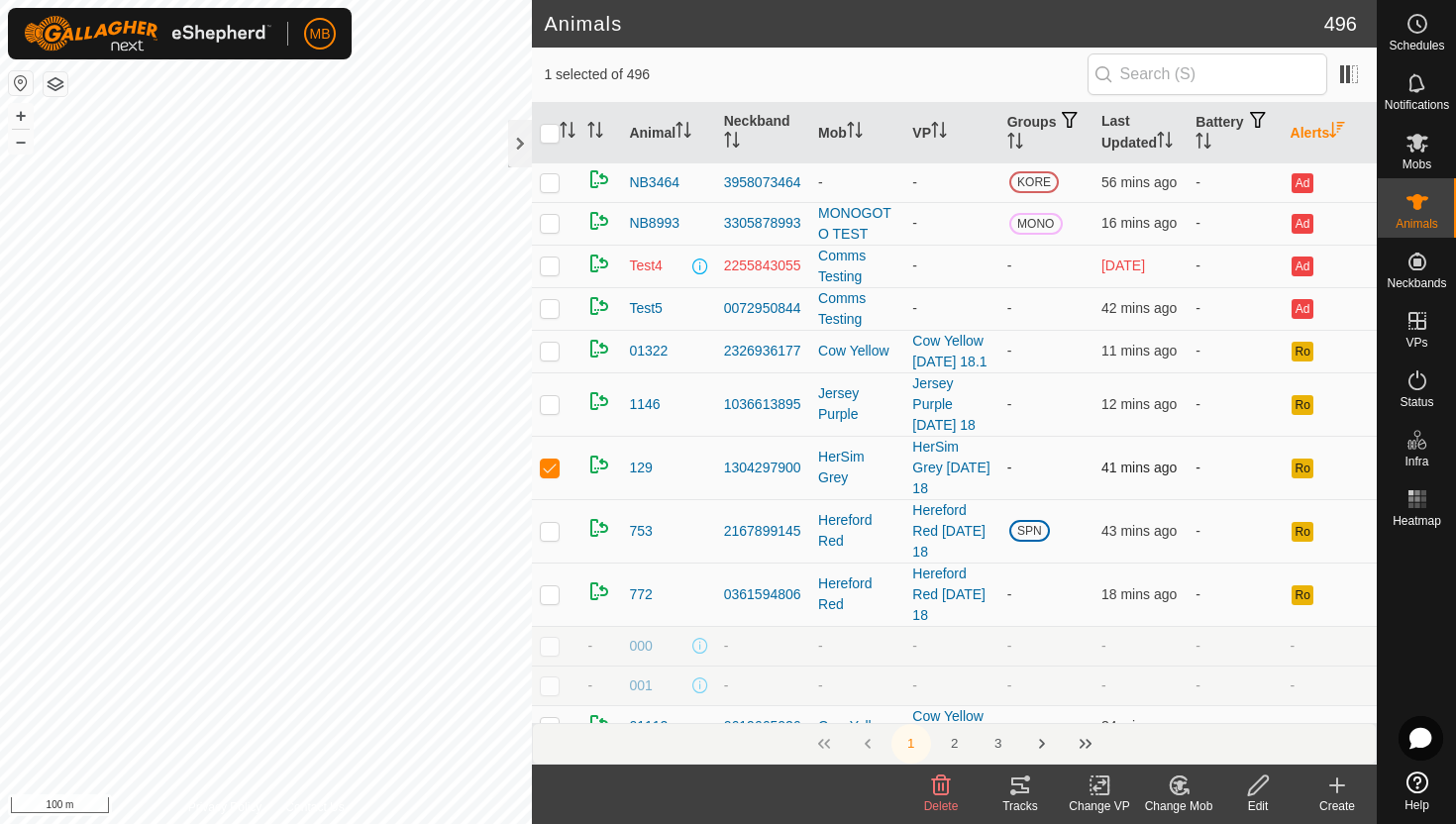 click at bounding box center (550, 467) 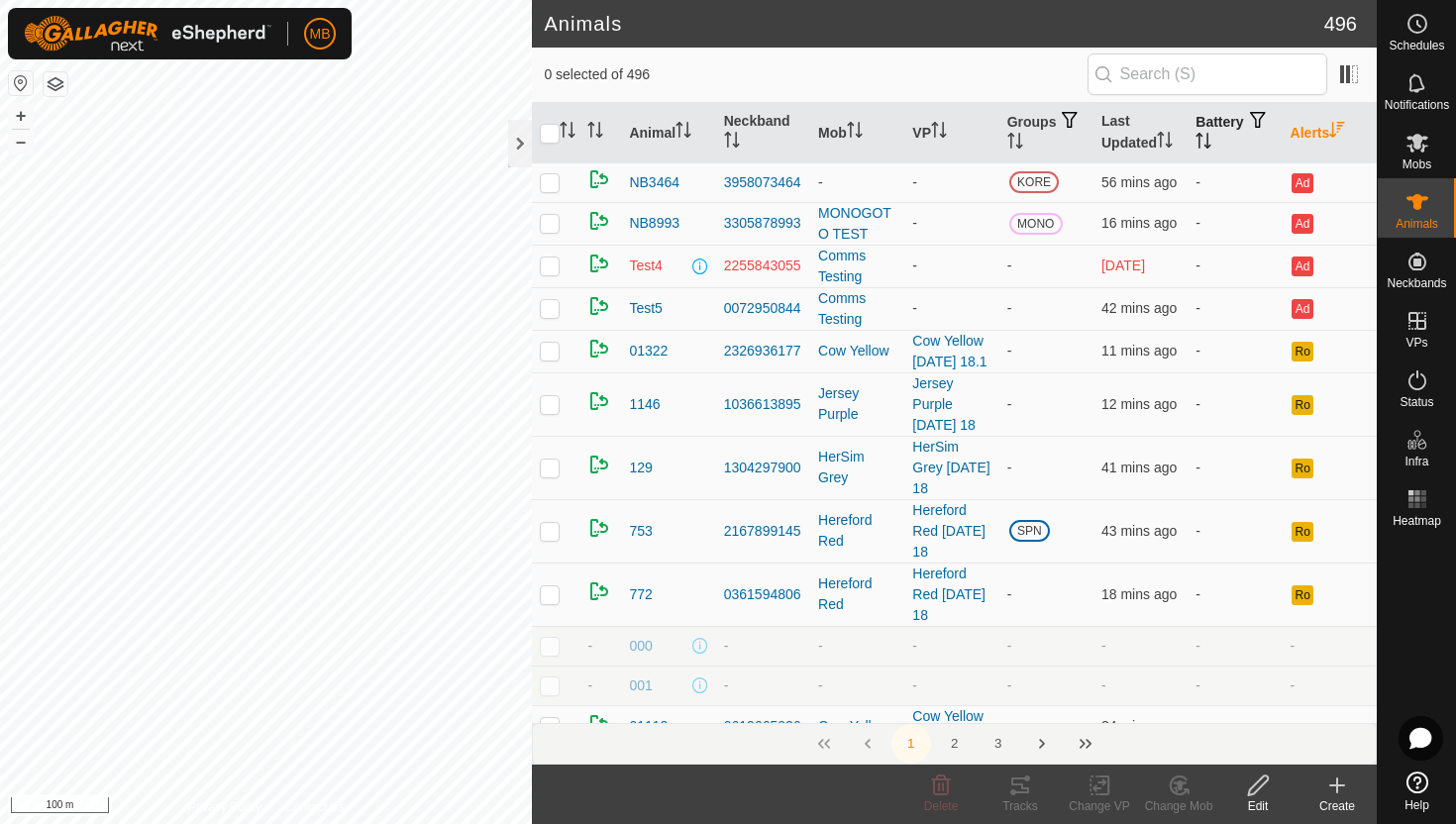 click 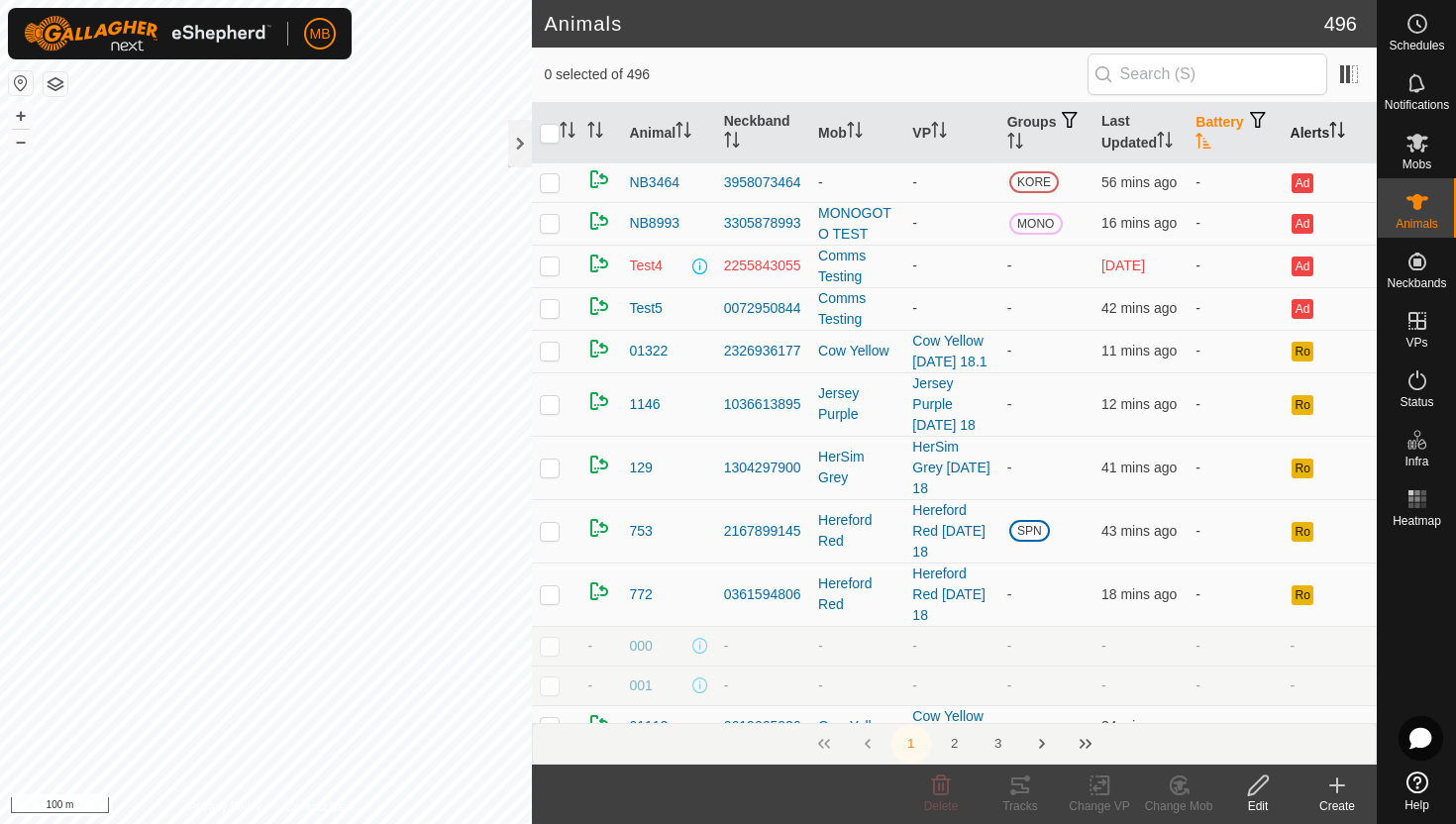 click 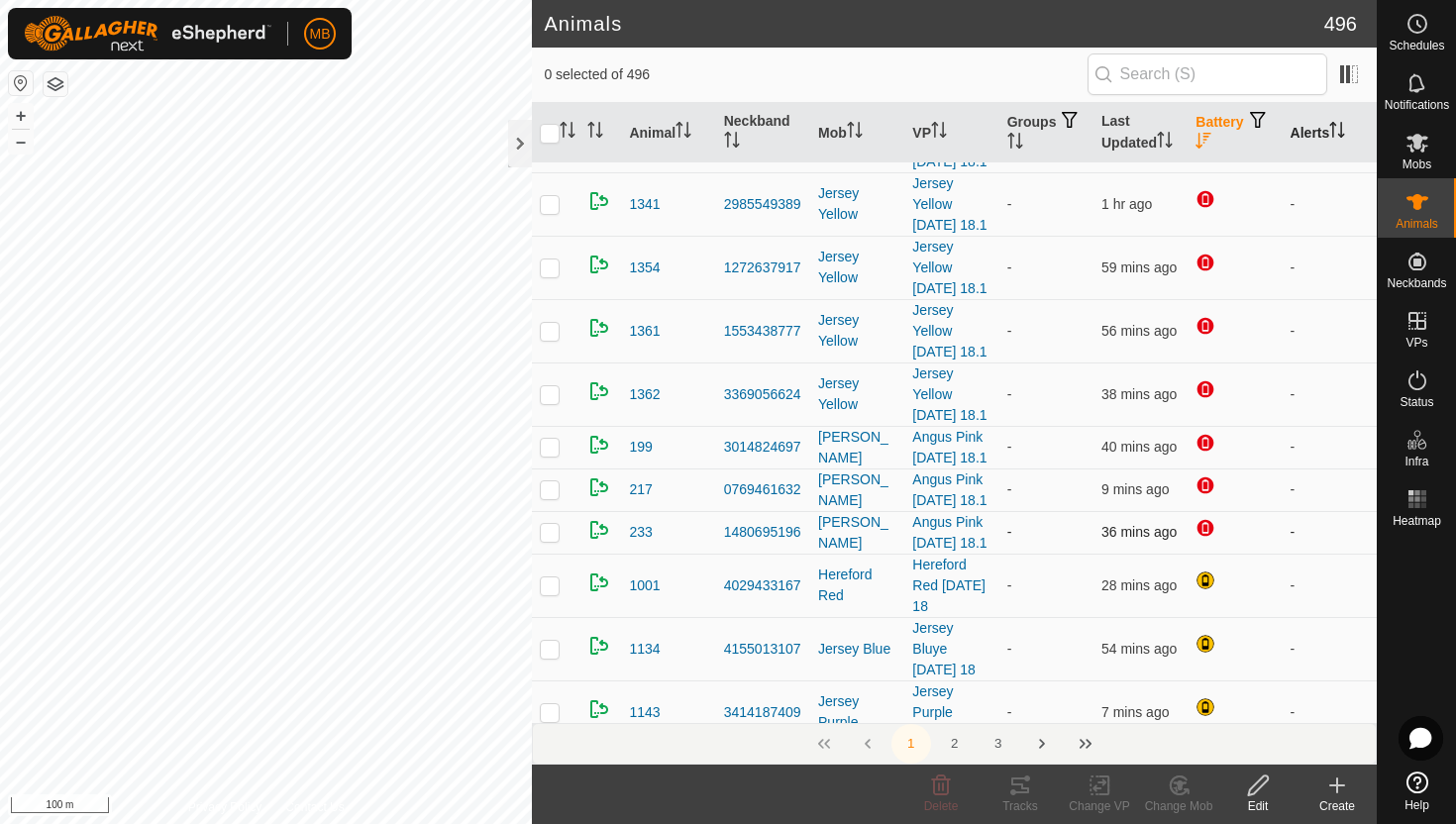 scroll, scrollTop: 235, scrollLeft: 0, axis: vertical 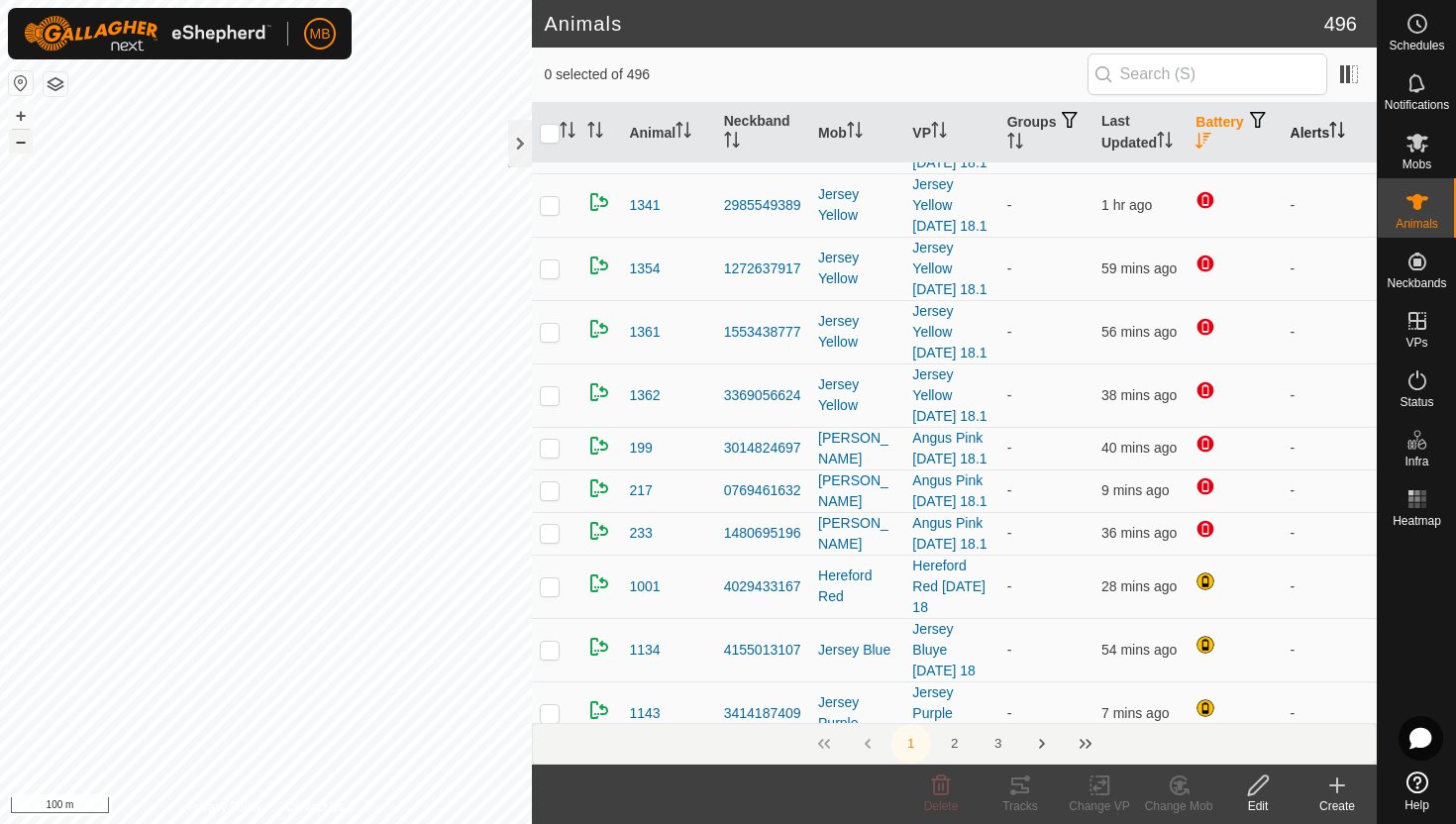 click on "–" at bounding box center [21, 142] 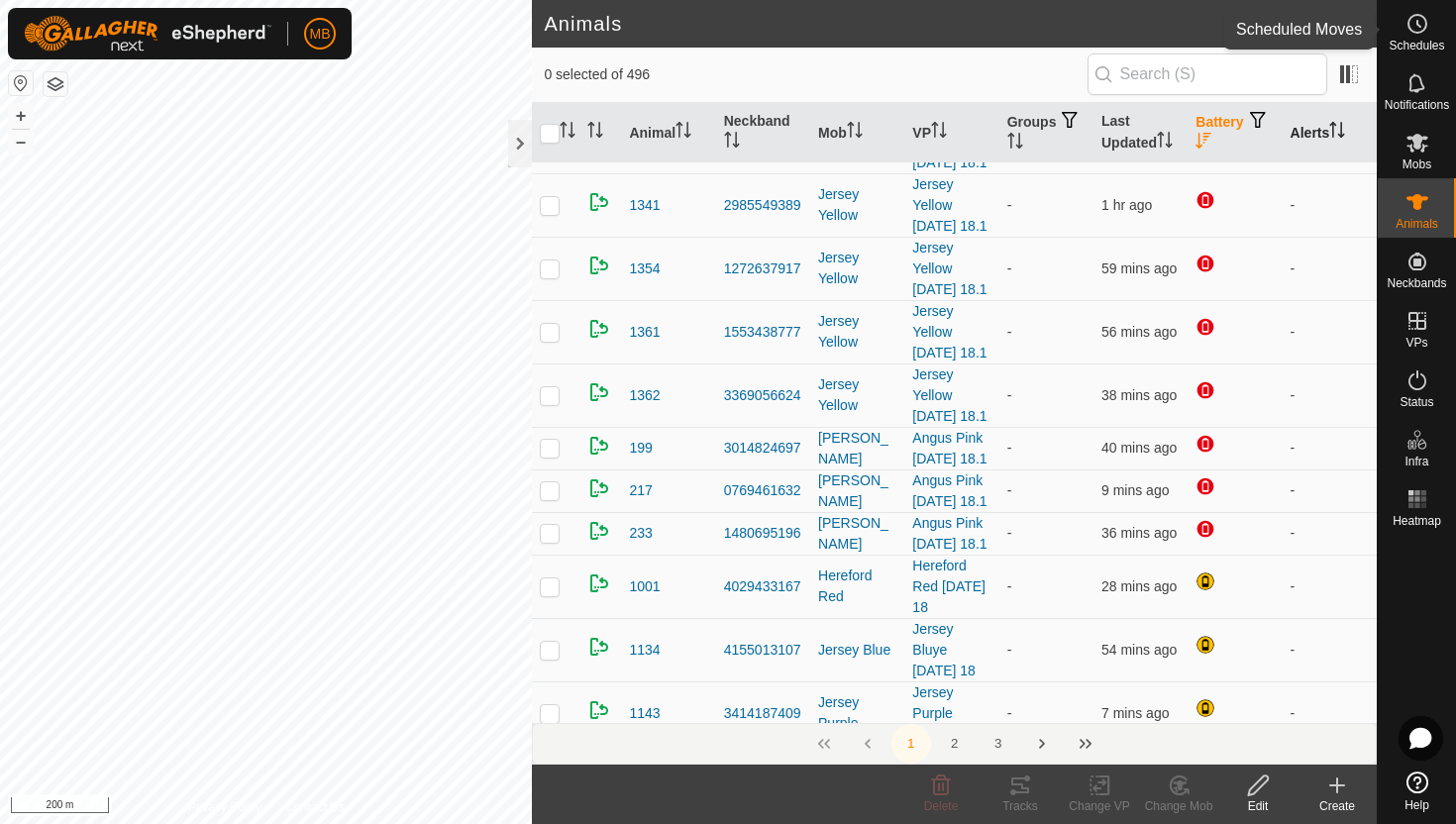 click 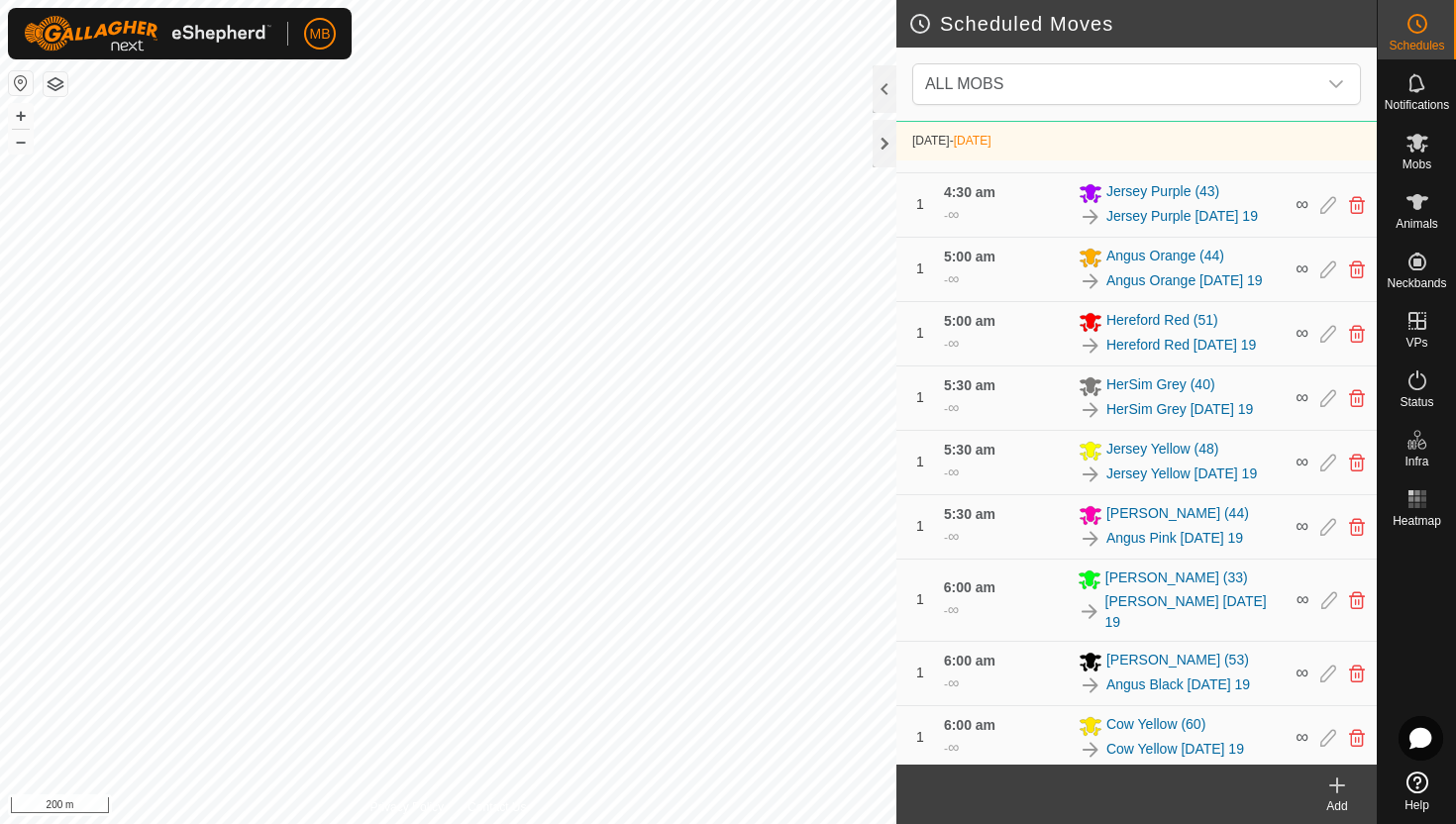 scroll, scrollTop: 873, scrollLeft: 0, axis: vertical 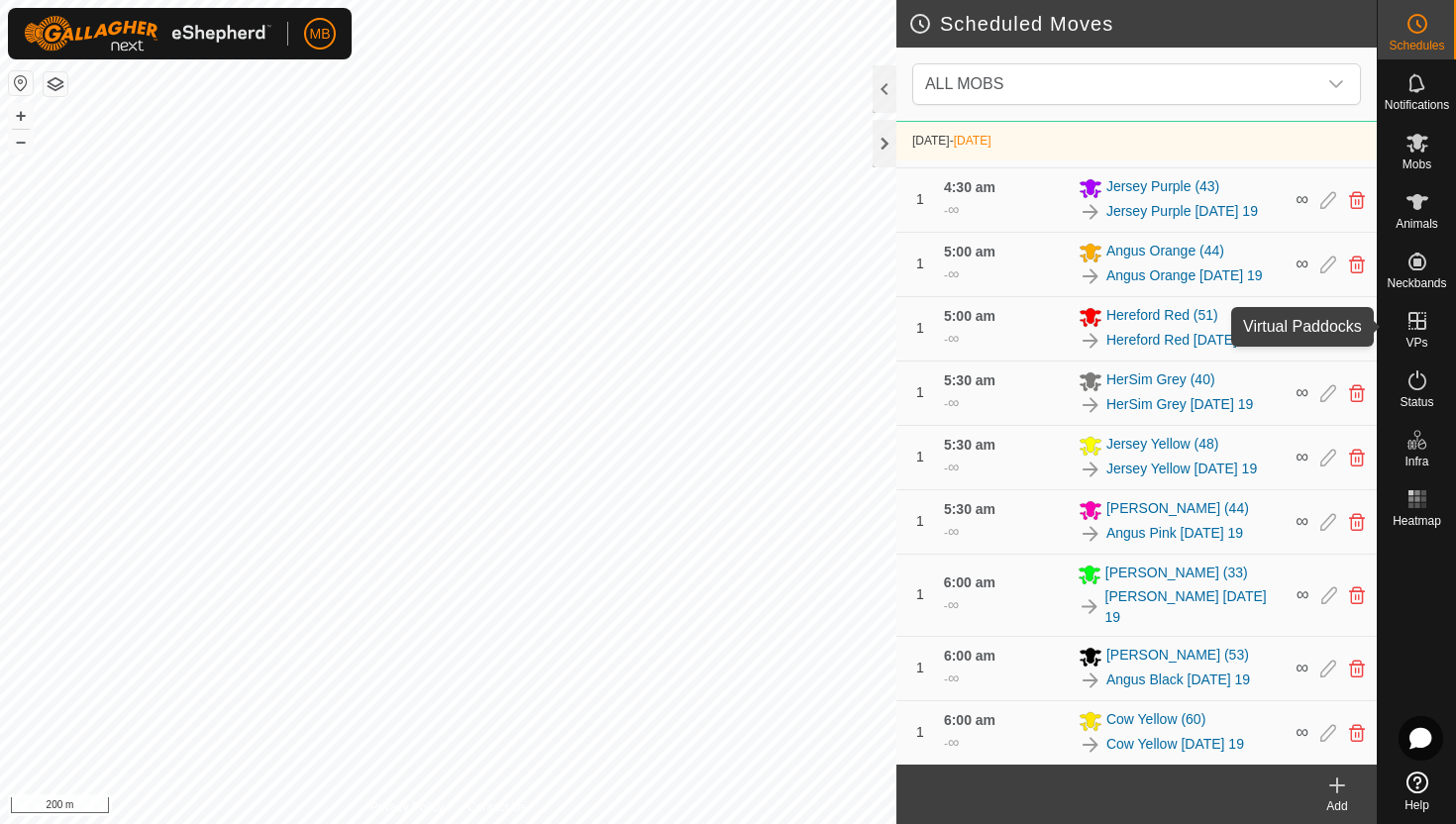 click 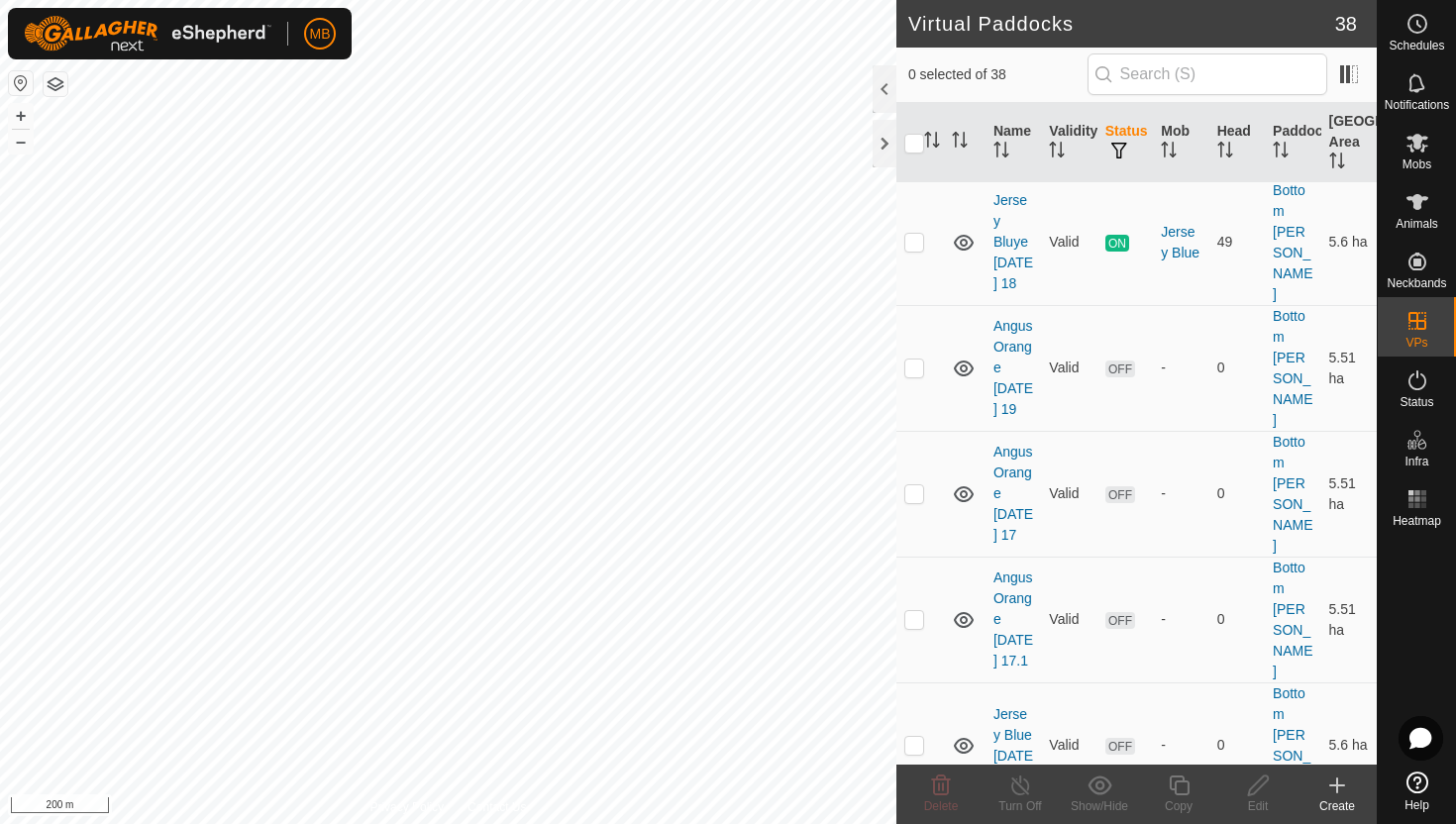 scroll, scrollTop: 169, scrollLeft: 0, axis: vertical 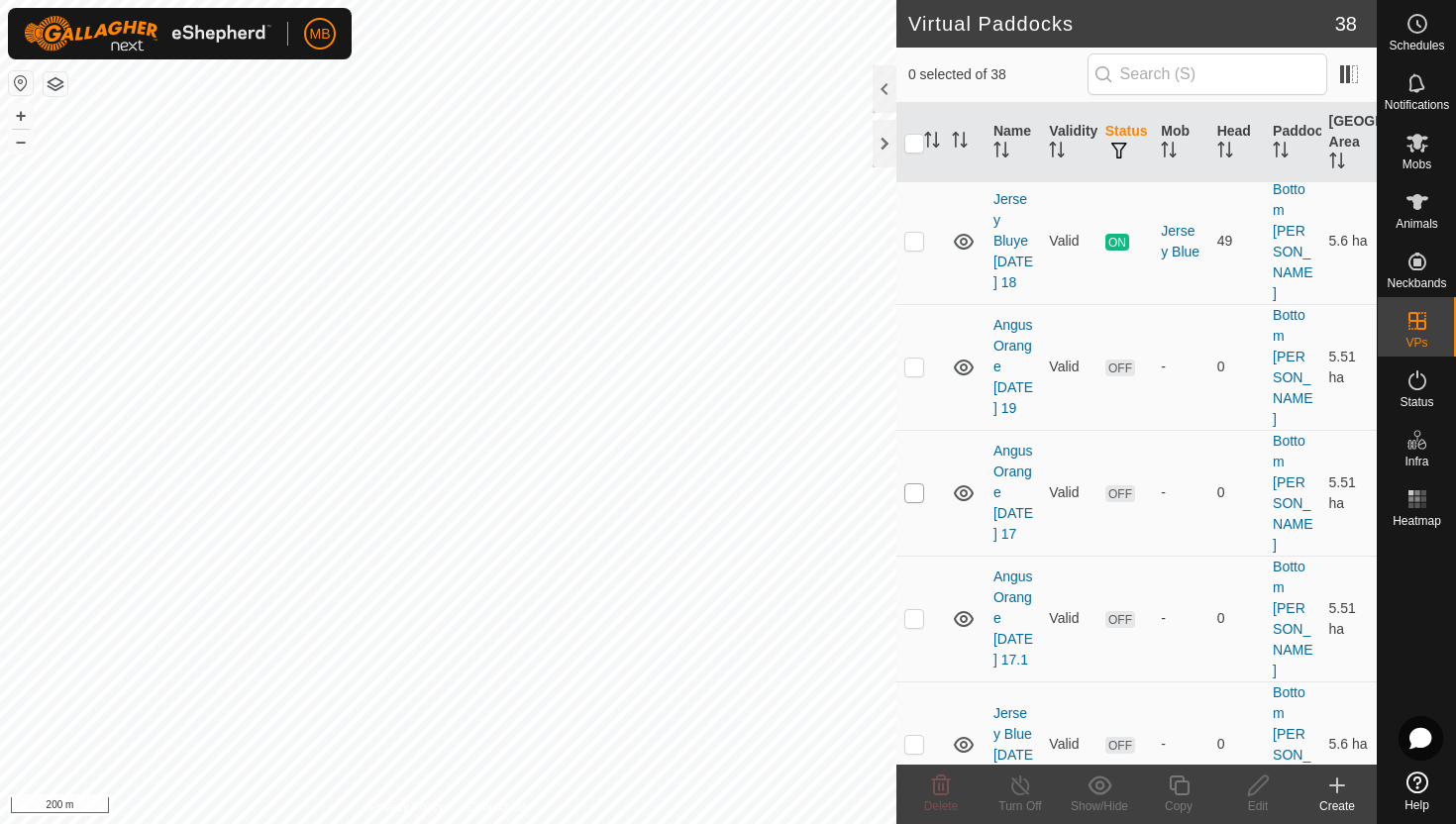 click at bounding box center (914, 493) 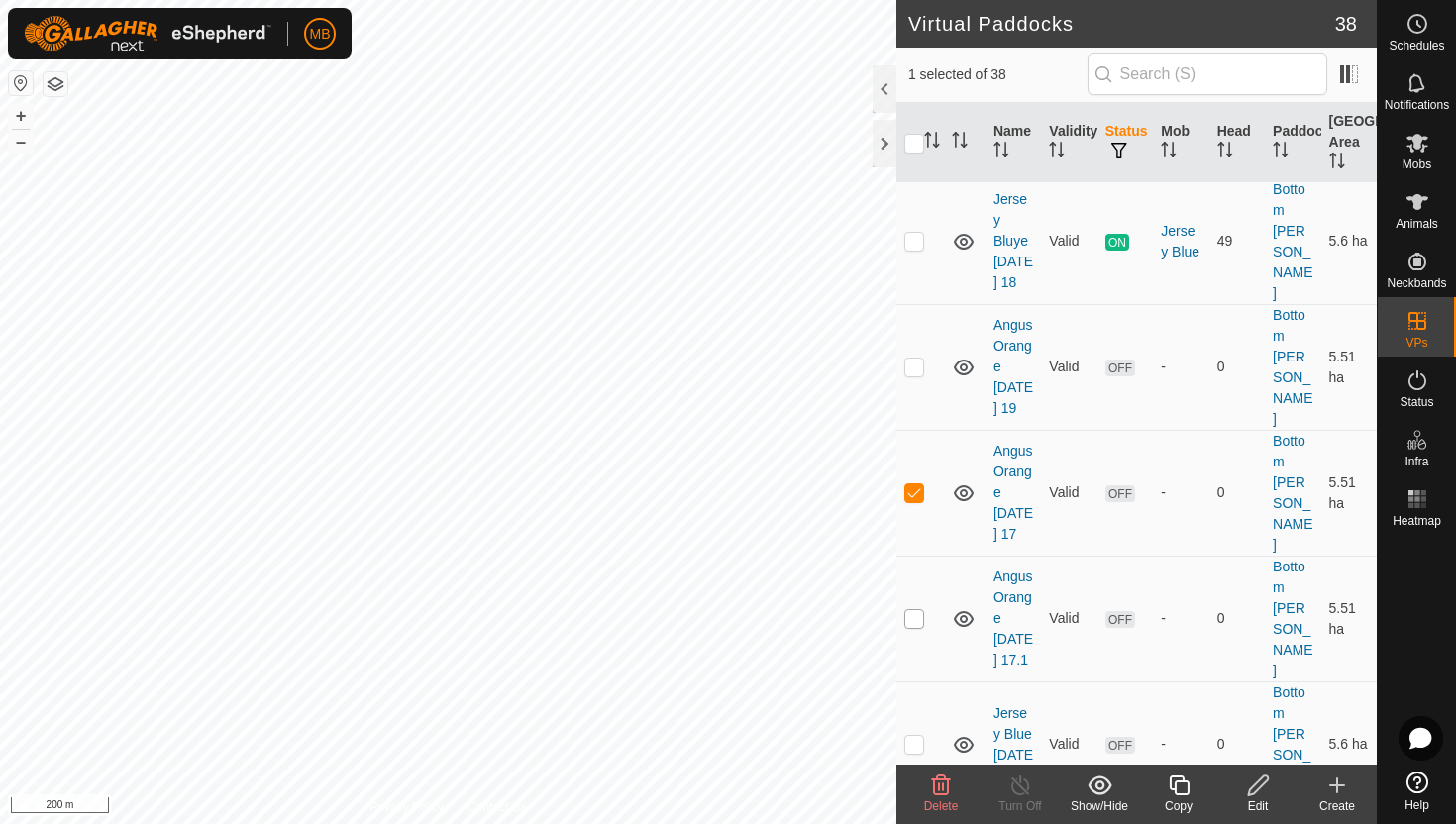 click at bounding box center [914, 619] 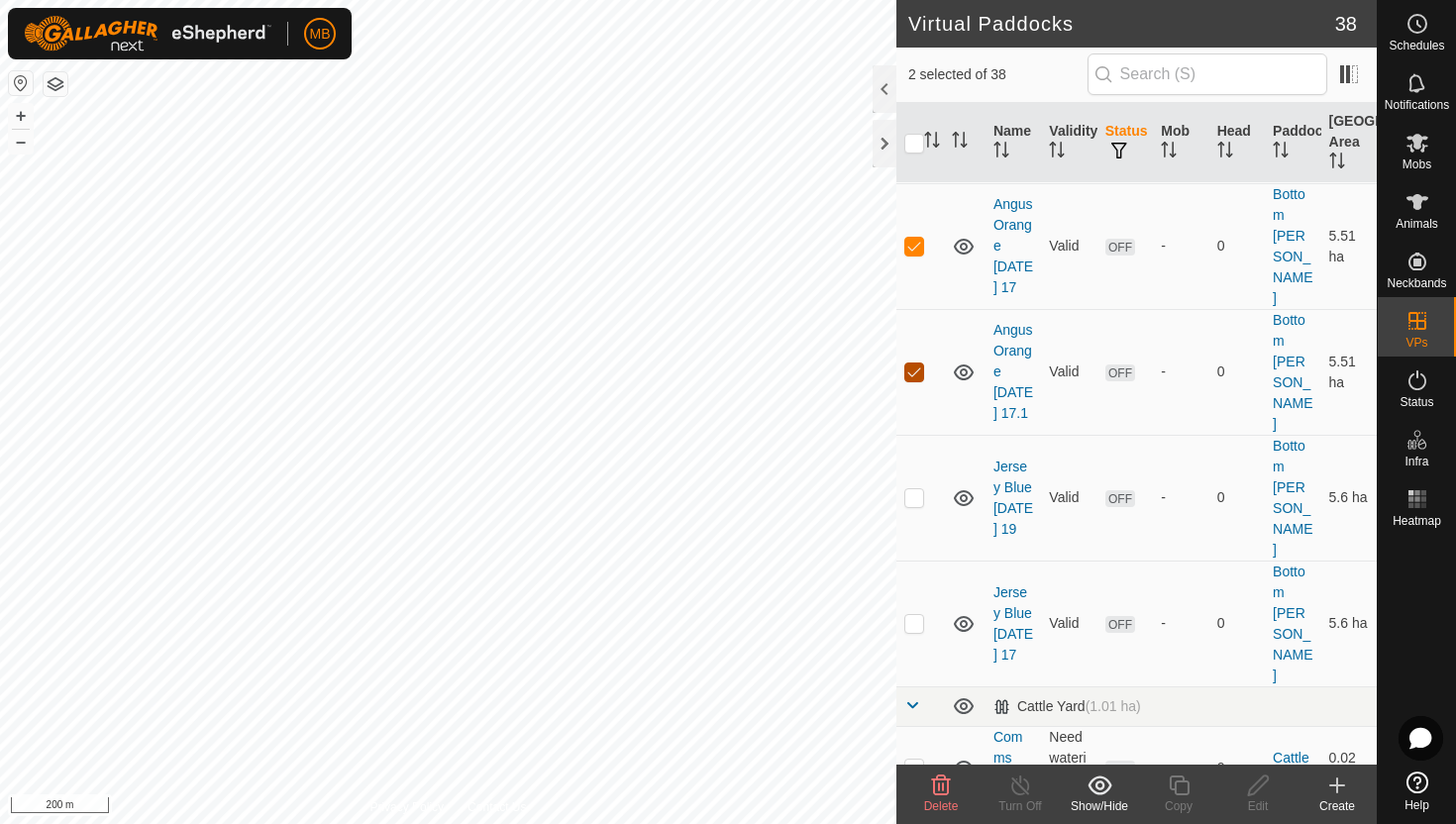 scroll, scrollTop: 419, scrollLeft: 0, axis: vertical 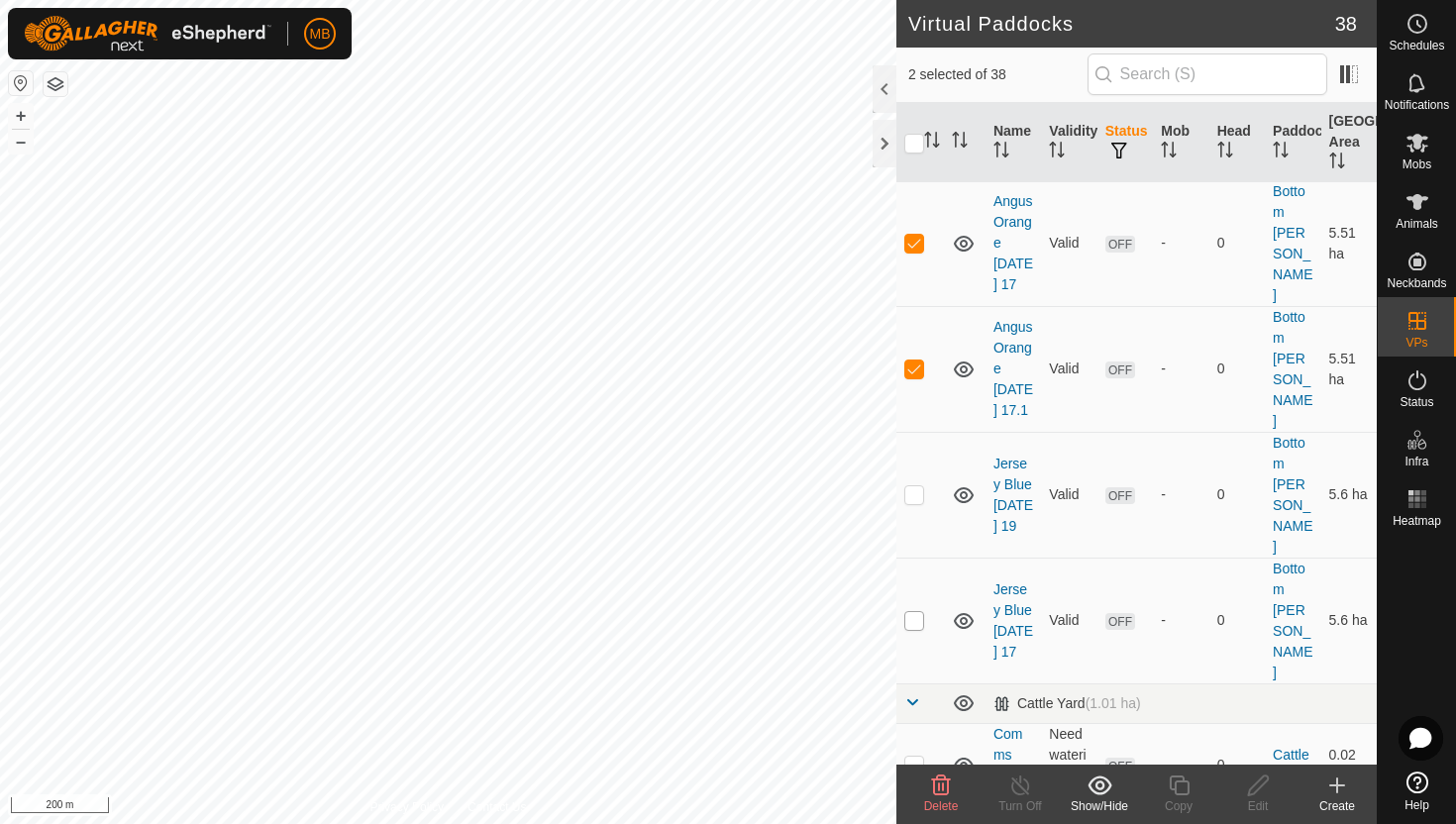 click at bounding box center [914, 621] 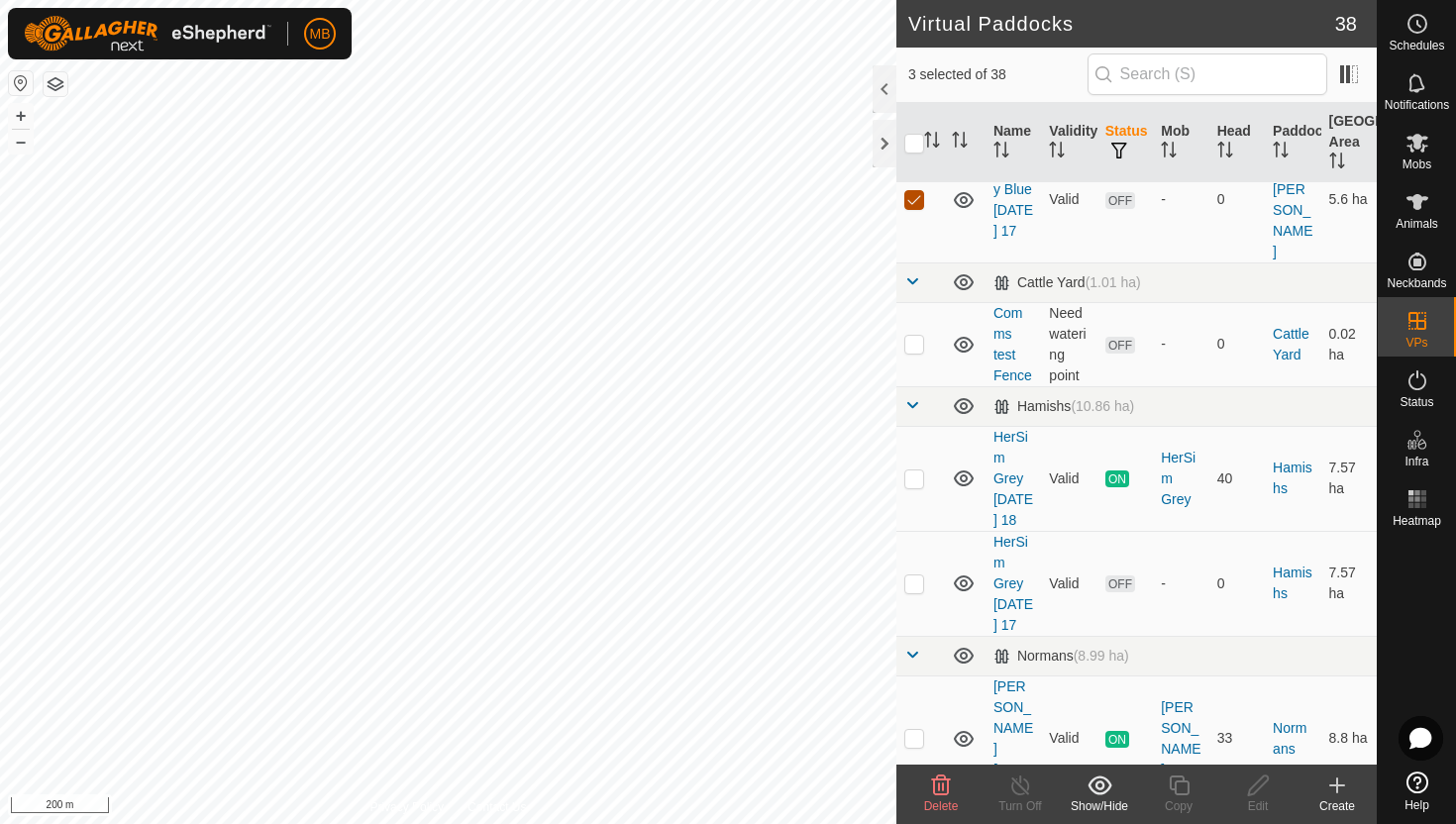 scroll, scrollTop: 841, scrollLeft: 0, axis: vertical 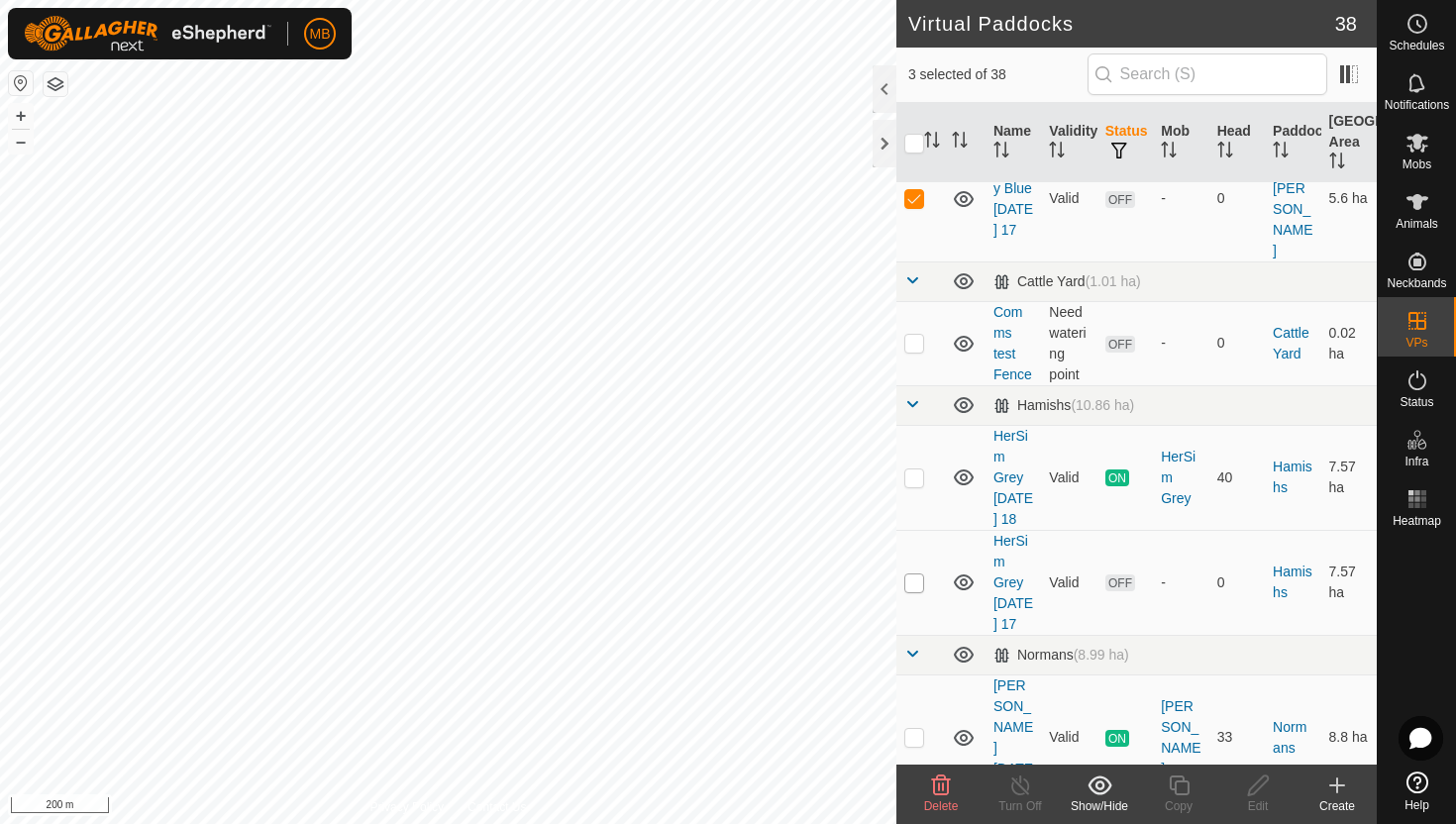 click at bounding box center (914, 583) 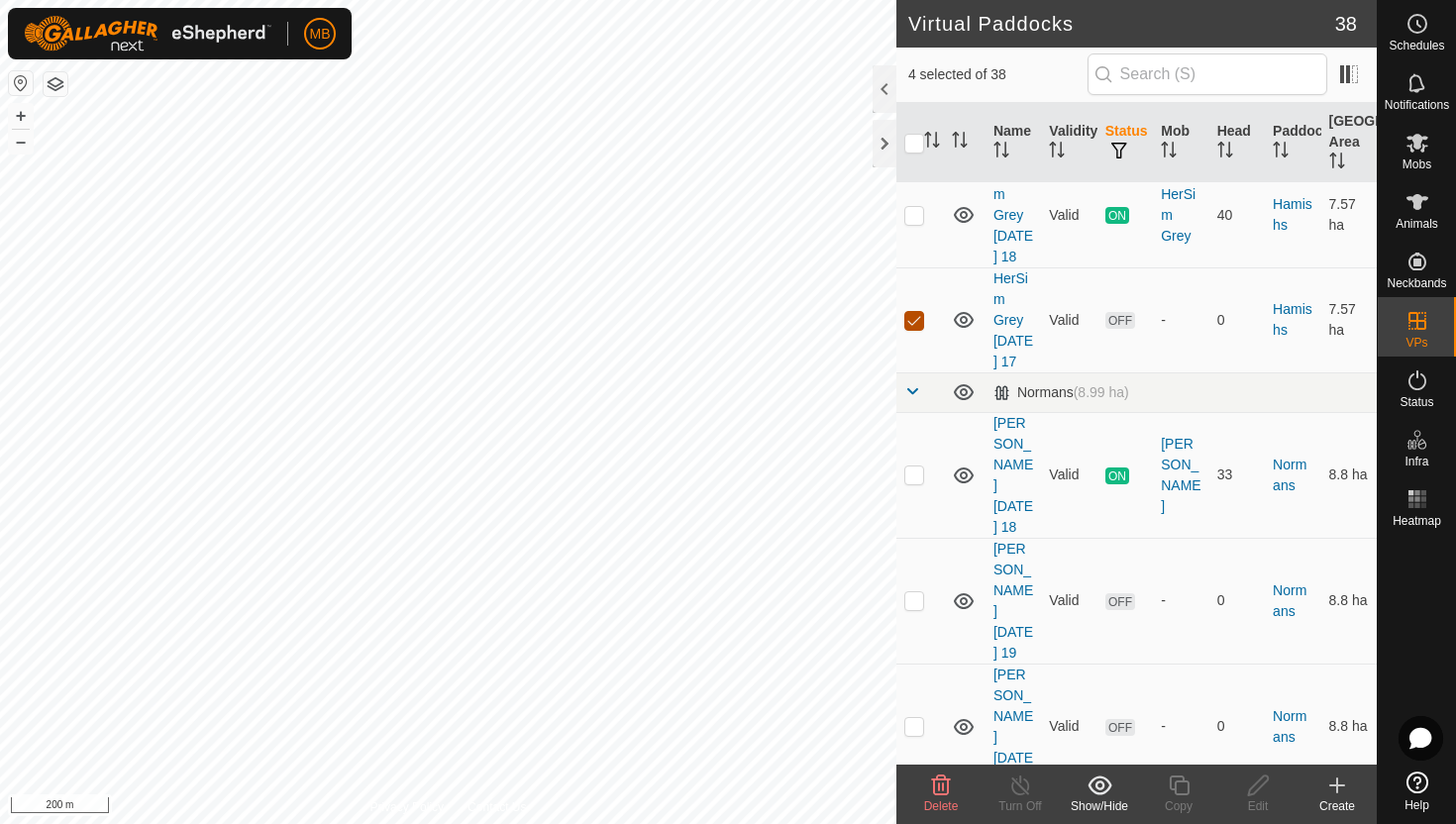 scroll, scrollTop: 1156, scrollLeft: 0, axis: vertical 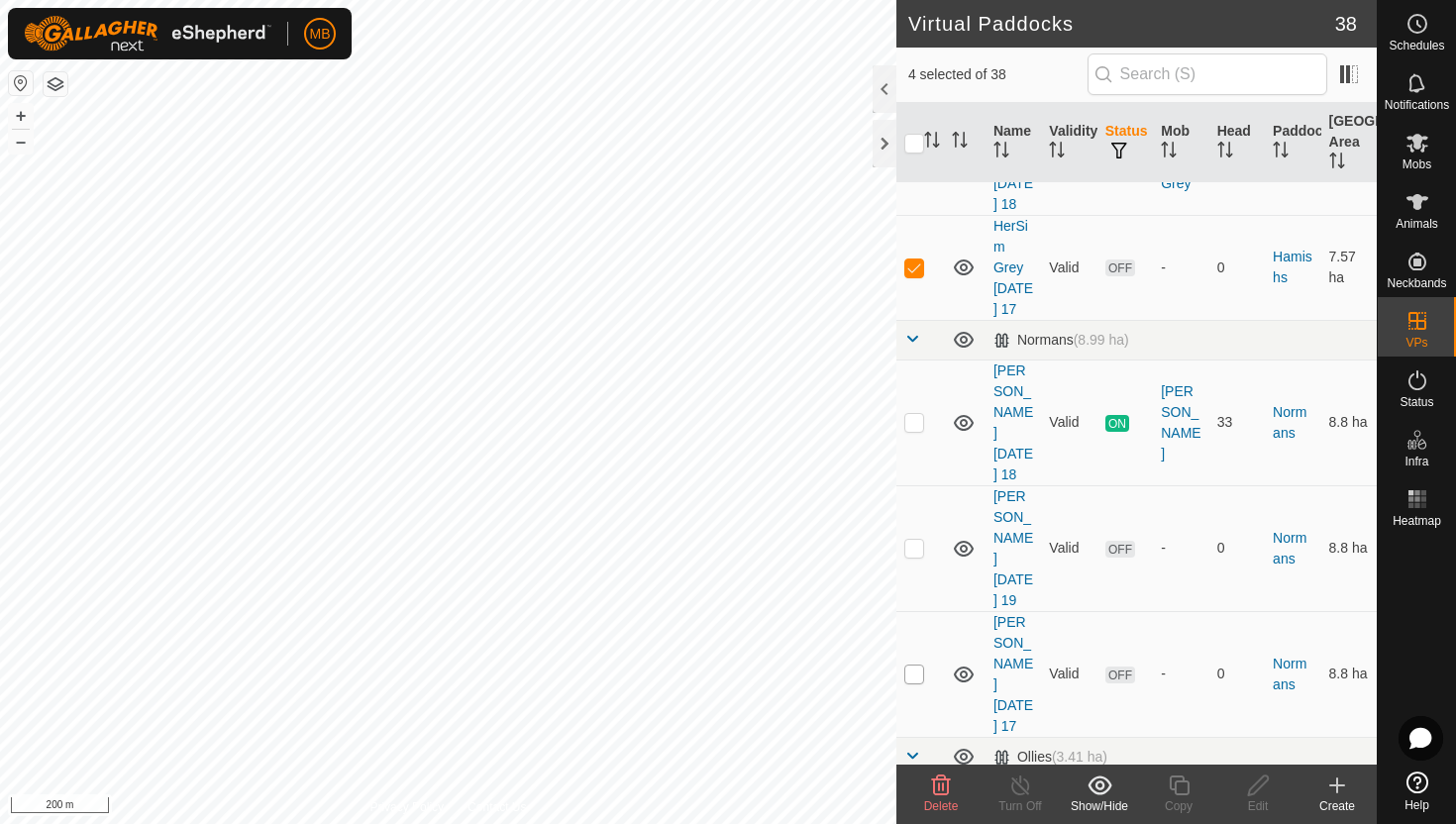 click at bounding box center [914, 674] 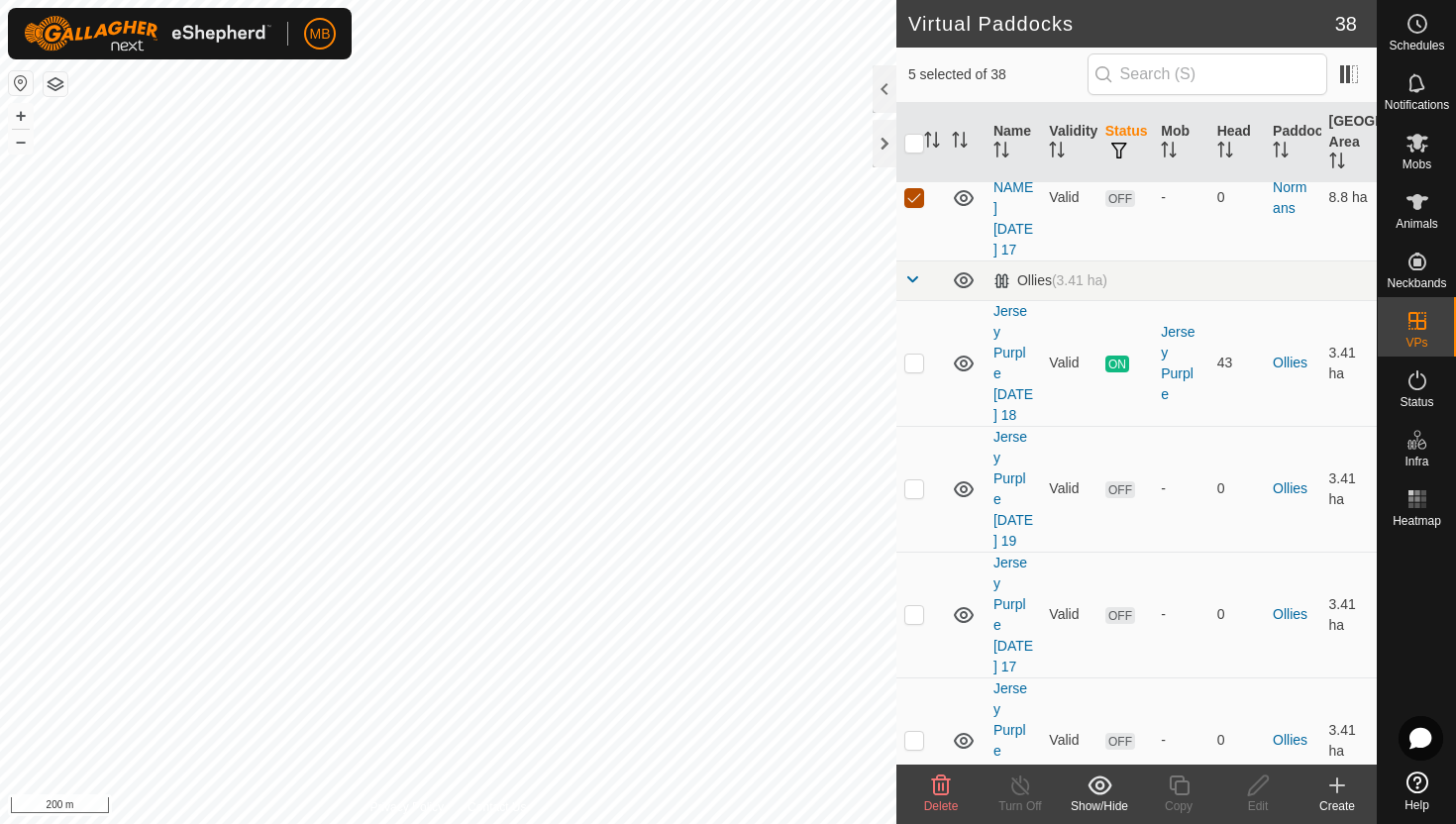 scroll, scrollTop: 1654, scrollLeft: 0, axis: vertical 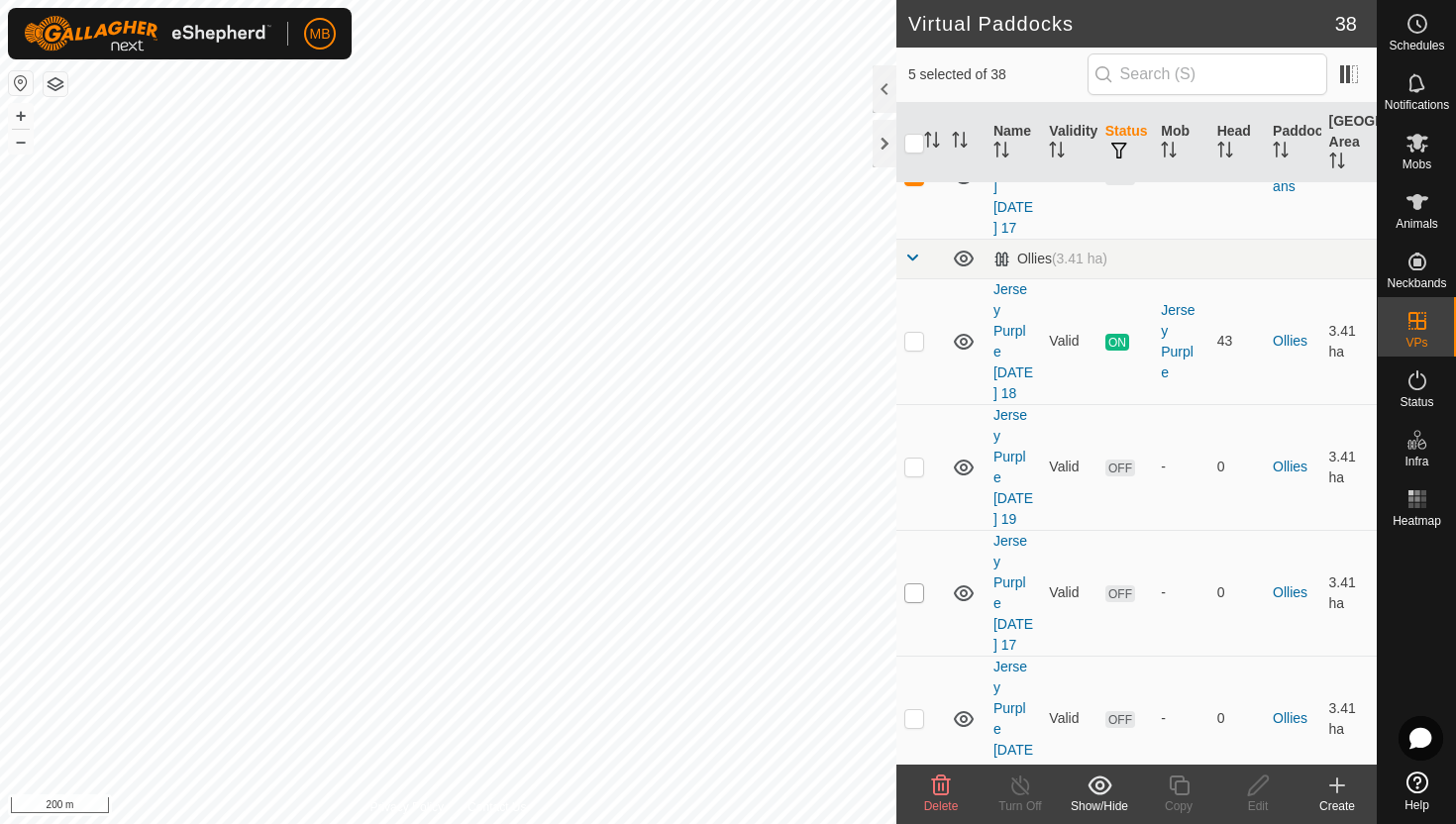 click at bounding box center [914, 593] 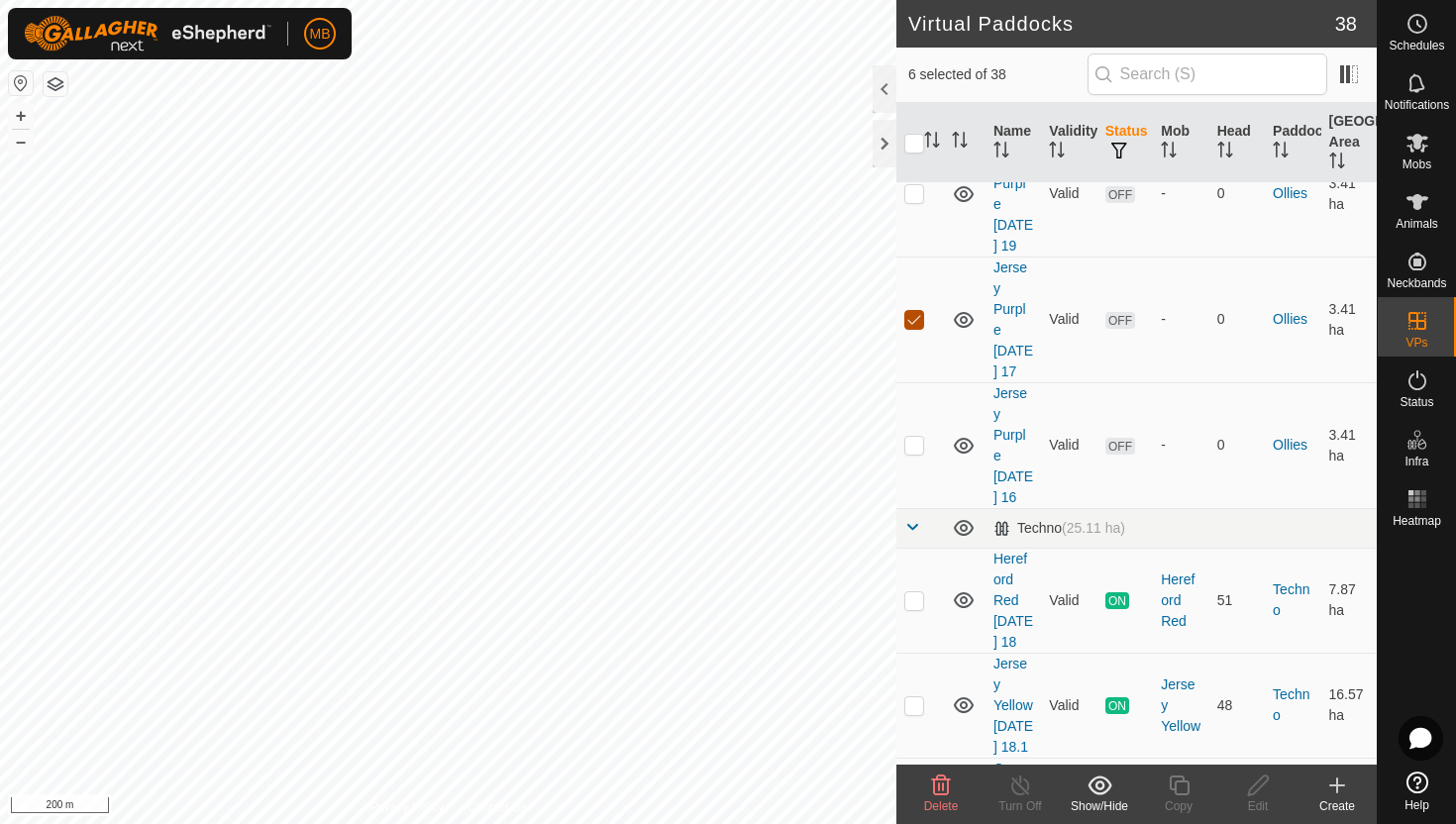 scroll, scrollTop: 1931, scrollLeft: 0, axis: vertical 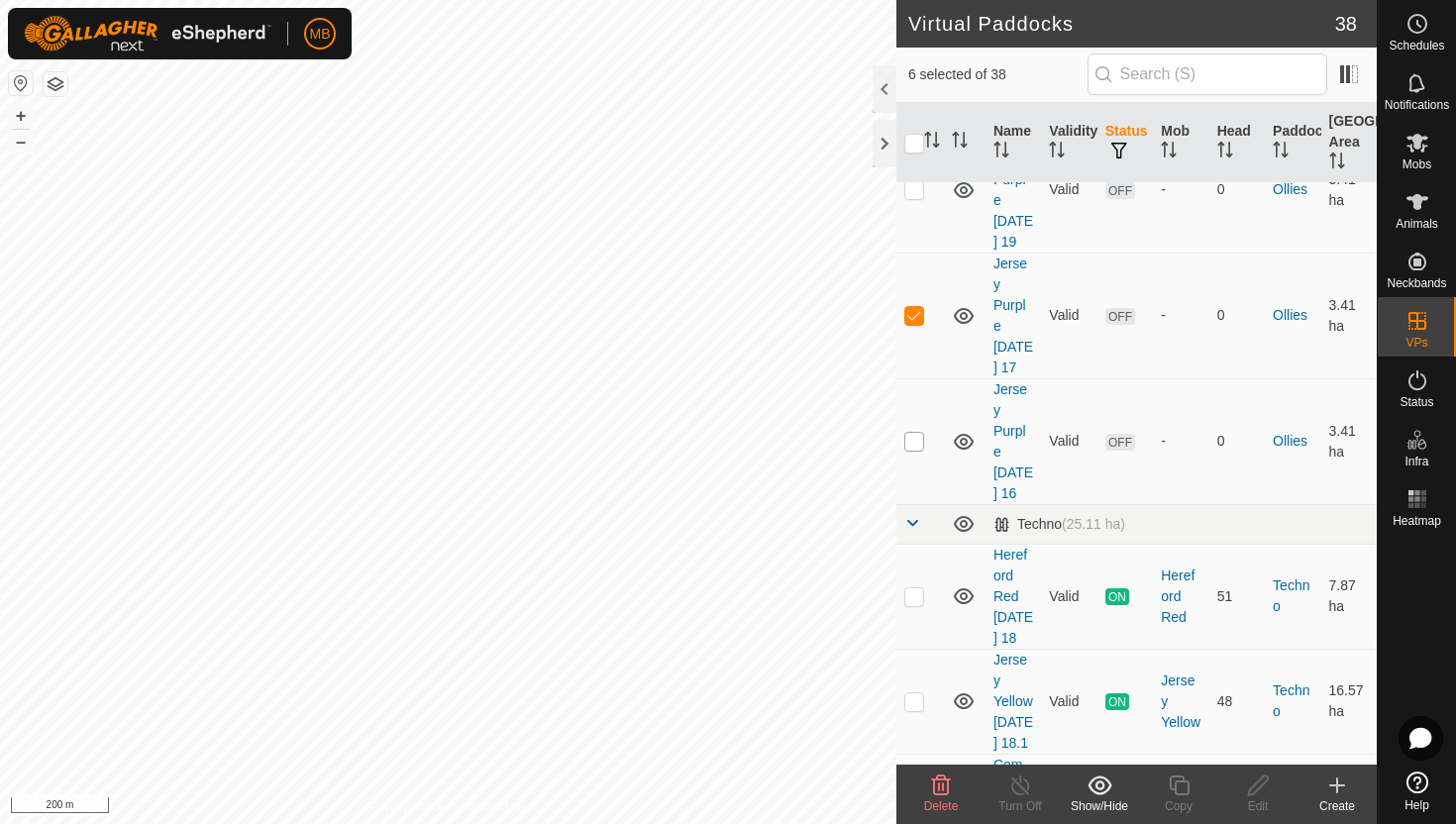 click at bounding box center [914, 442] 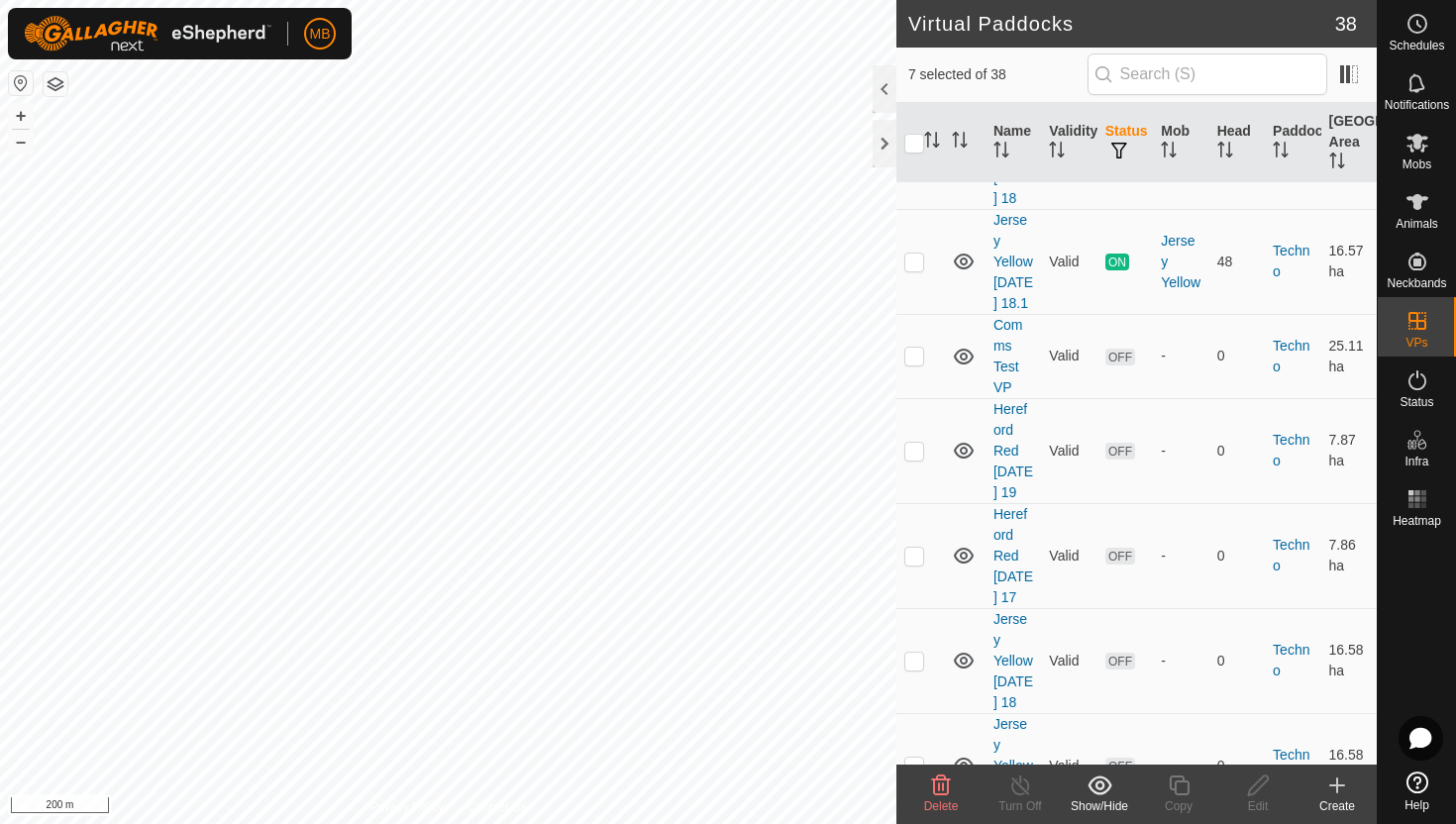 scroll, scrollTop: 2376, scrollLeft: 0, axis: vertical 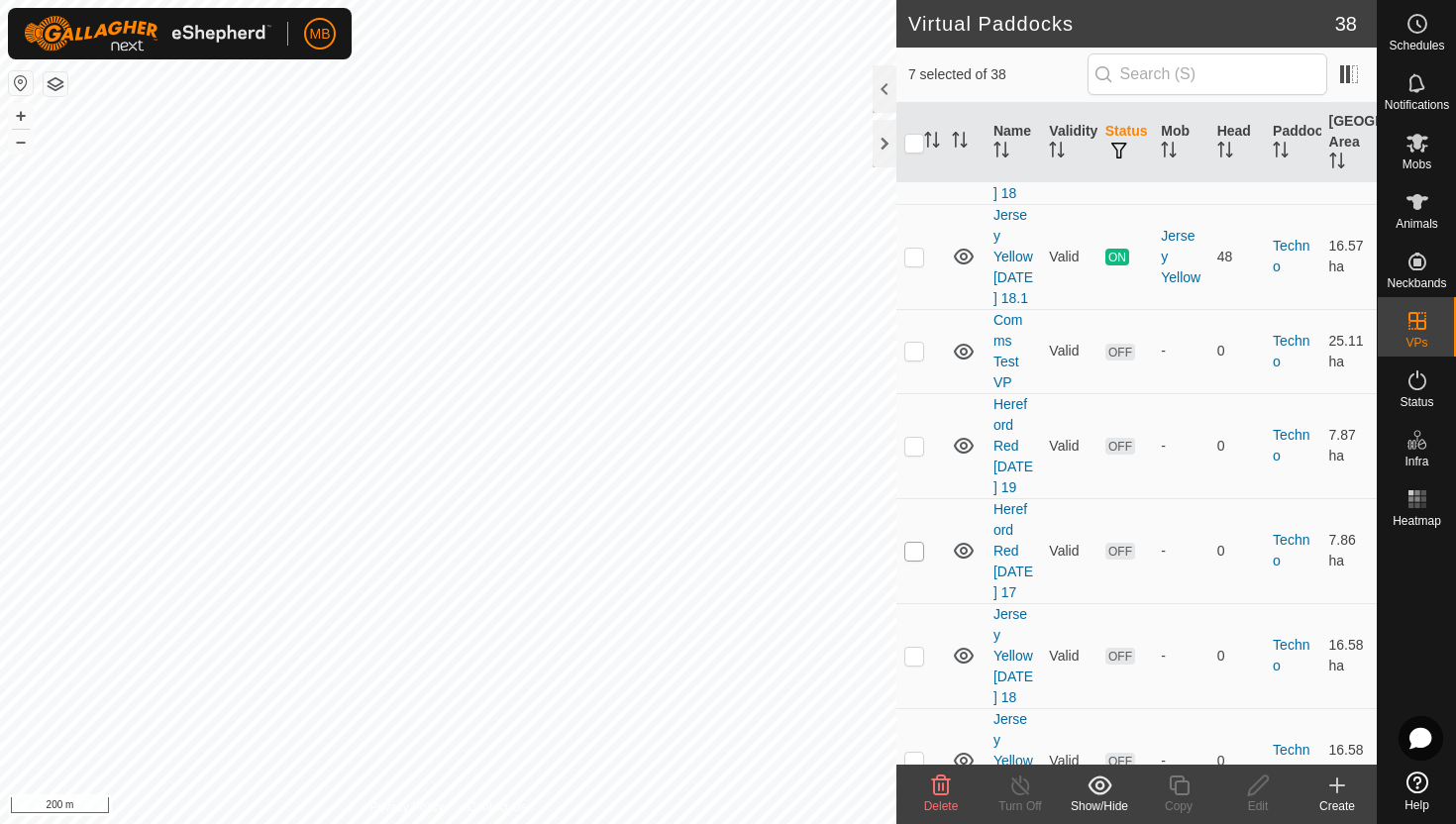 click at bounding box center (914, 552) 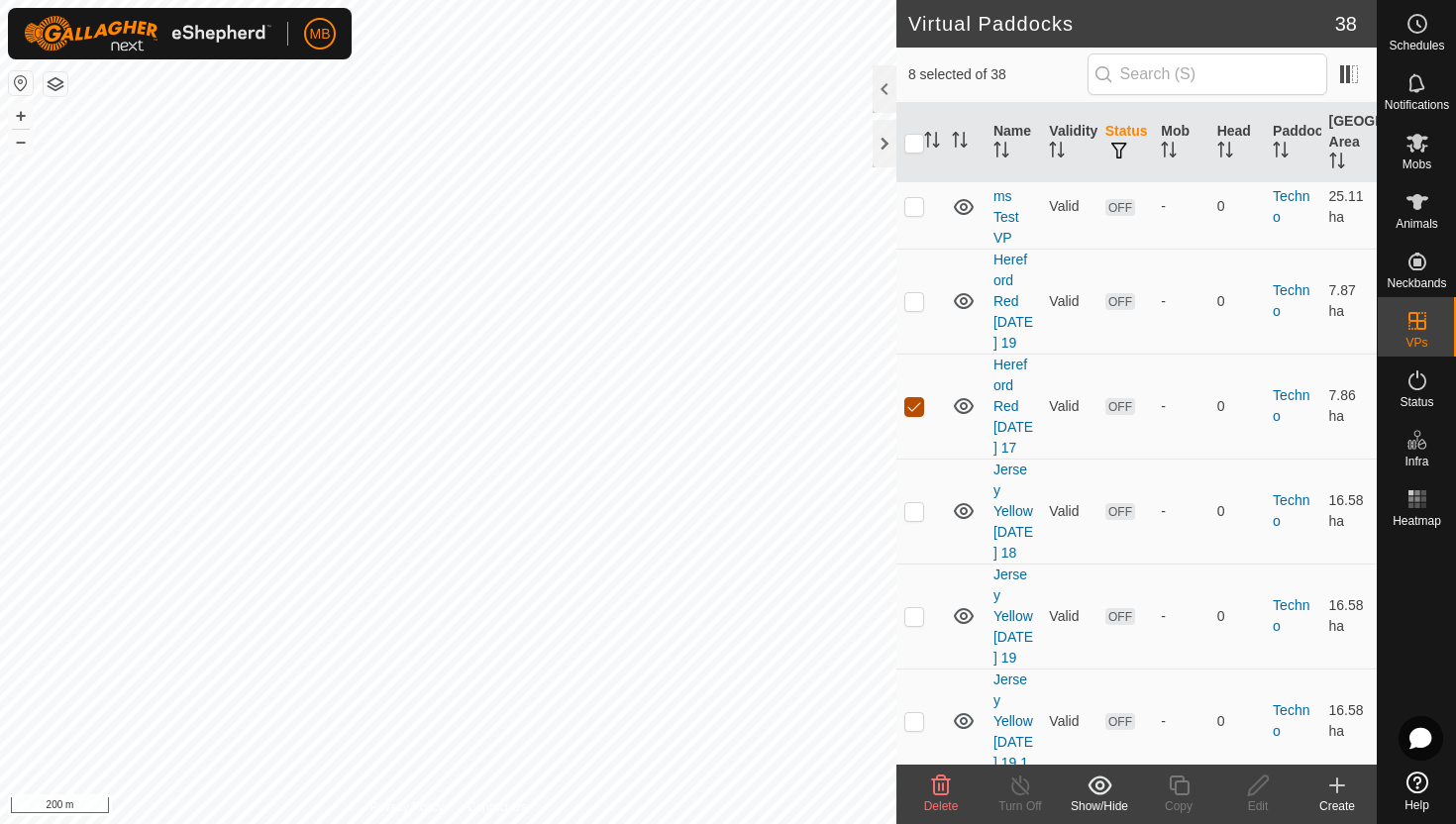 scroll, scrollTop: 2525, scrollLeft: 0, axis: vertical 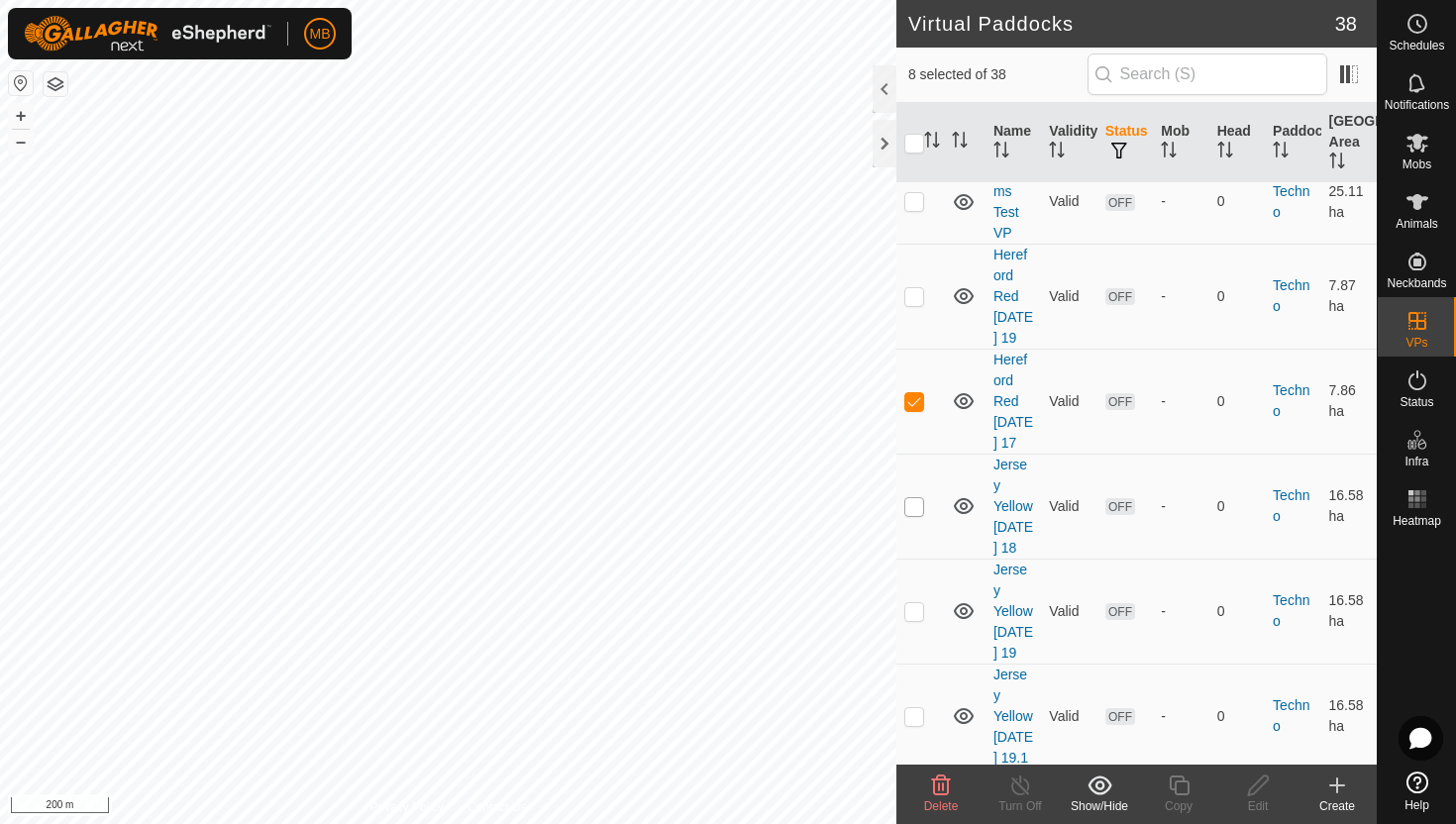 click at bounding box center [914, 507] 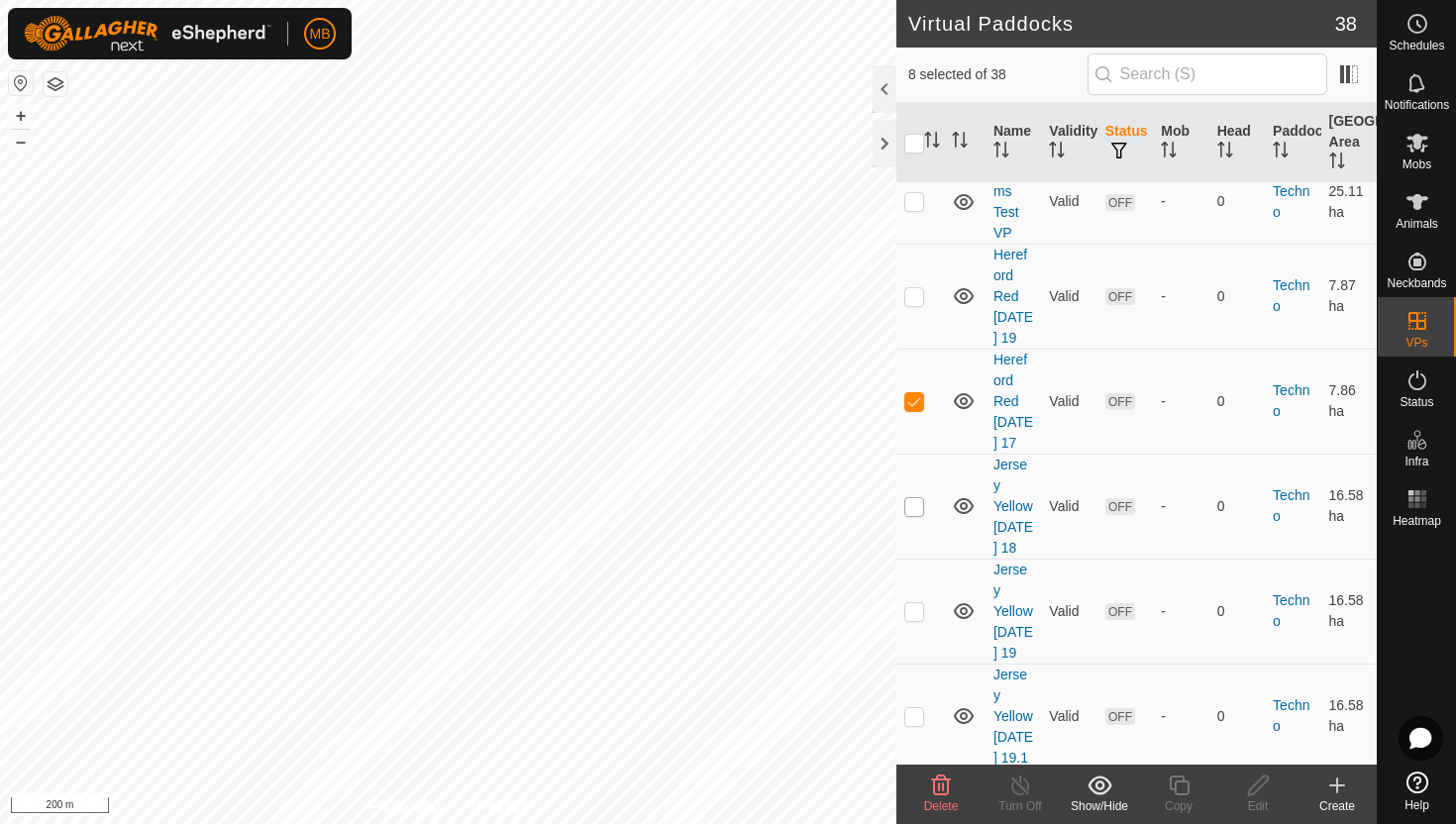 checkbox on "true" 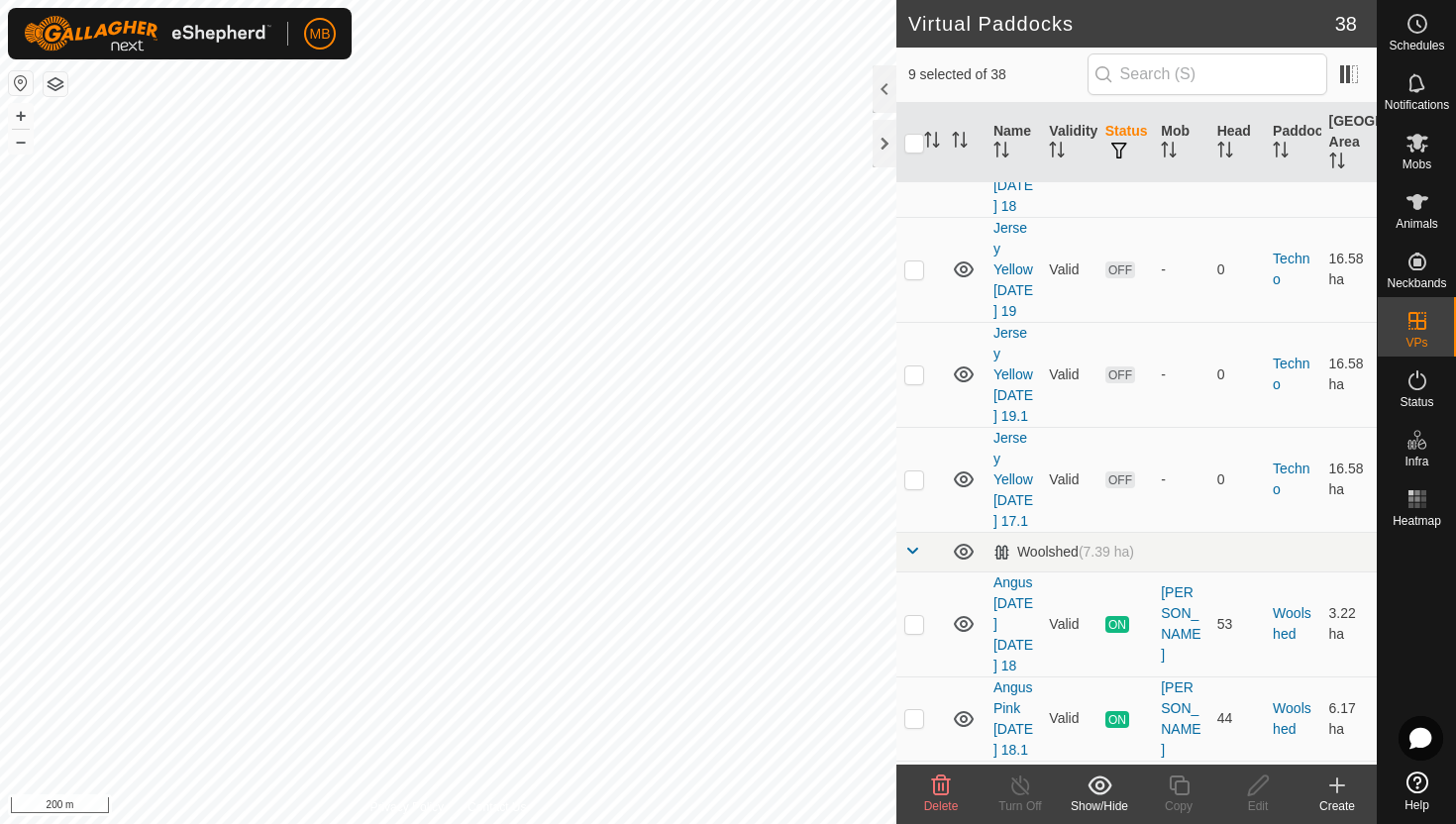scroll, scrollTop: 2870, scrollLeft: 0, axis: vertical 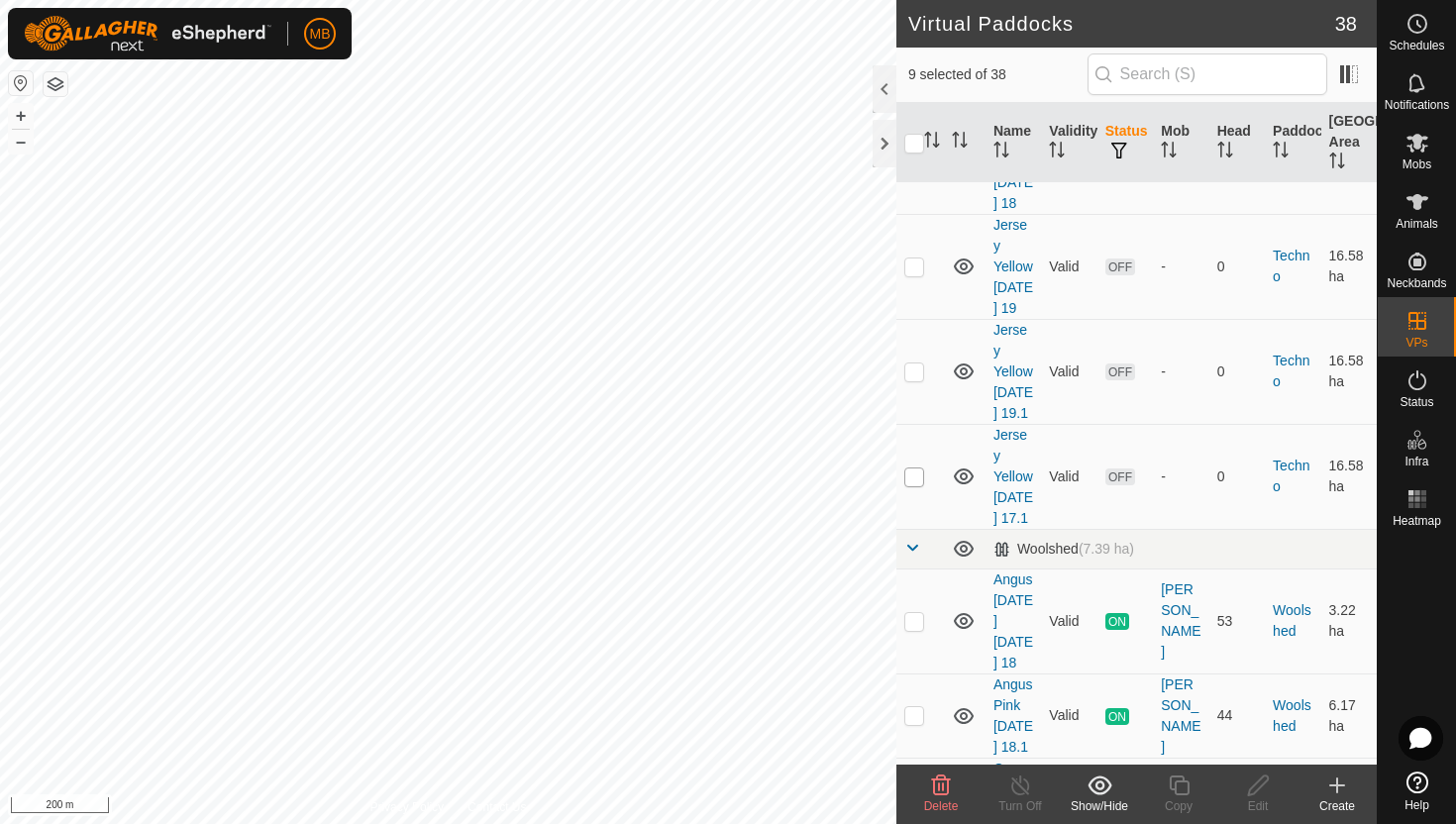 click at bounding box center [914, 477] 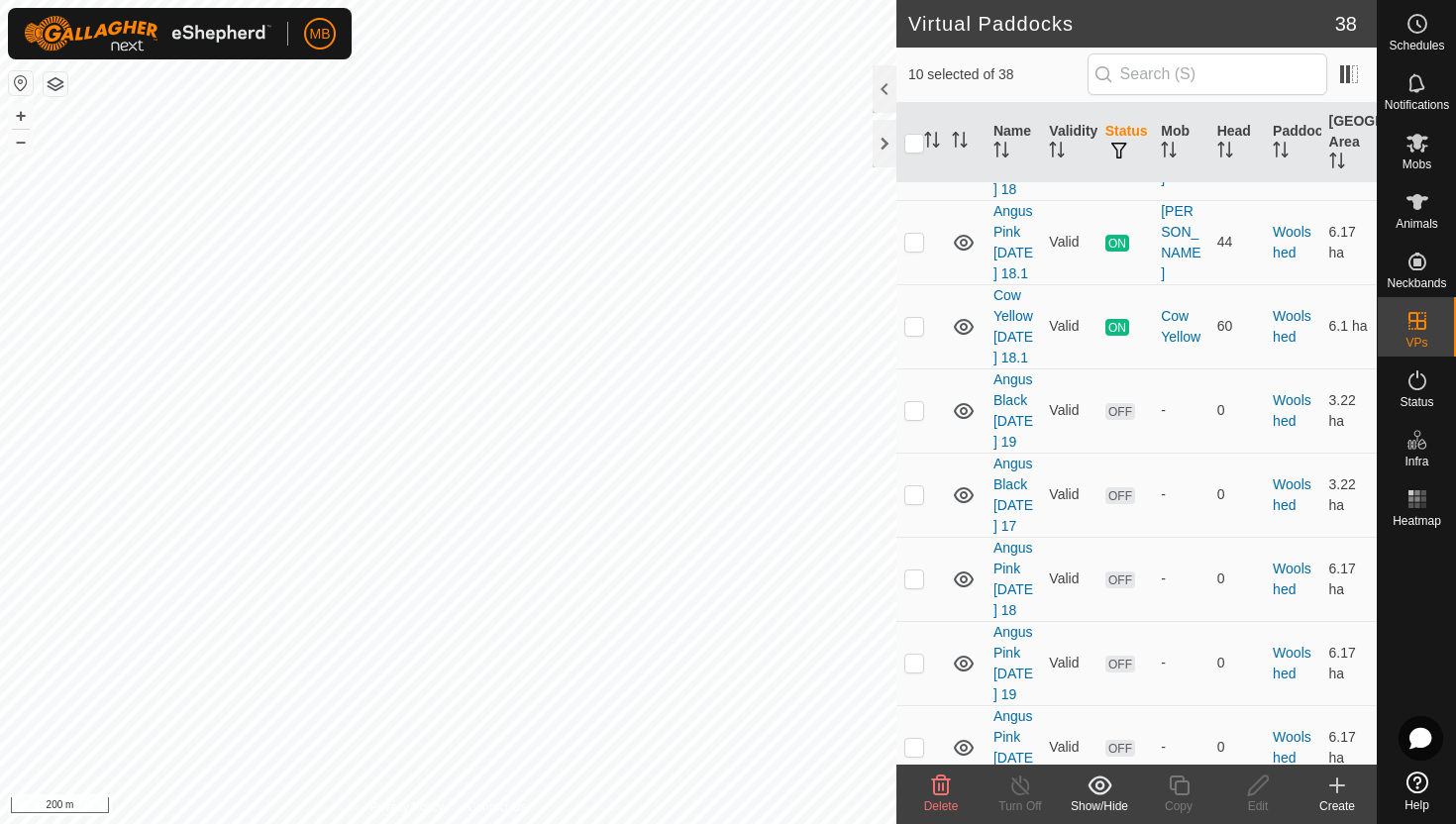 scroll, scrollTop: 3346, scrollLeft: 0, axis: vertical 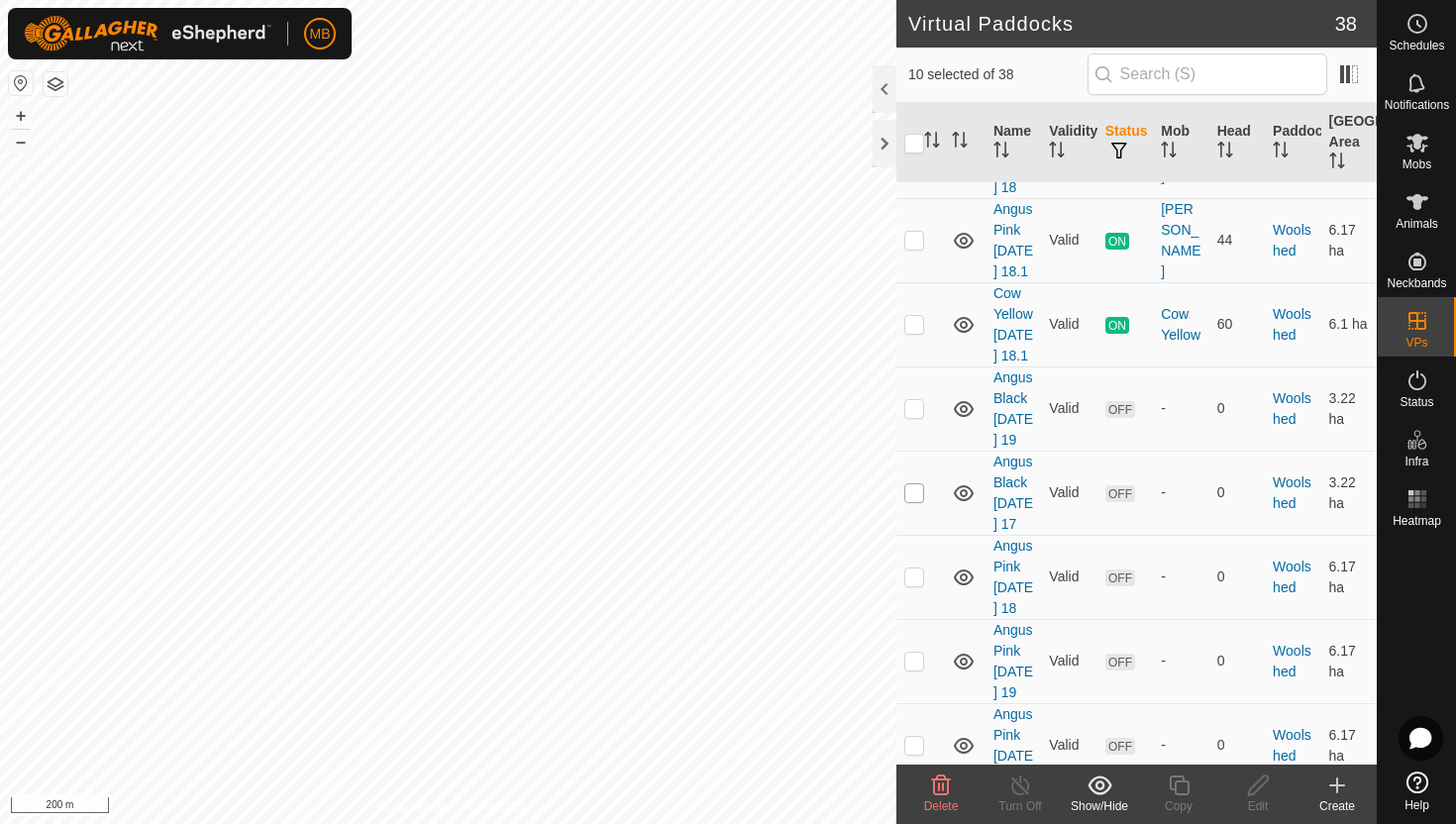 click at bounding box center (914, 493) 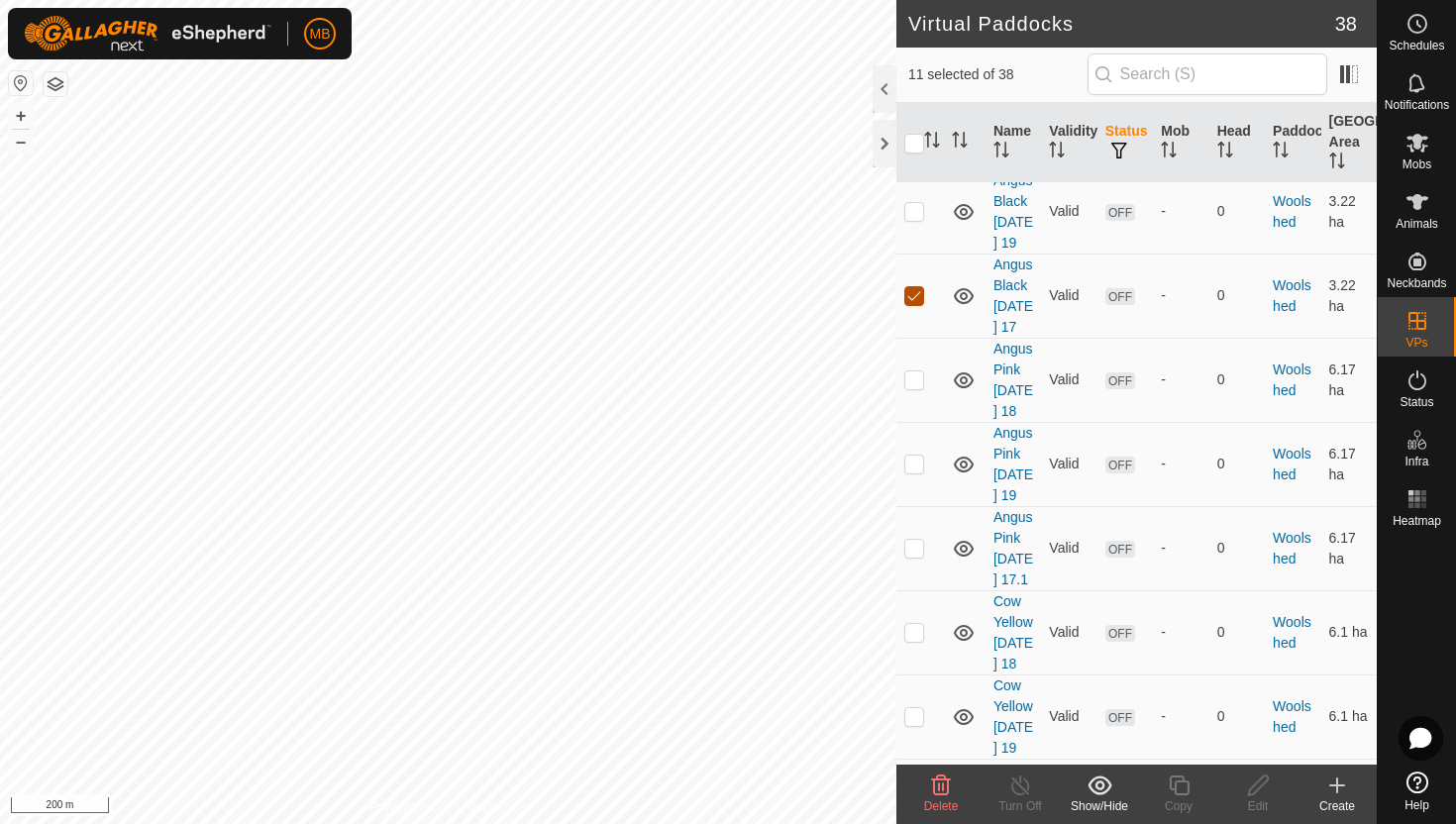 scroll, scrollTop: 3546, scrollLeft: 0, axis: vertical 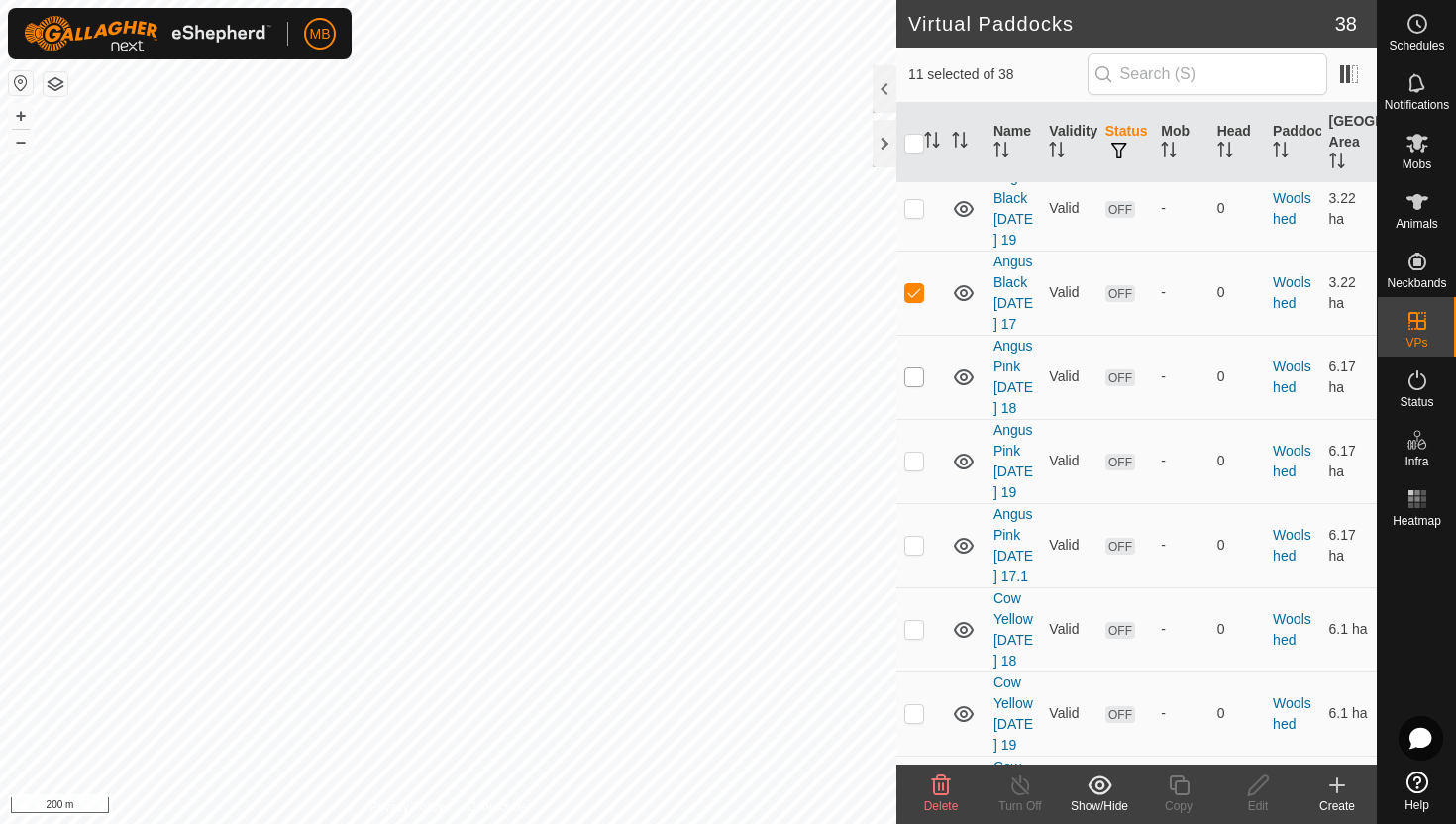 click at bounding box center [914, 377] 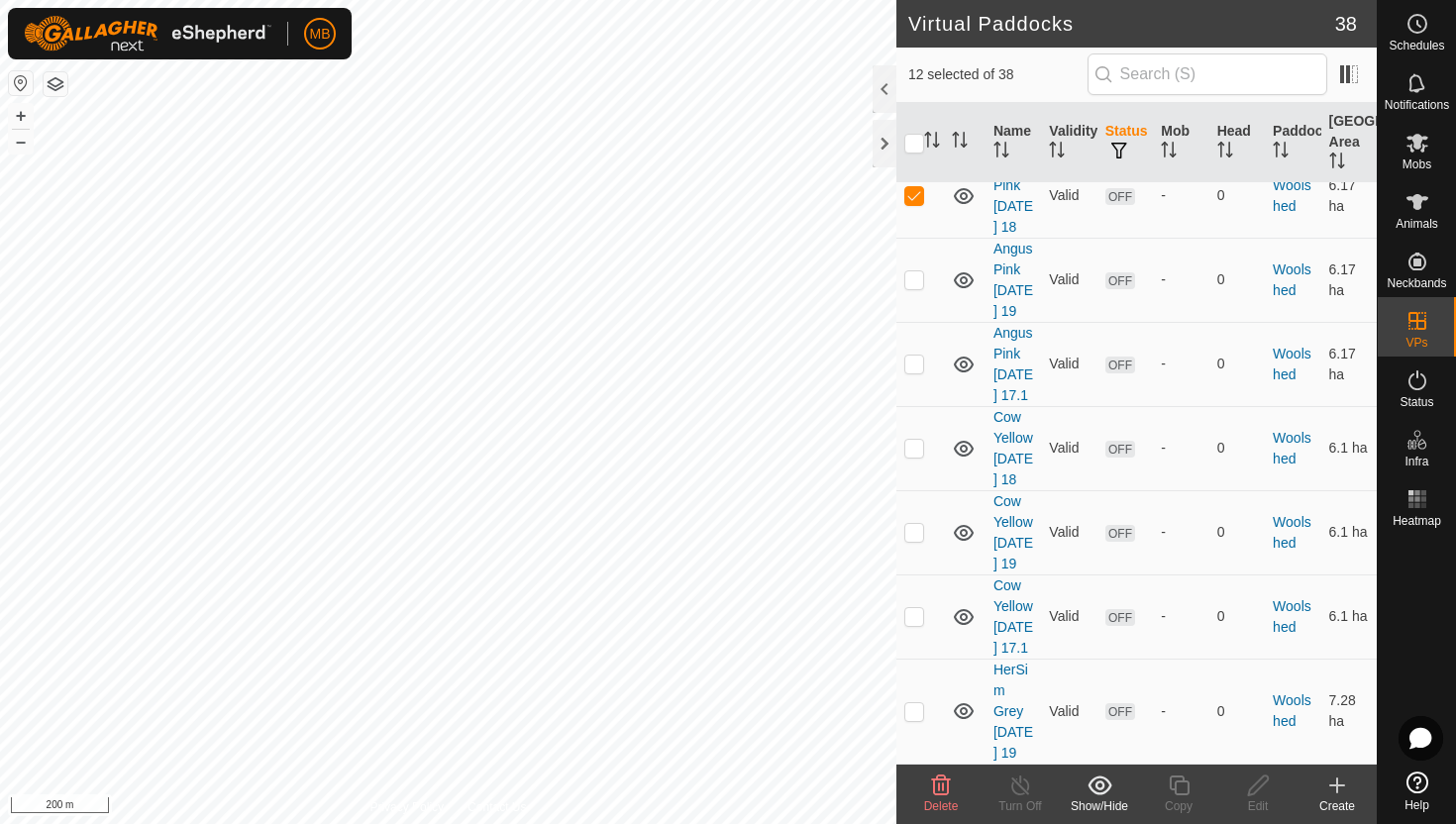 scroll, scrollTop: 3839, scrollLeft: 0, axis: vertical 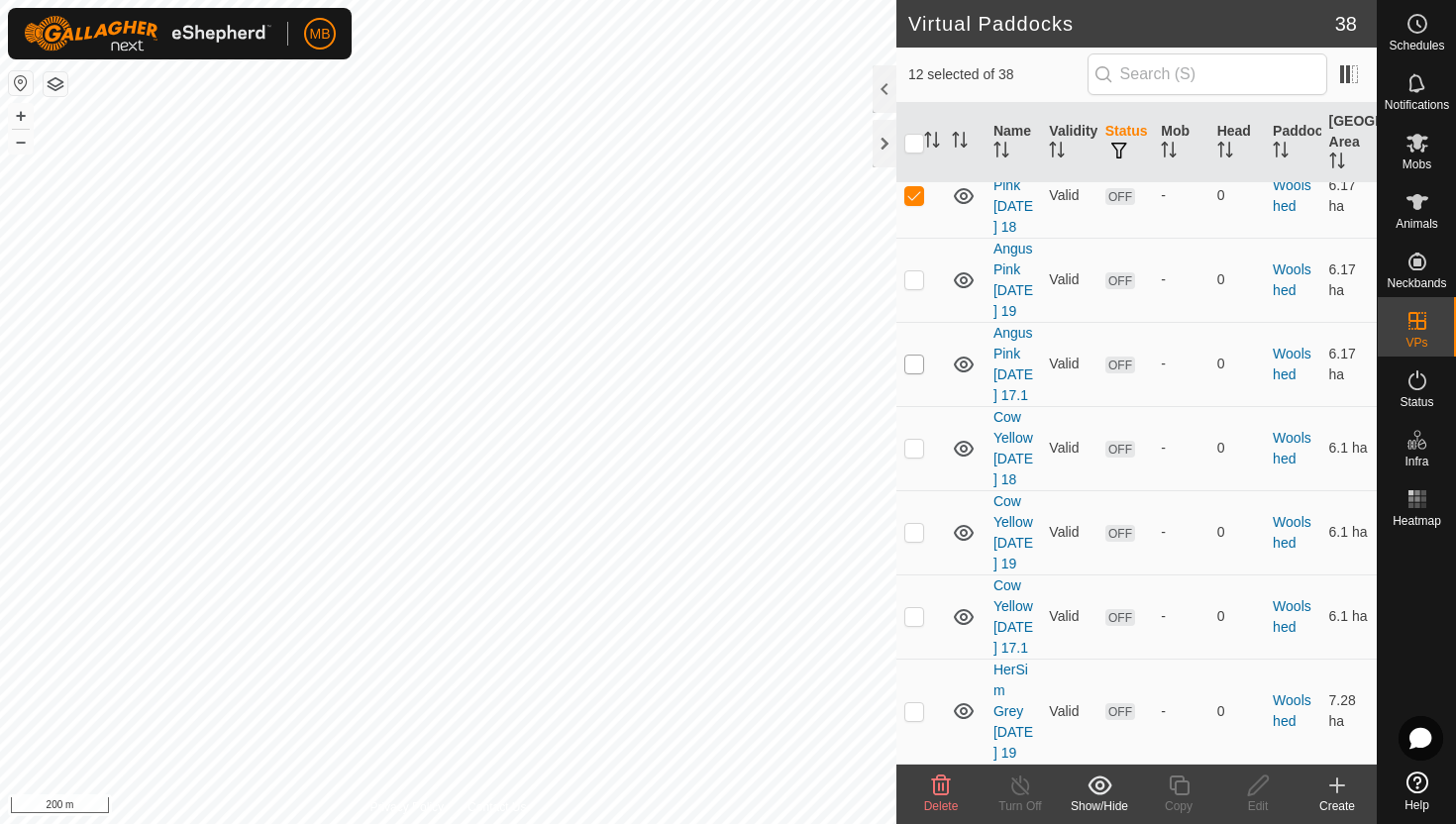 click at bounding box center [914, 364] 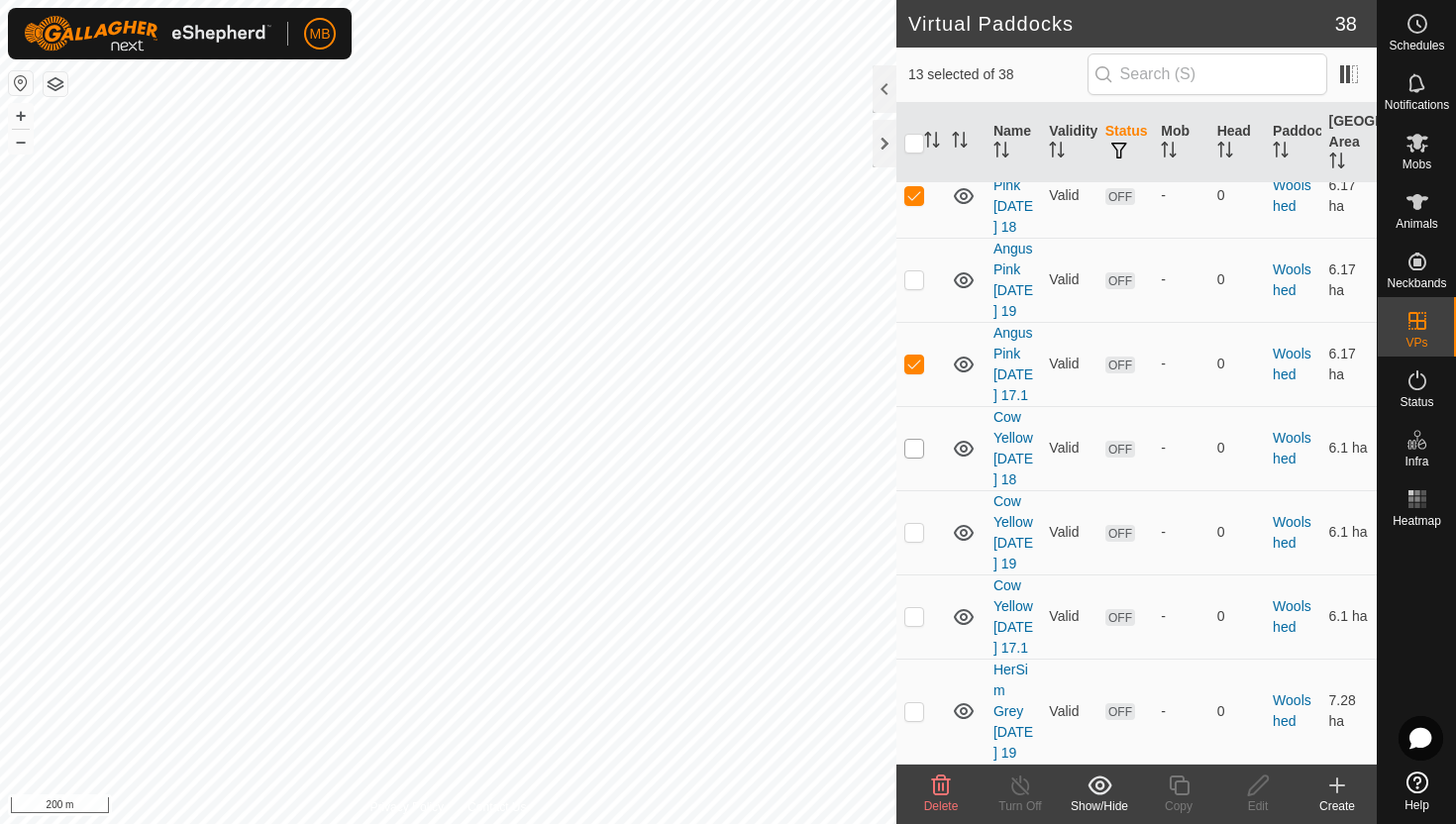click at bounding box center (914, 449) 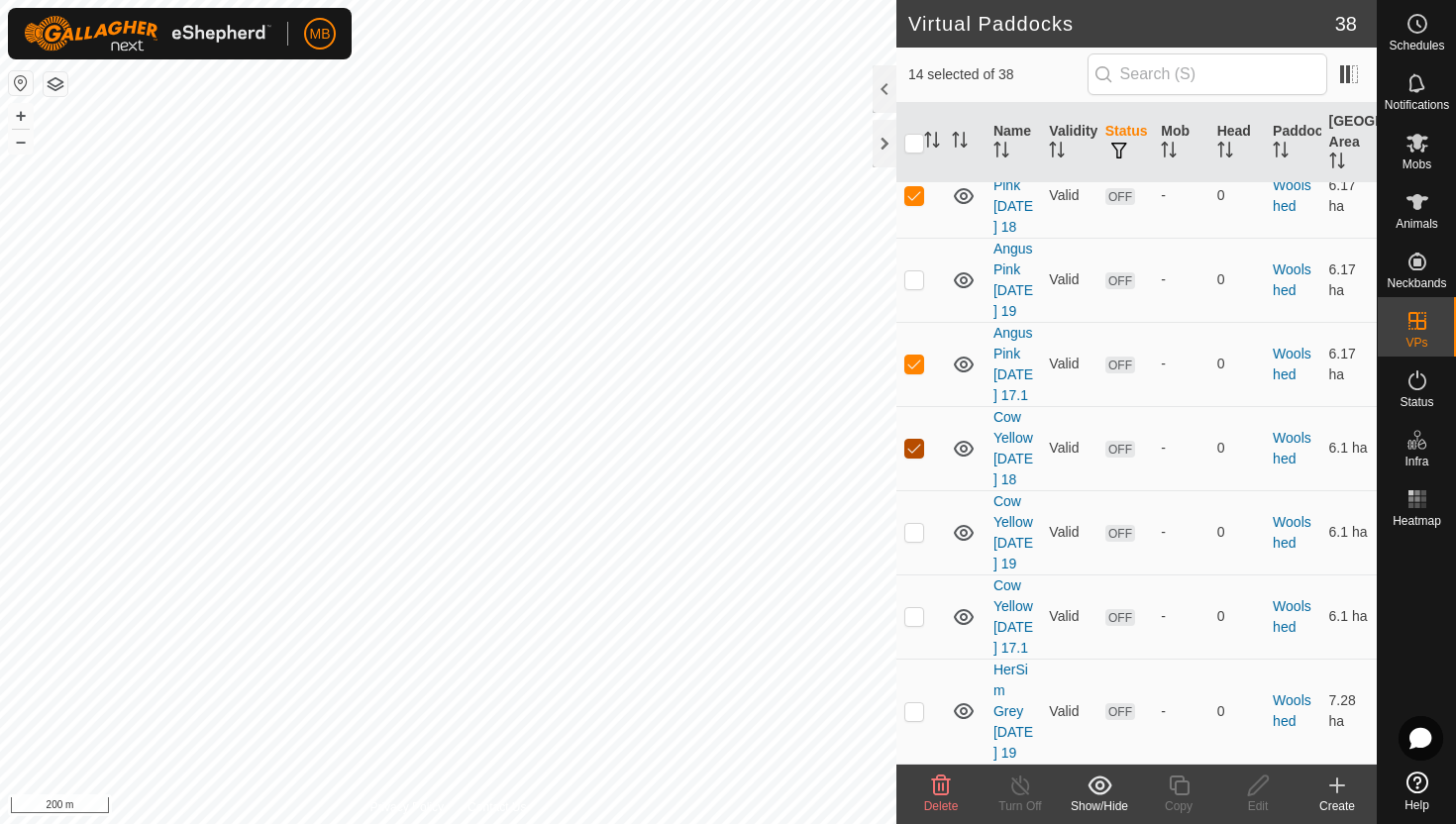 scroll, scrollTop: 3871, scrollLeft: 0, axis: vertical 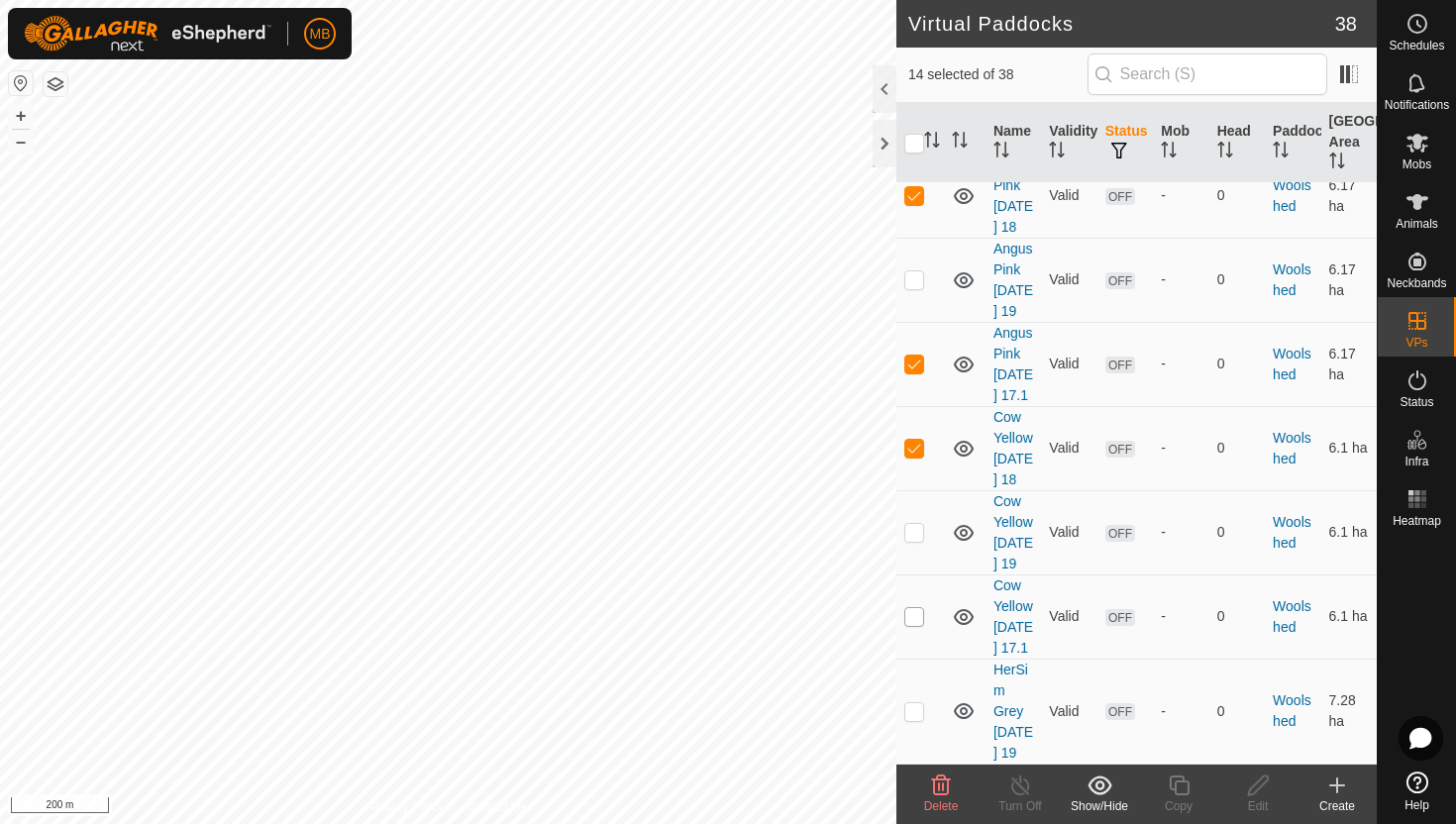 click at bounding box center [914, 617] 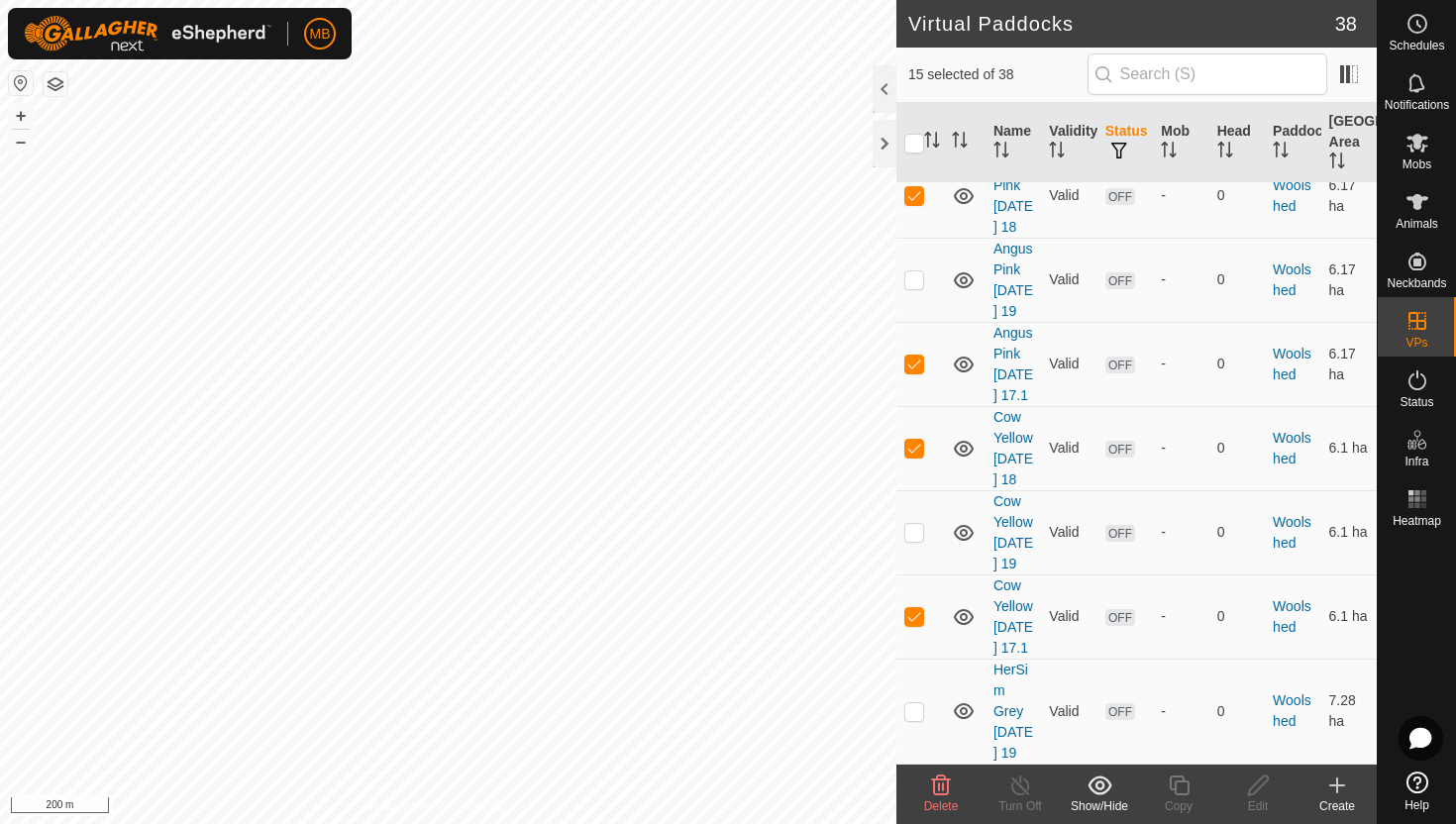 click 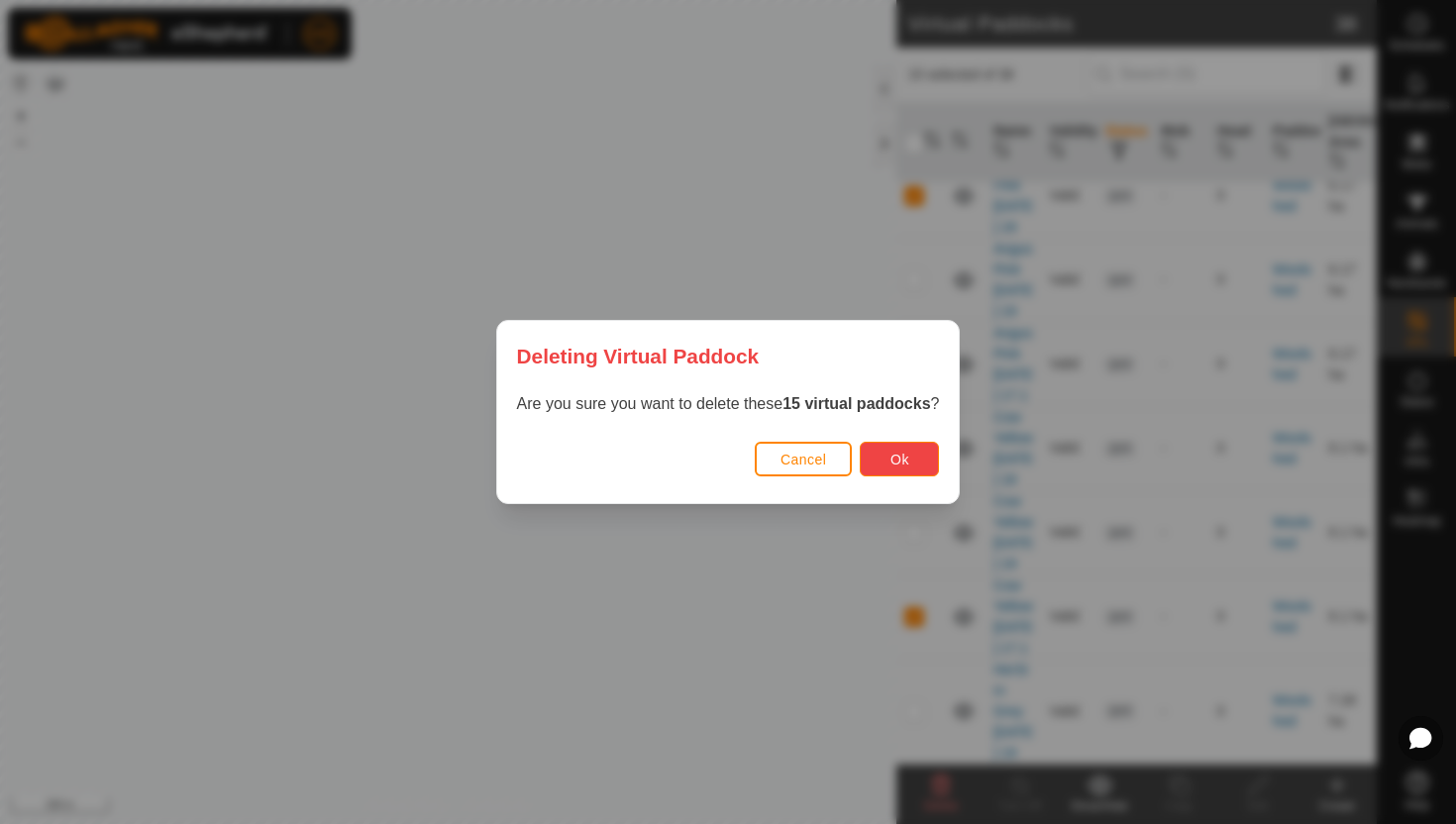click on "Ok" at bounding box center [899, 459] 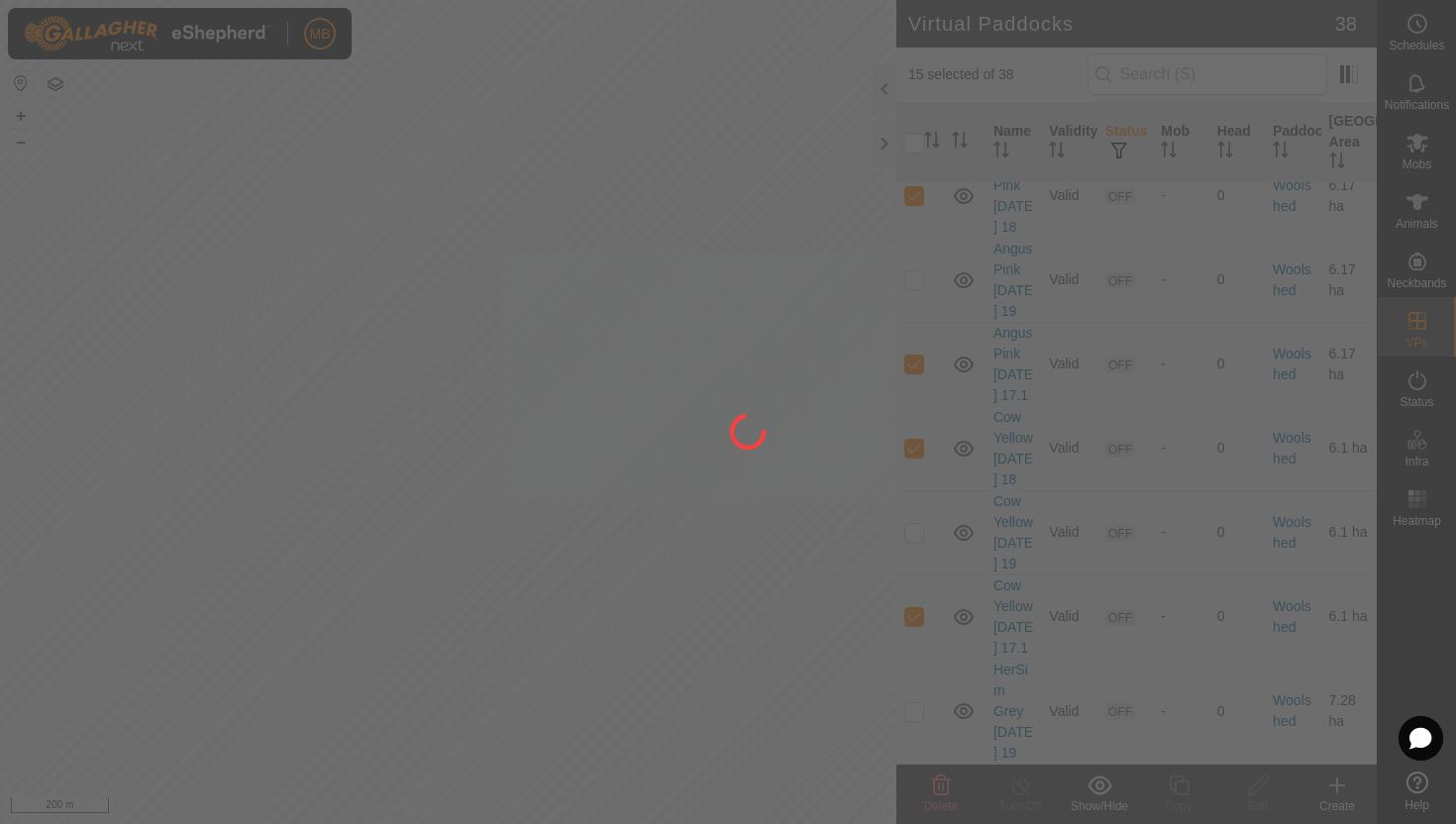 checkbox on "false" 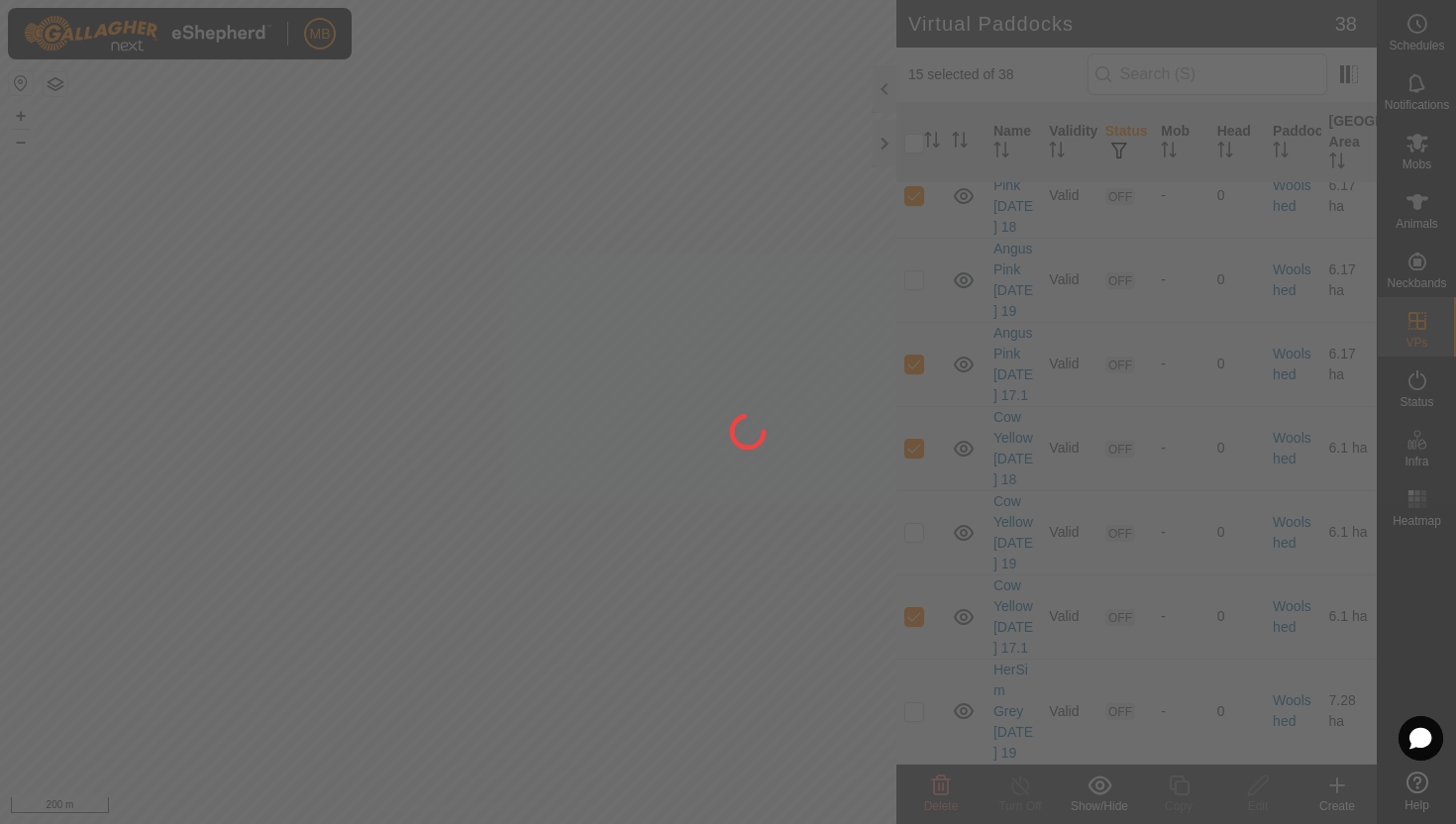 checkbox on "false" 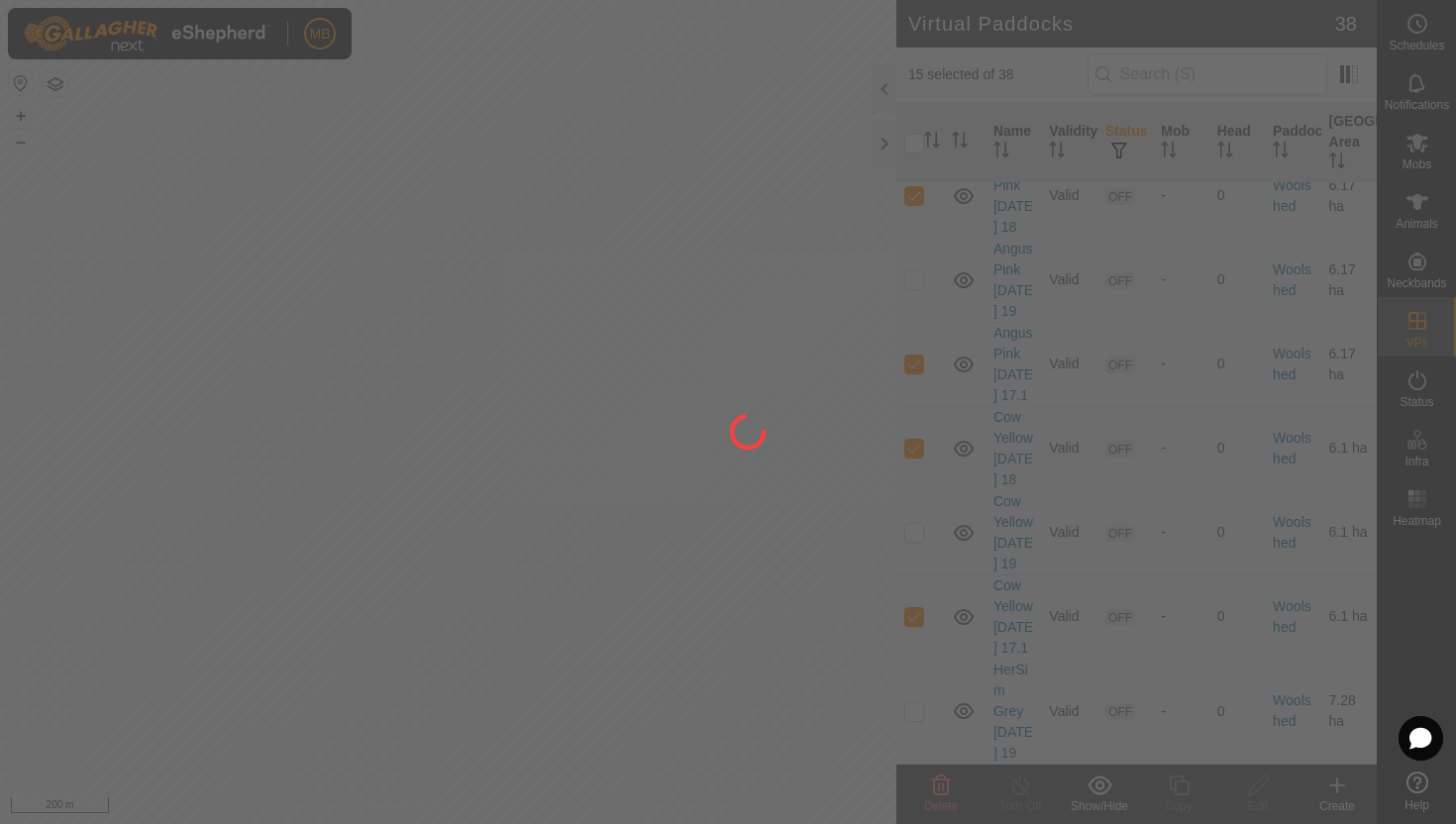 checkbox on "false" 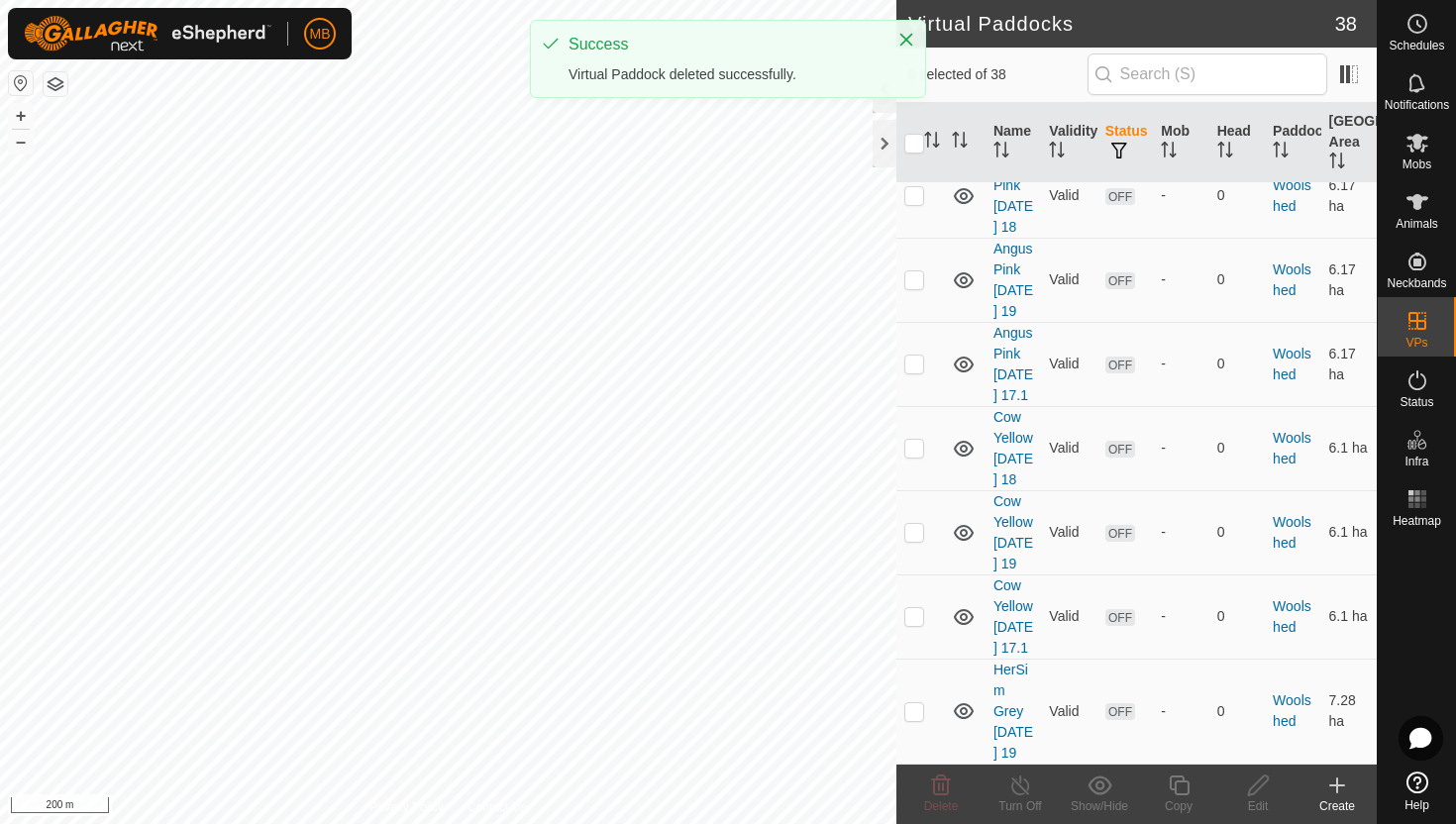 scroll, scrollTop: 0, scrollLeft: 0, axis: both 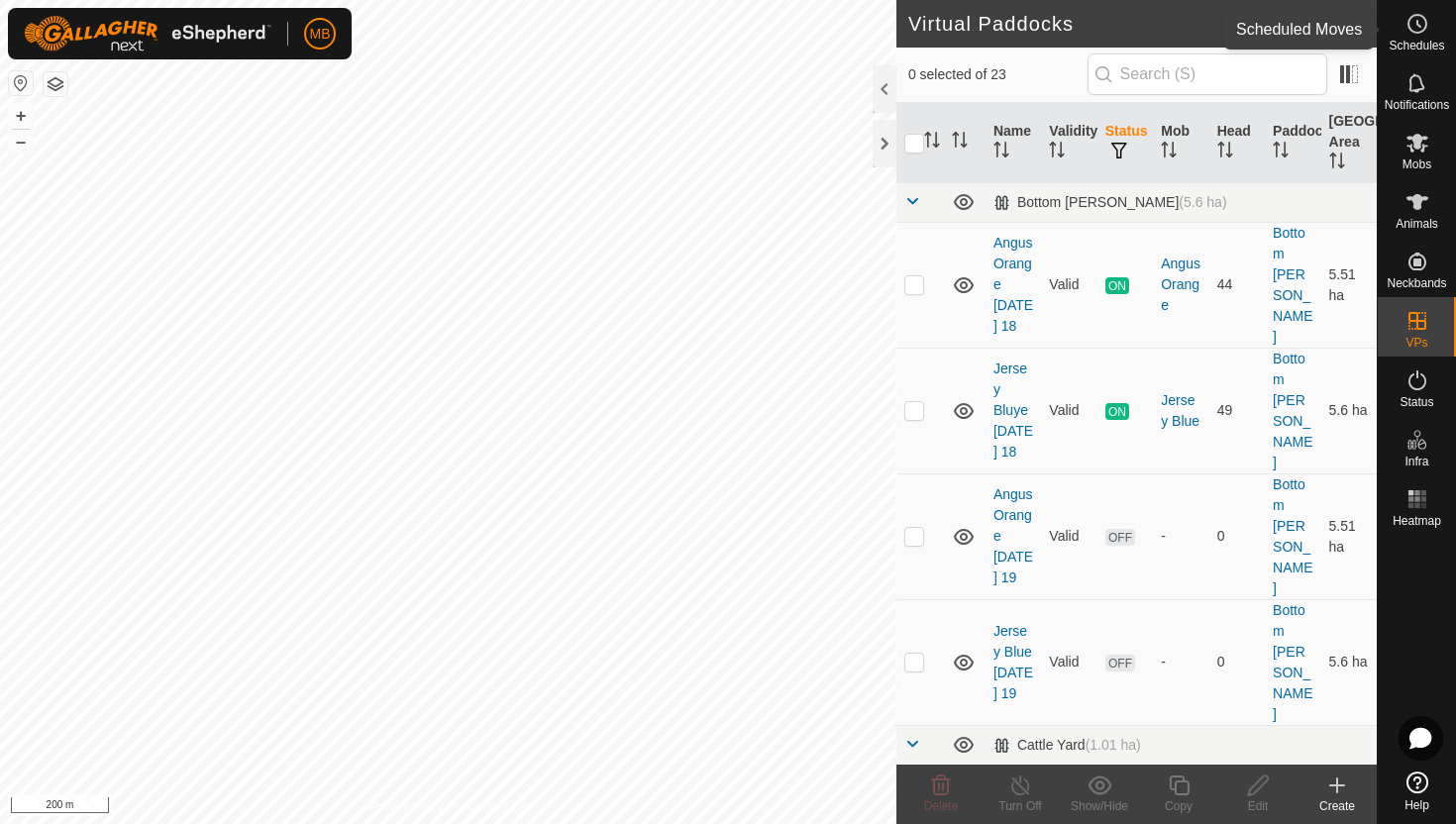 click on "Schedules" at bounding box center (1416, 46) 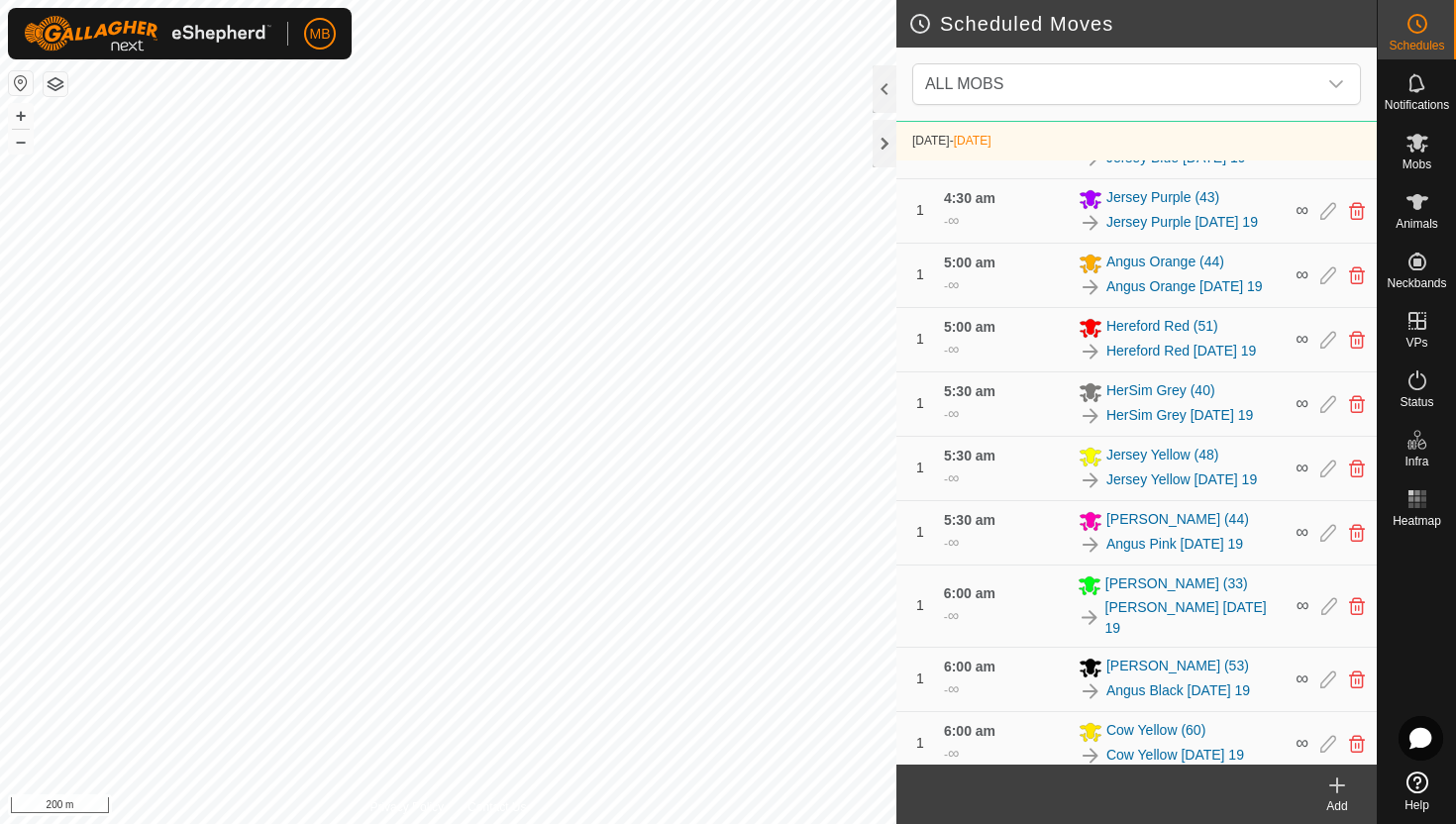 scroll, scrollTop: 873, scrollLeft: 0, axis: vertical 